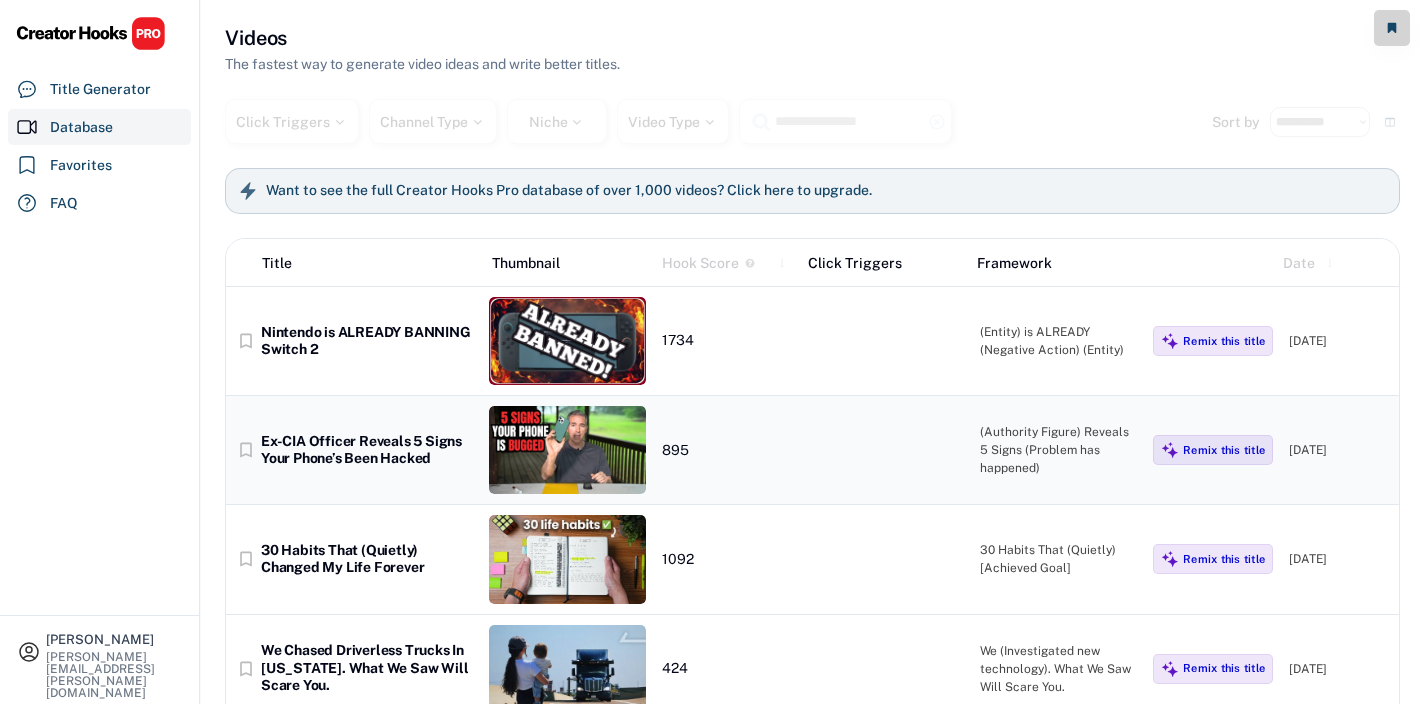 scroll, scrollTop: 0, scrollLeft: 0, axis: both 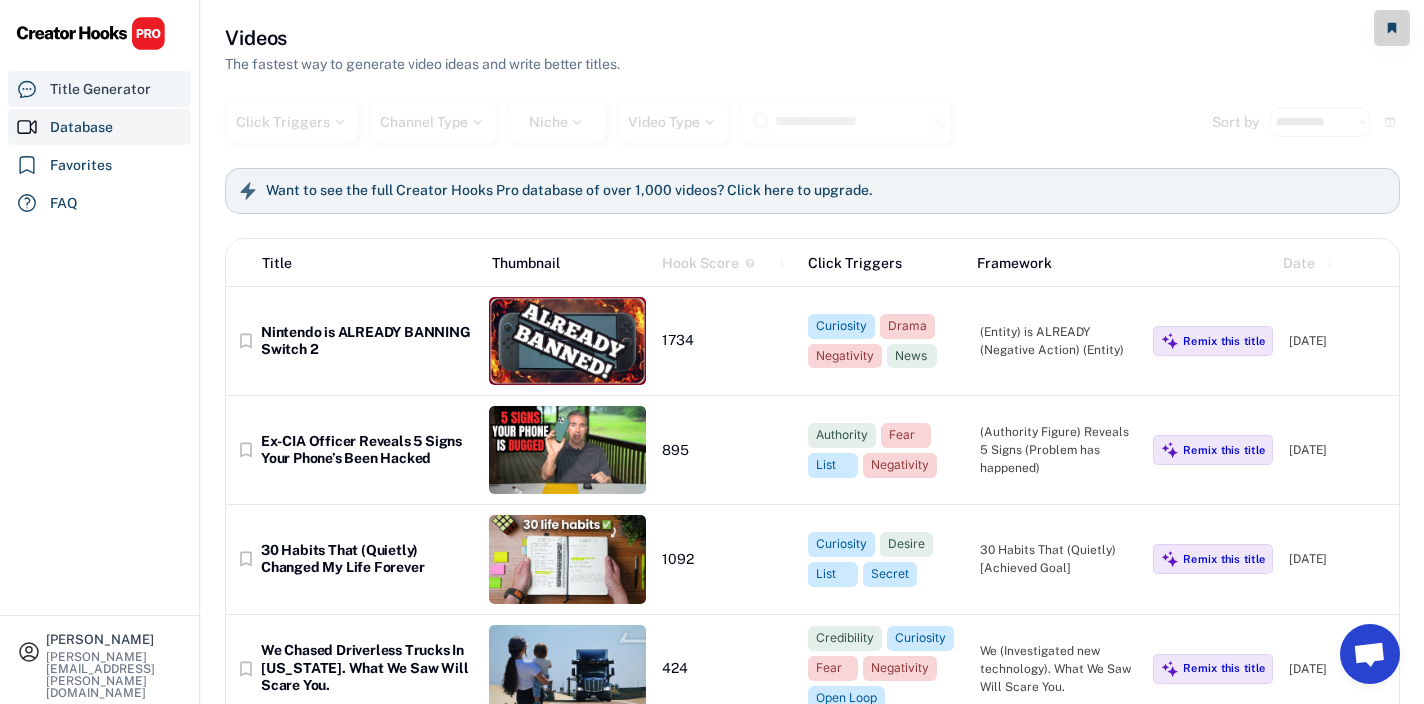 click on "Title Generator" at bounding box center (100, 89) 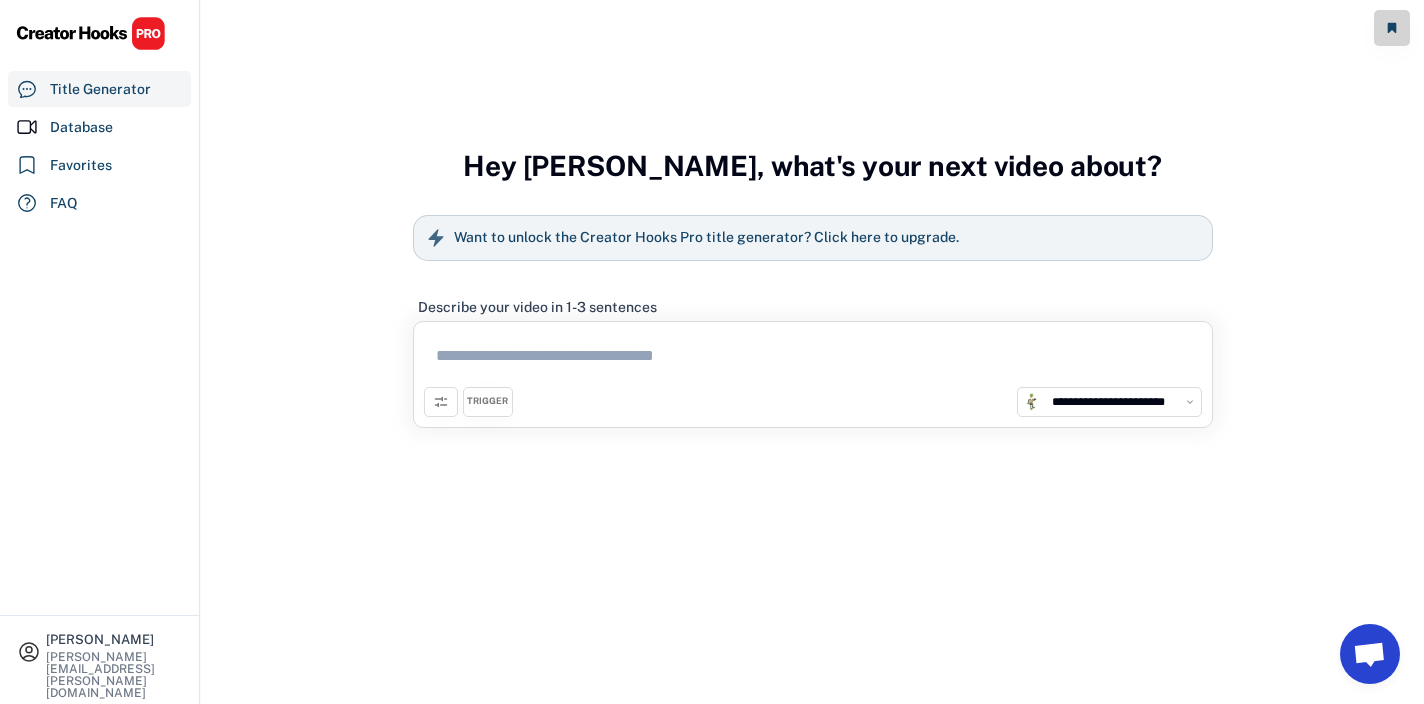 scroll, scrollTop: 0, scrollLeft: 0, axis: both 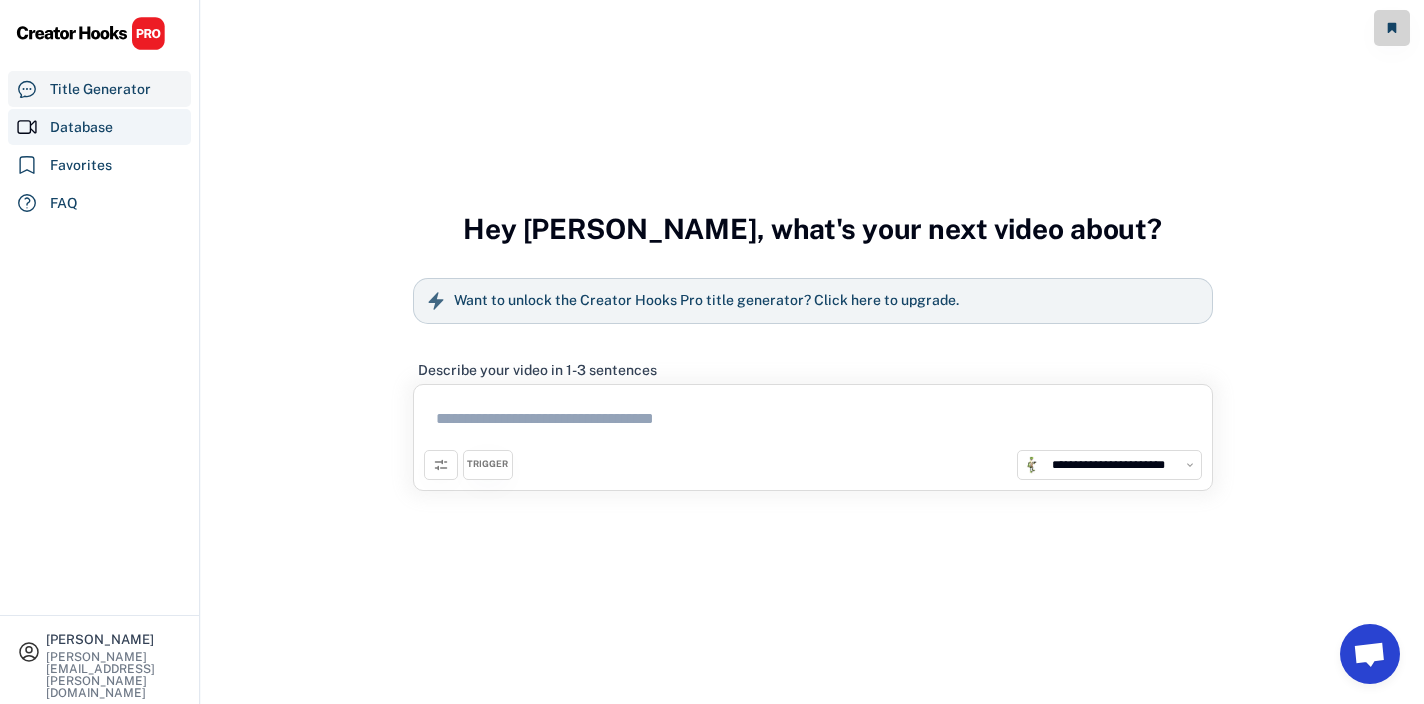 click on "Database" at bounding box center (99, 127) 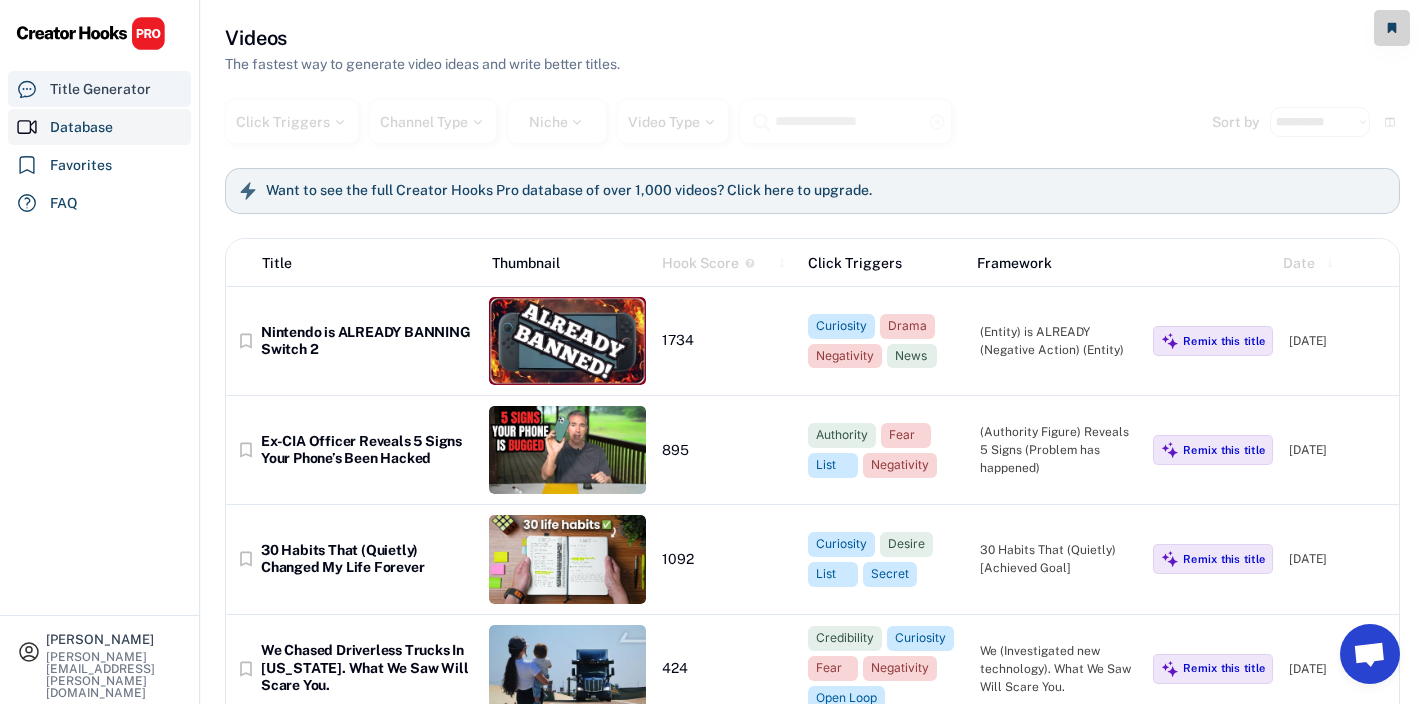 click on "Title Generator" at bounding box center (100, 89) 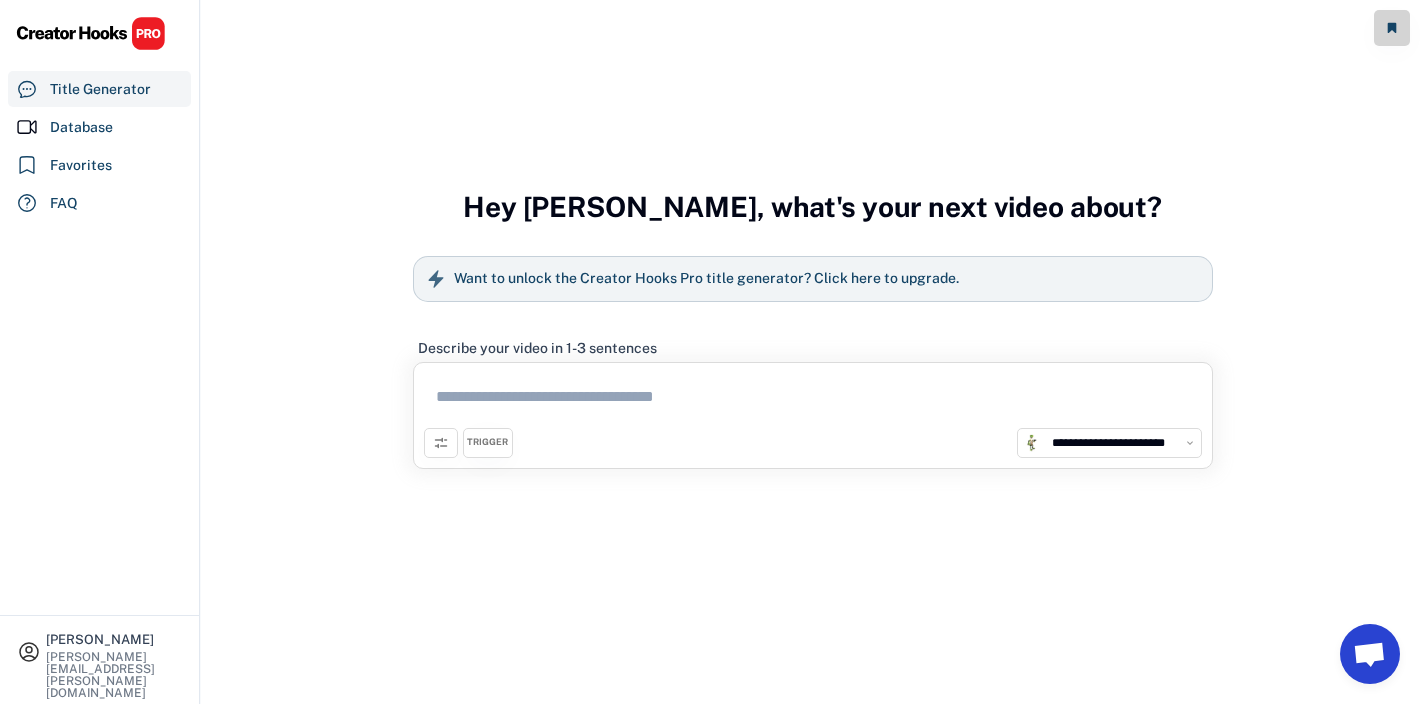 scroll, scrollTop: 0, scrollLeft: 0, axis: both 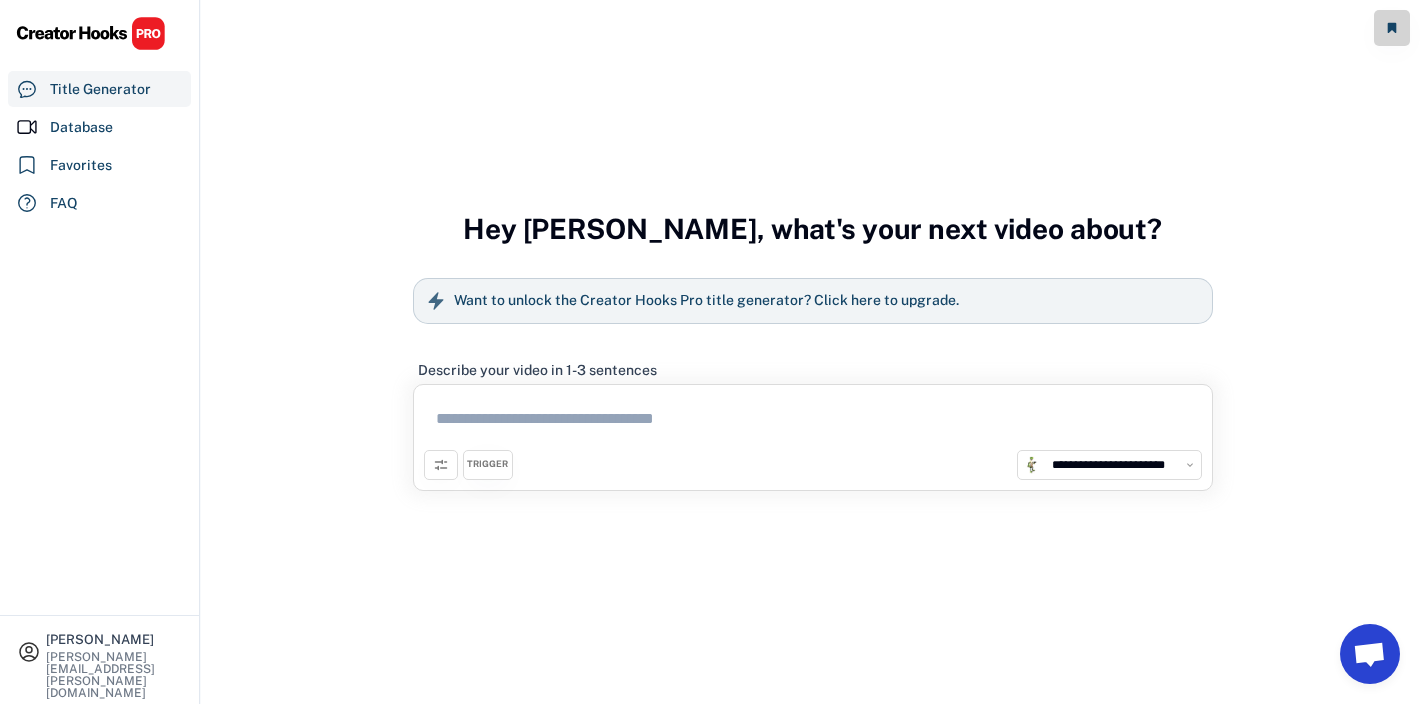 click on "**********" at bounding box center [813, 465] 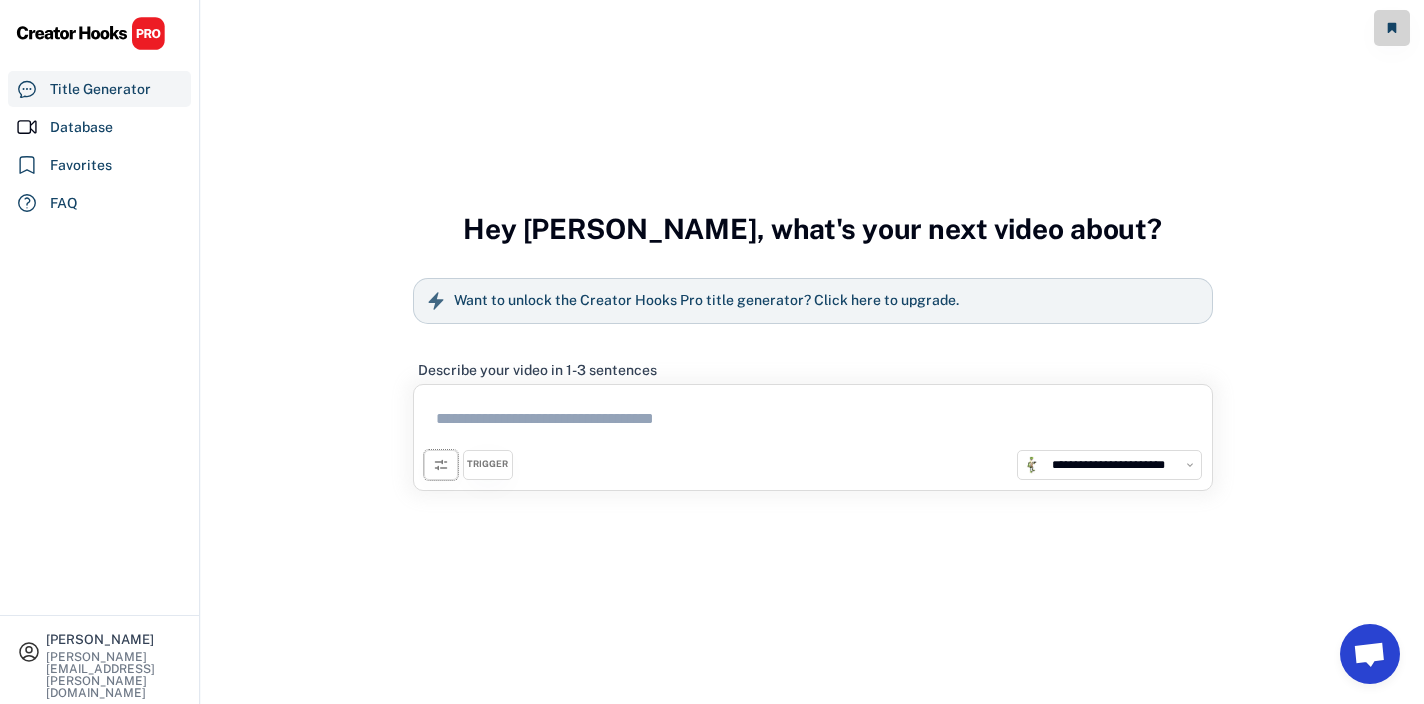 click at bounding box center (441, 465) 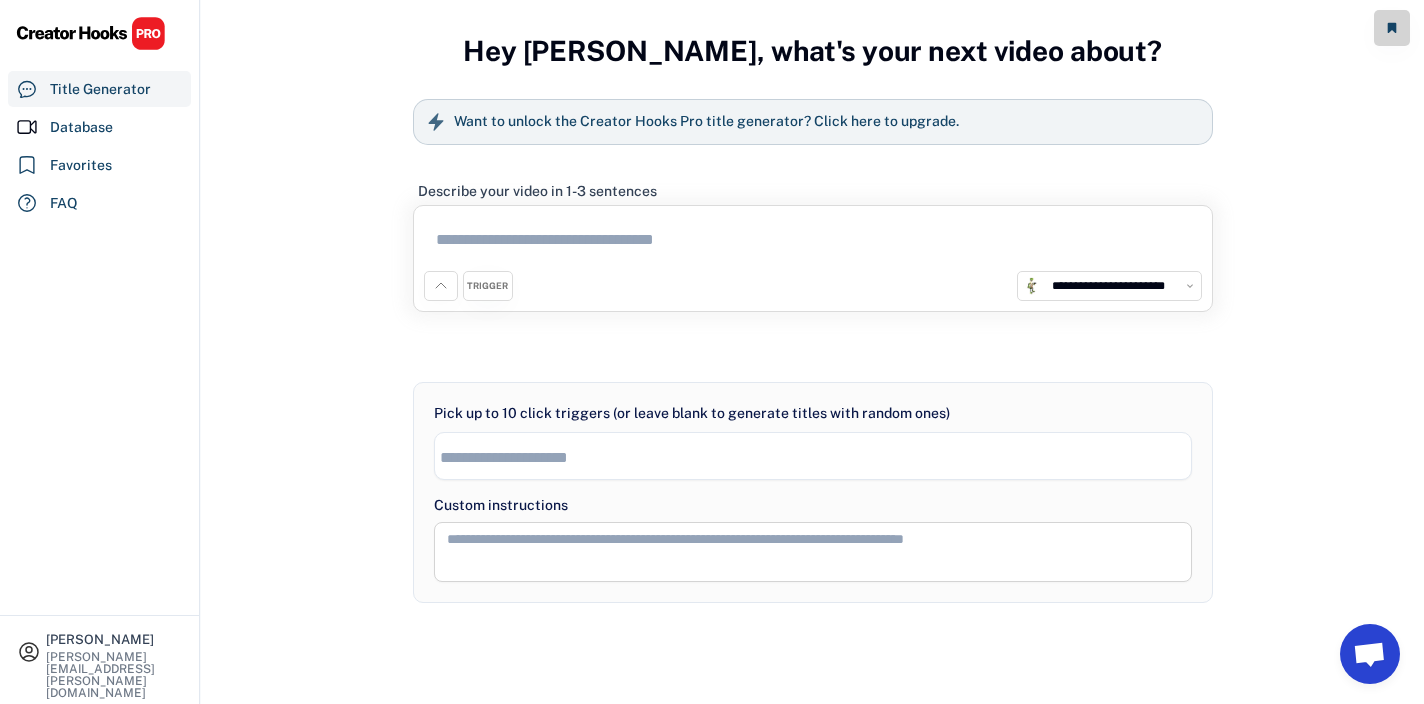 scroll, scrollTop: 0, scrollLeft: 0, axis: both 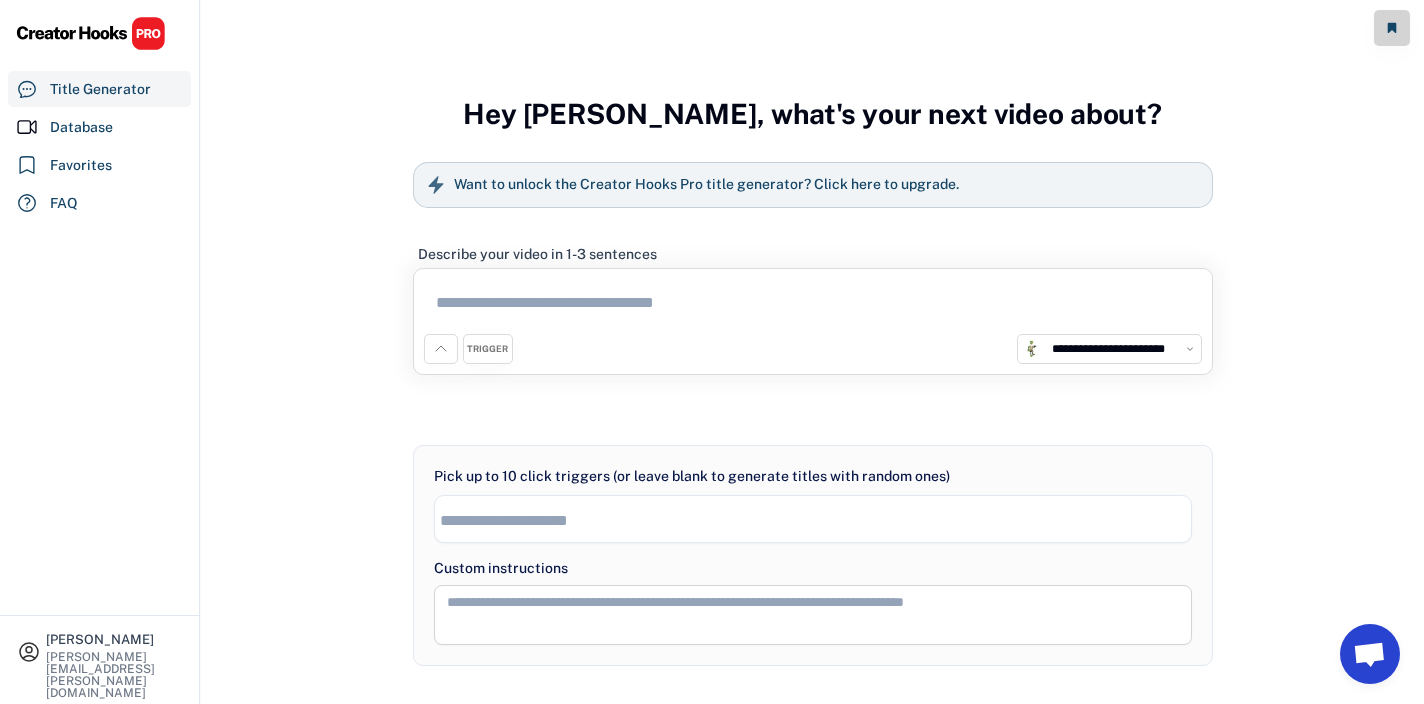 click on "TRIGGER" at bounding box center (488, 349) 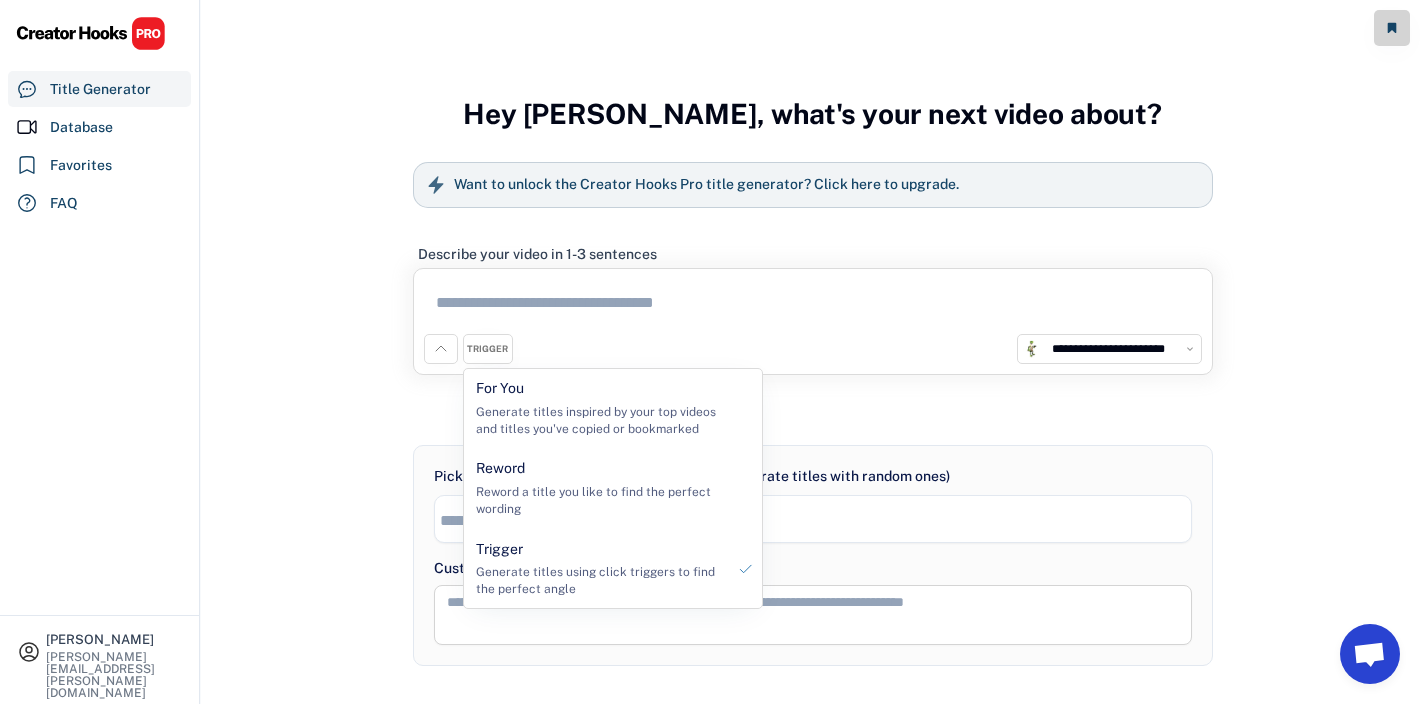 click at bounding box center [813, 410] 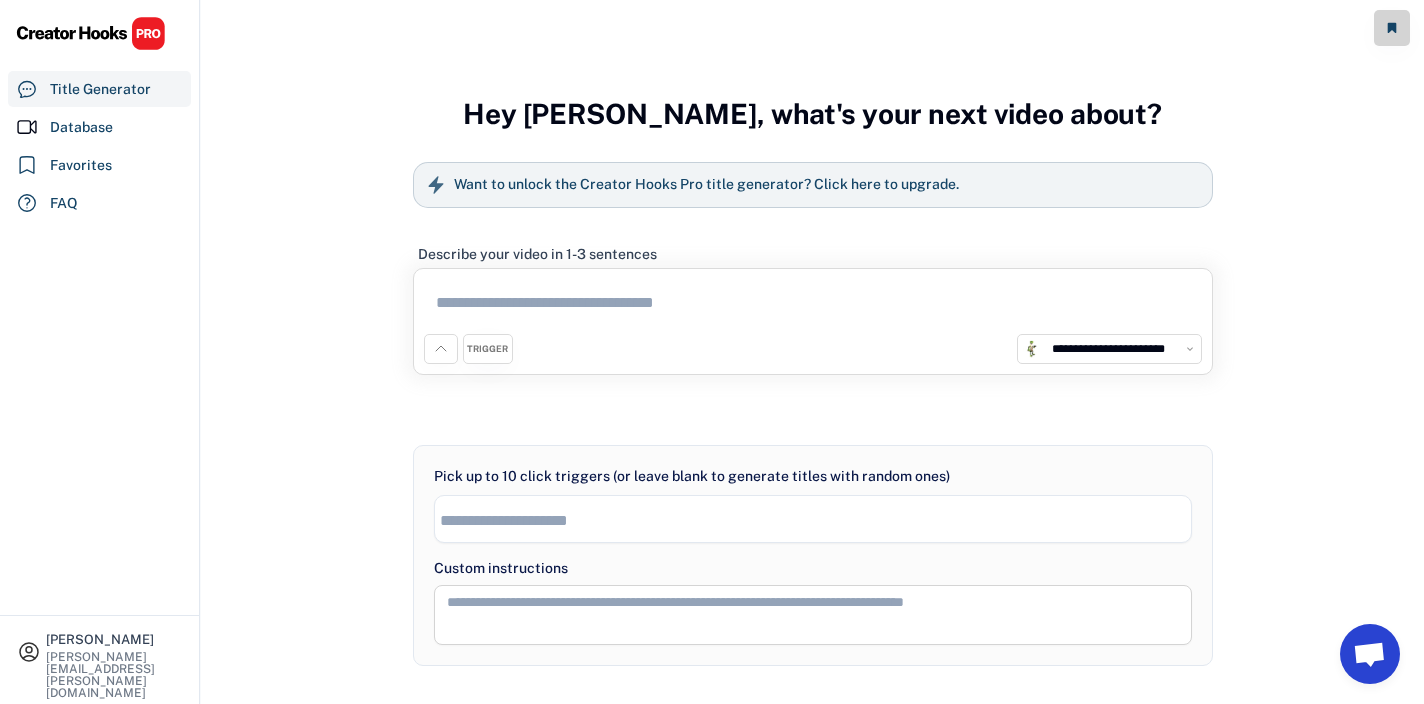 click on "**********" at bounding box center (1121, 349) 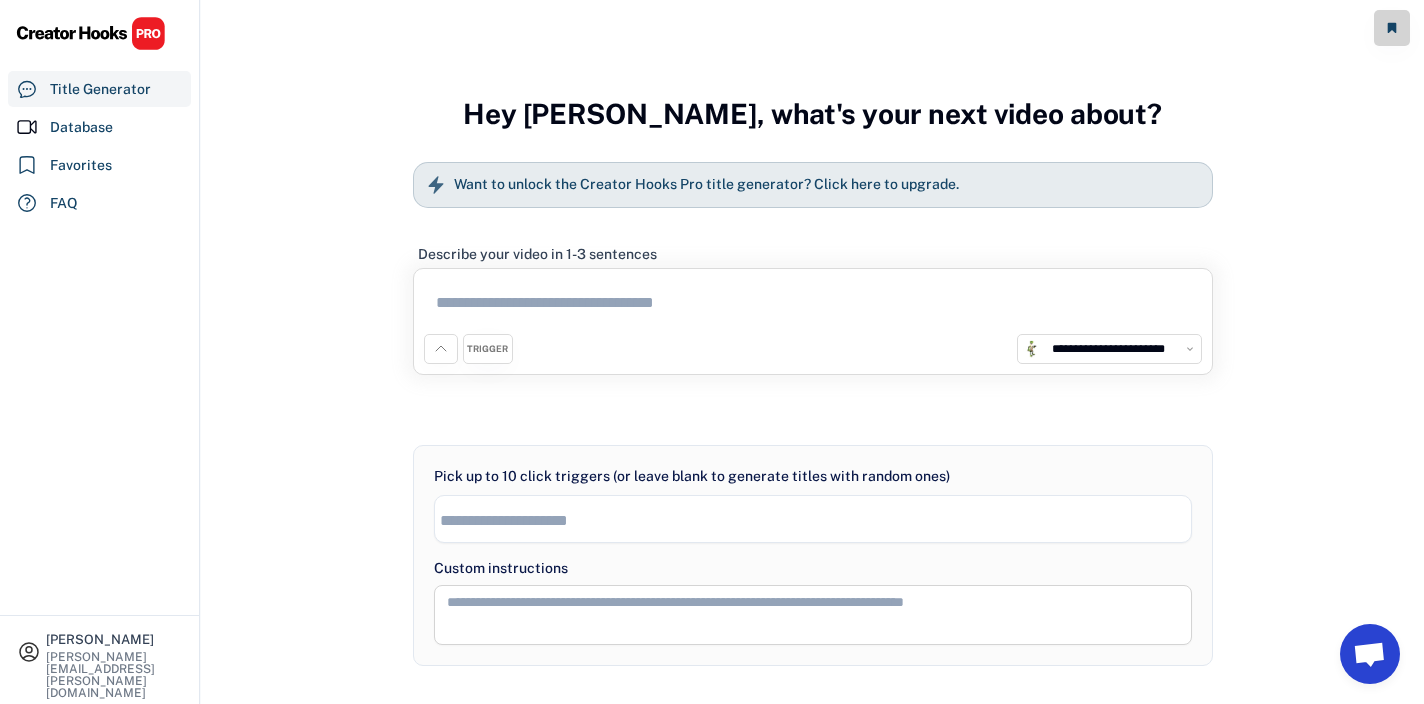 click on "Want to unlock the Creator Hooks Pro title generator? Click here to upgrade." at bounding box center [706, 185] 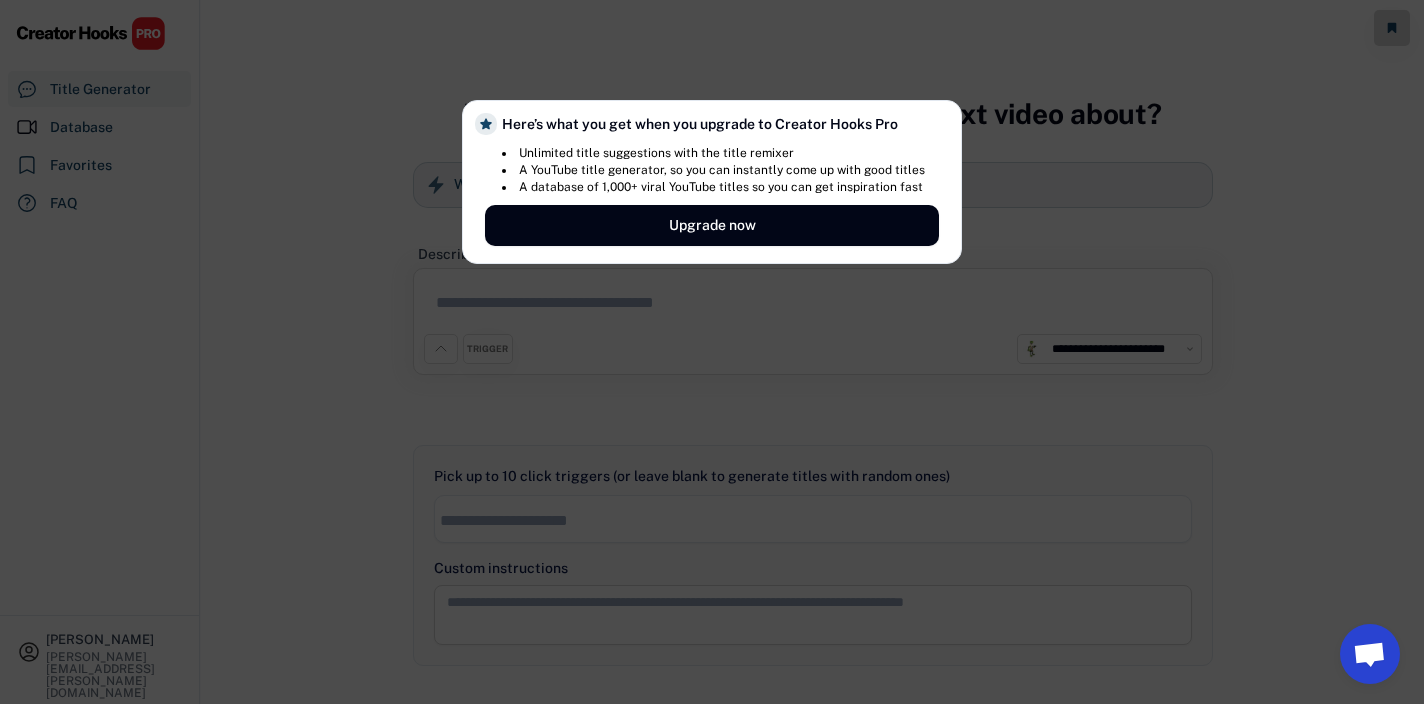 click at bounding box center [712, 352] 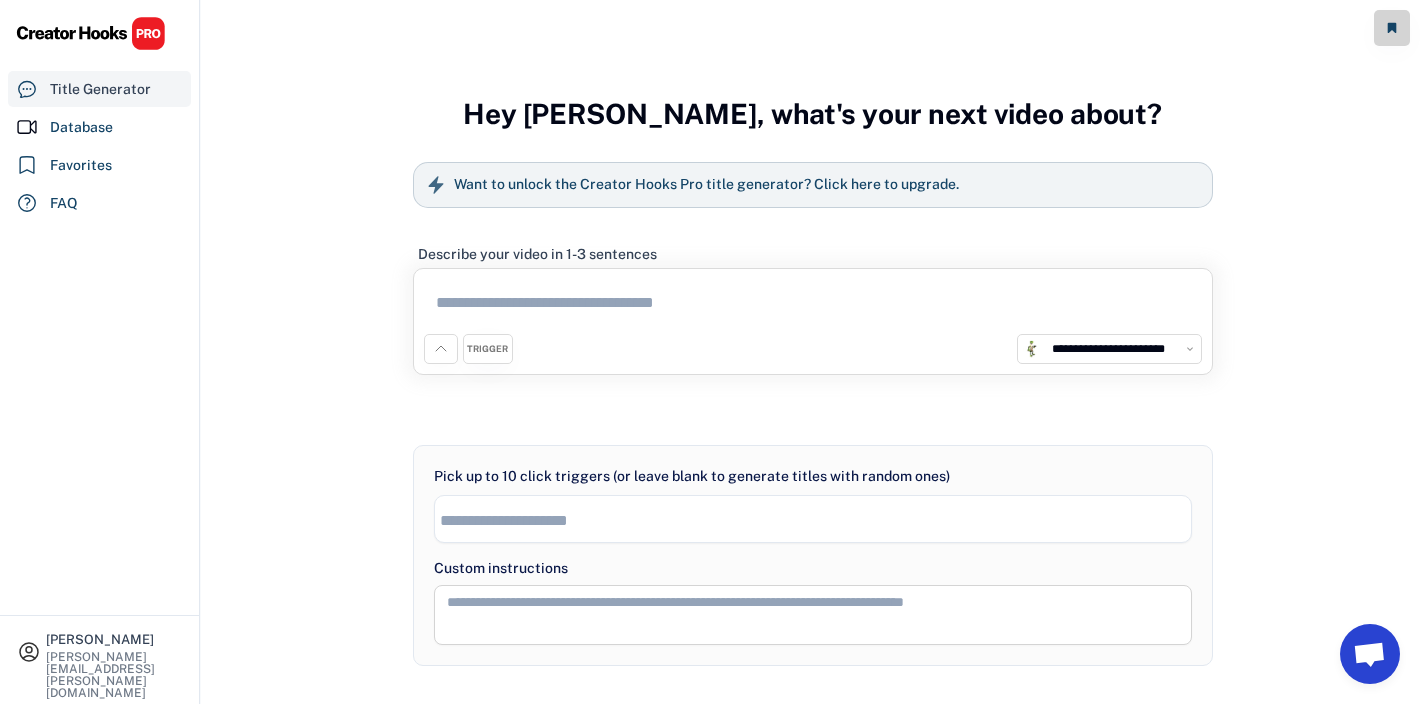 click on "Title Generator" at bounding box center [100, 89] 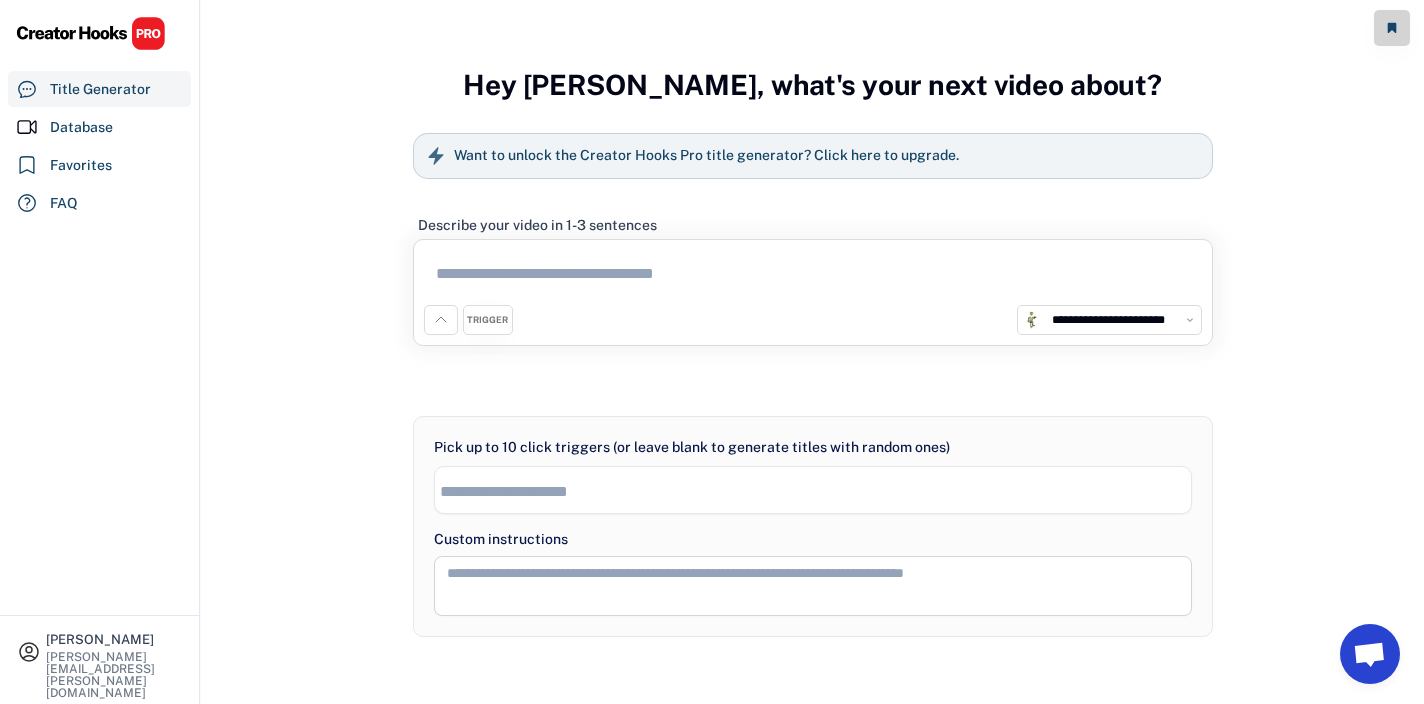 scroll, scrollTop: 0, scrollLeft: 0, axis: both 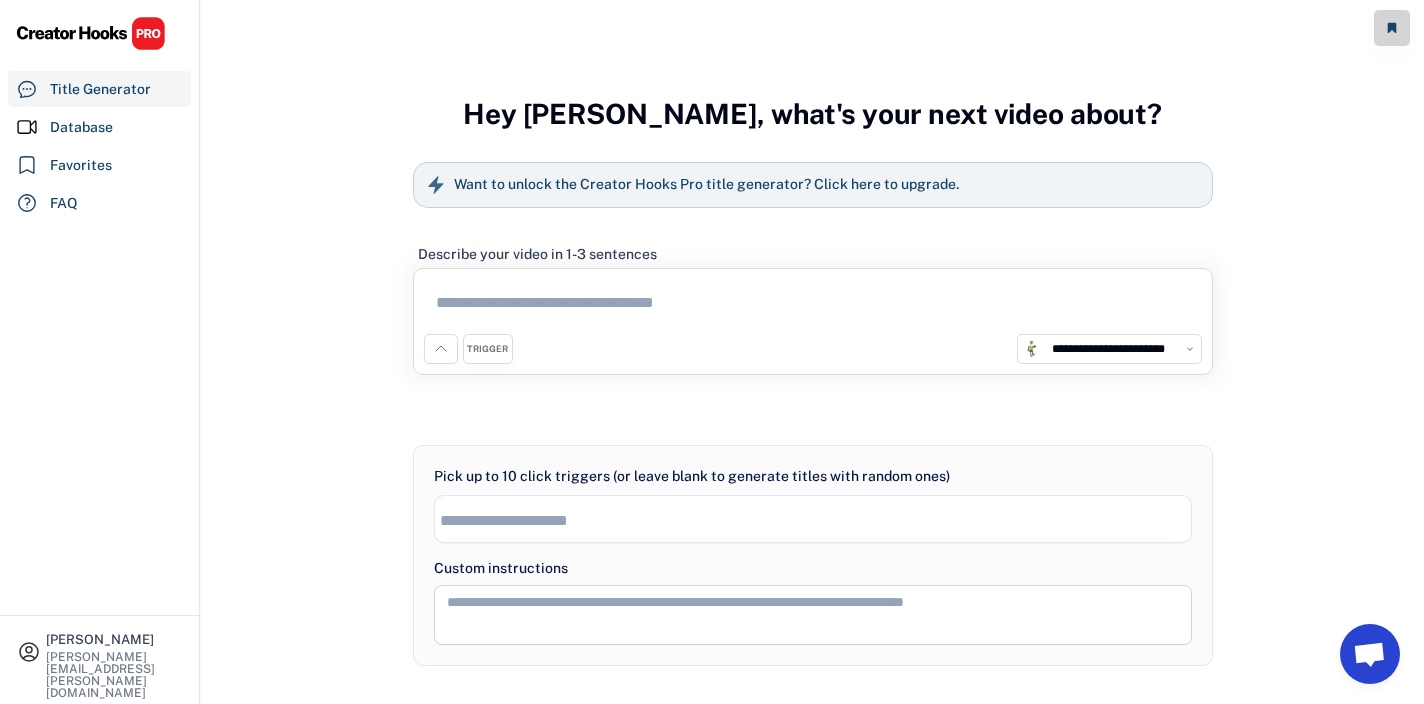 click at bounding box center (441, 349) 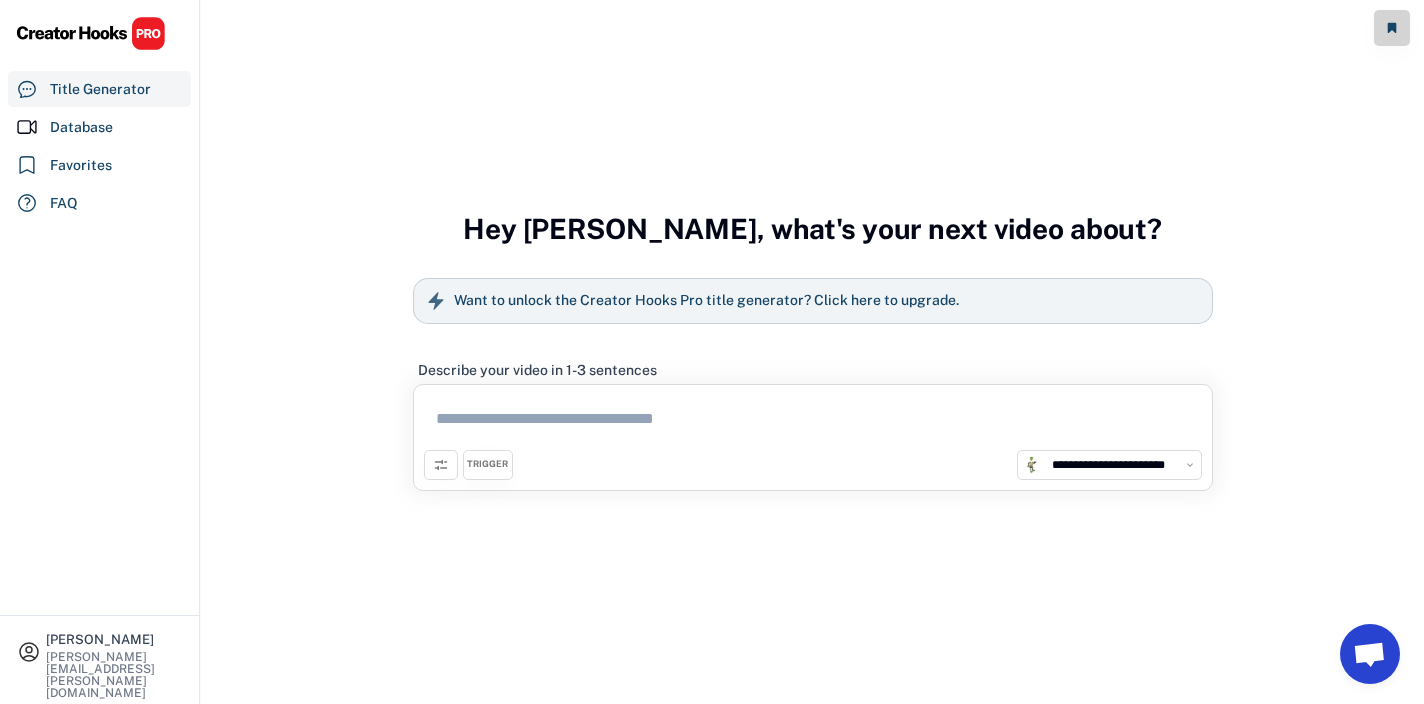 click 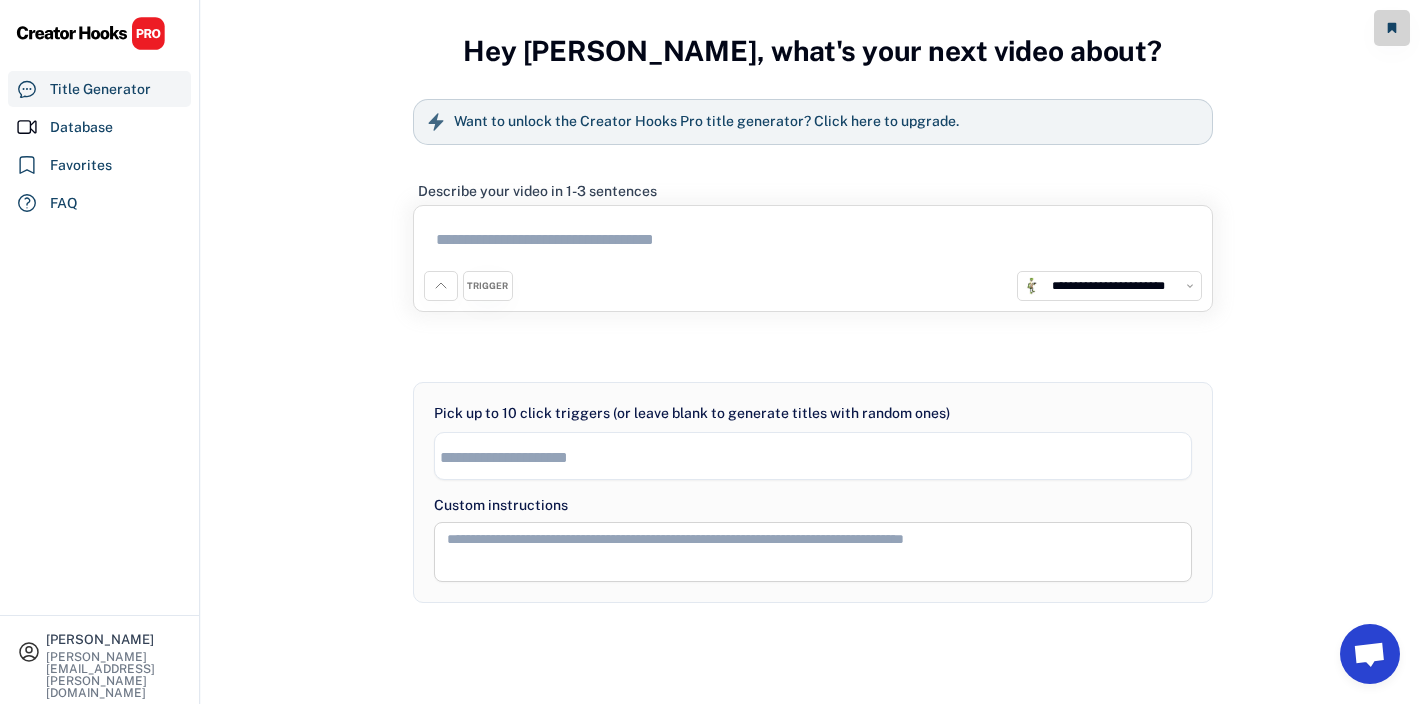 scroll, scrollTop: 0, scrollLeft: 0, axis: both 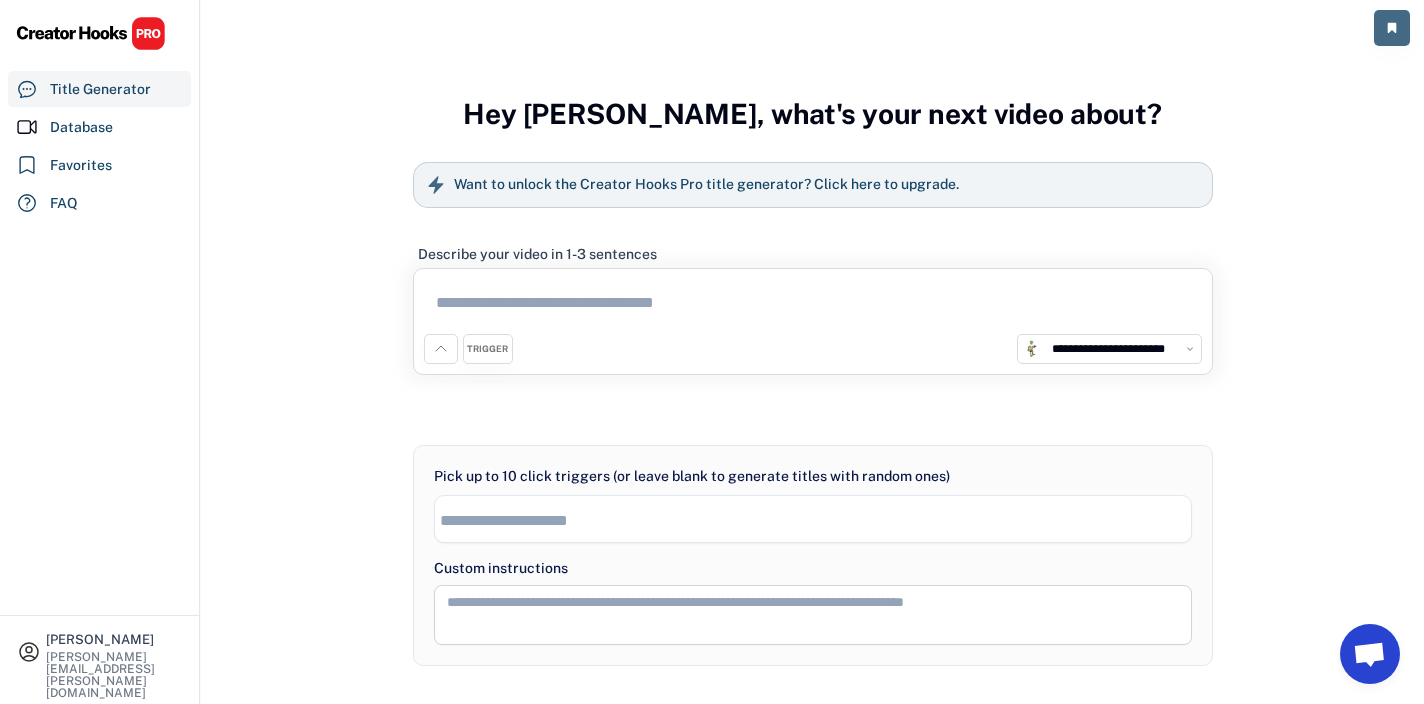 click at bounding box center [1392, 28] 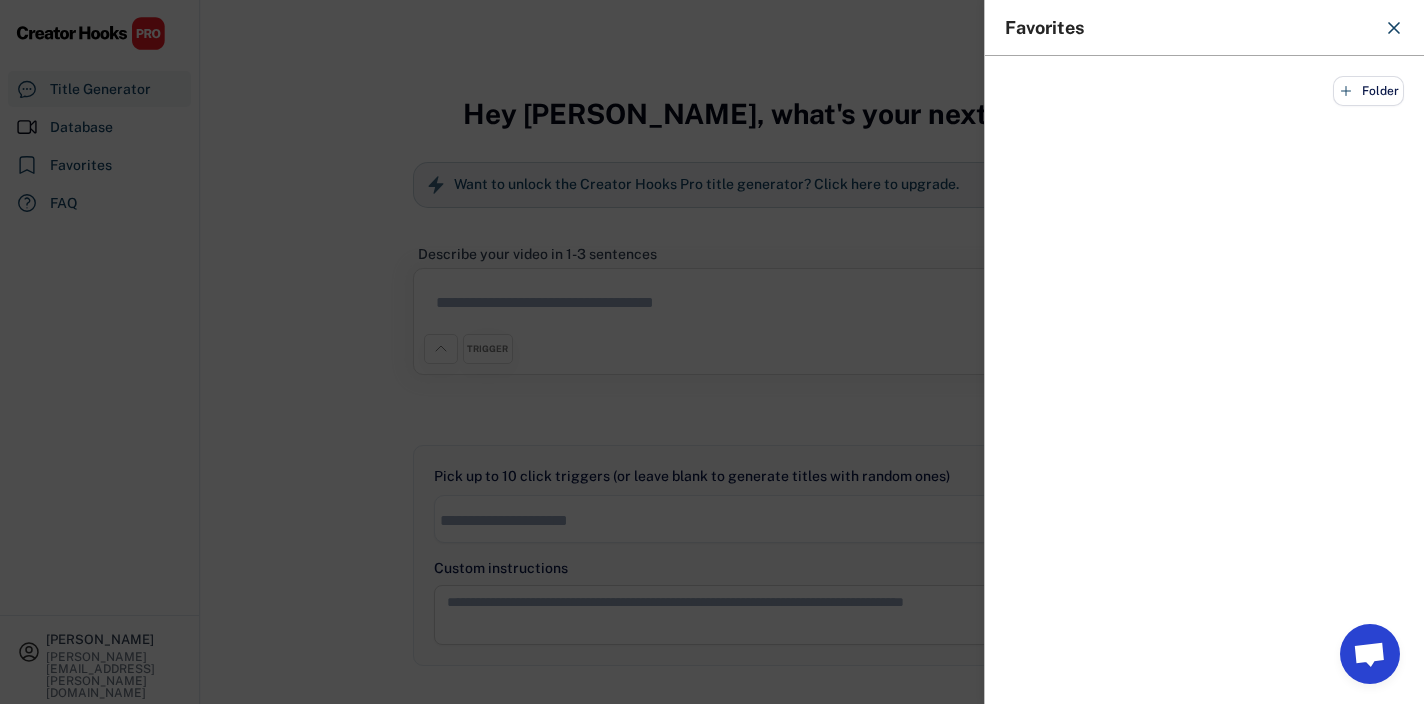 click 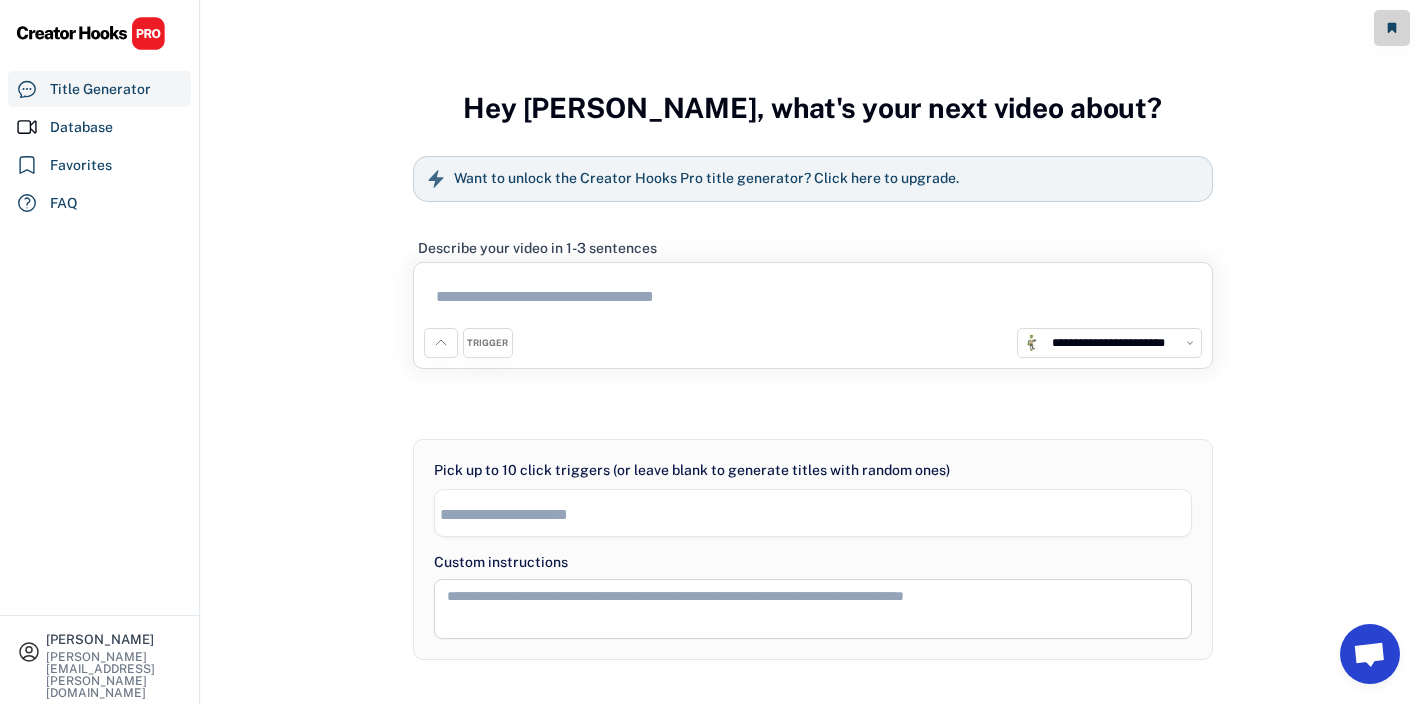 scroll, scrollTop: 0, scrollLeft: 0, axis: both 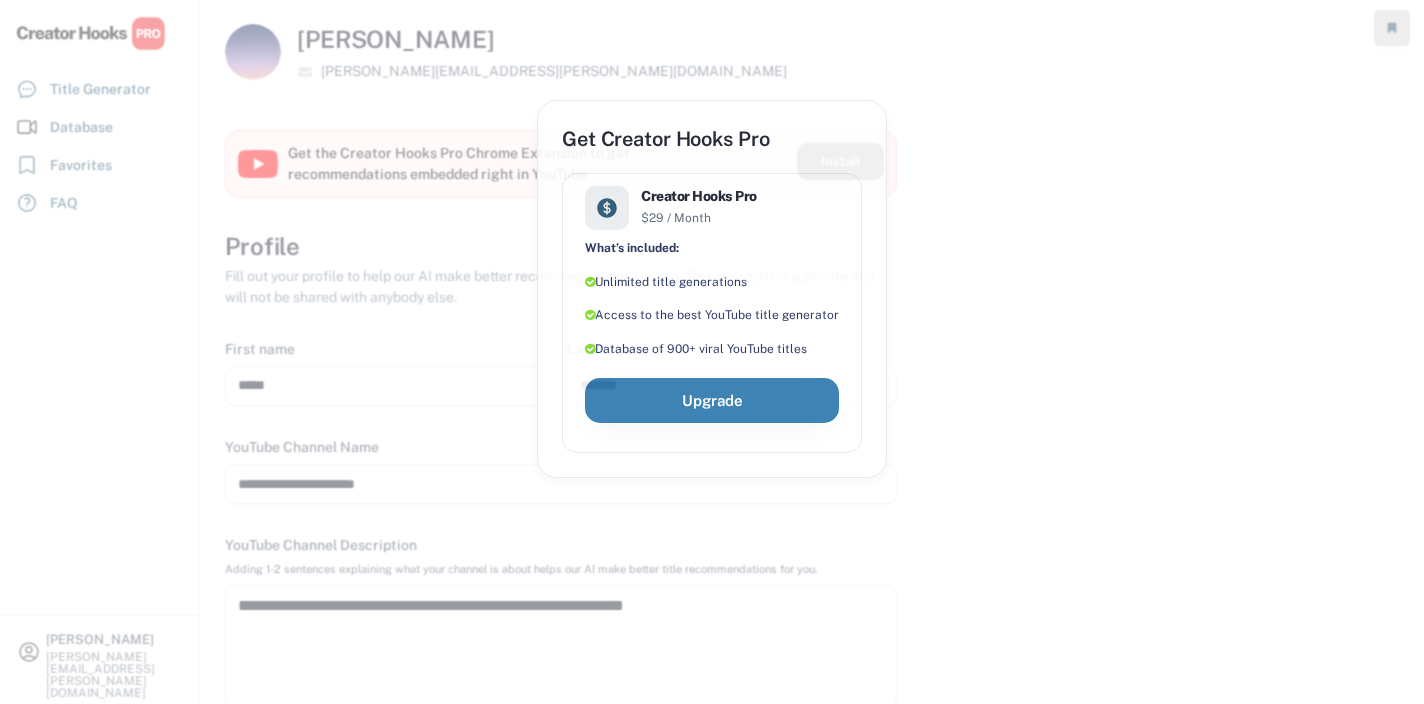 select on "**********" 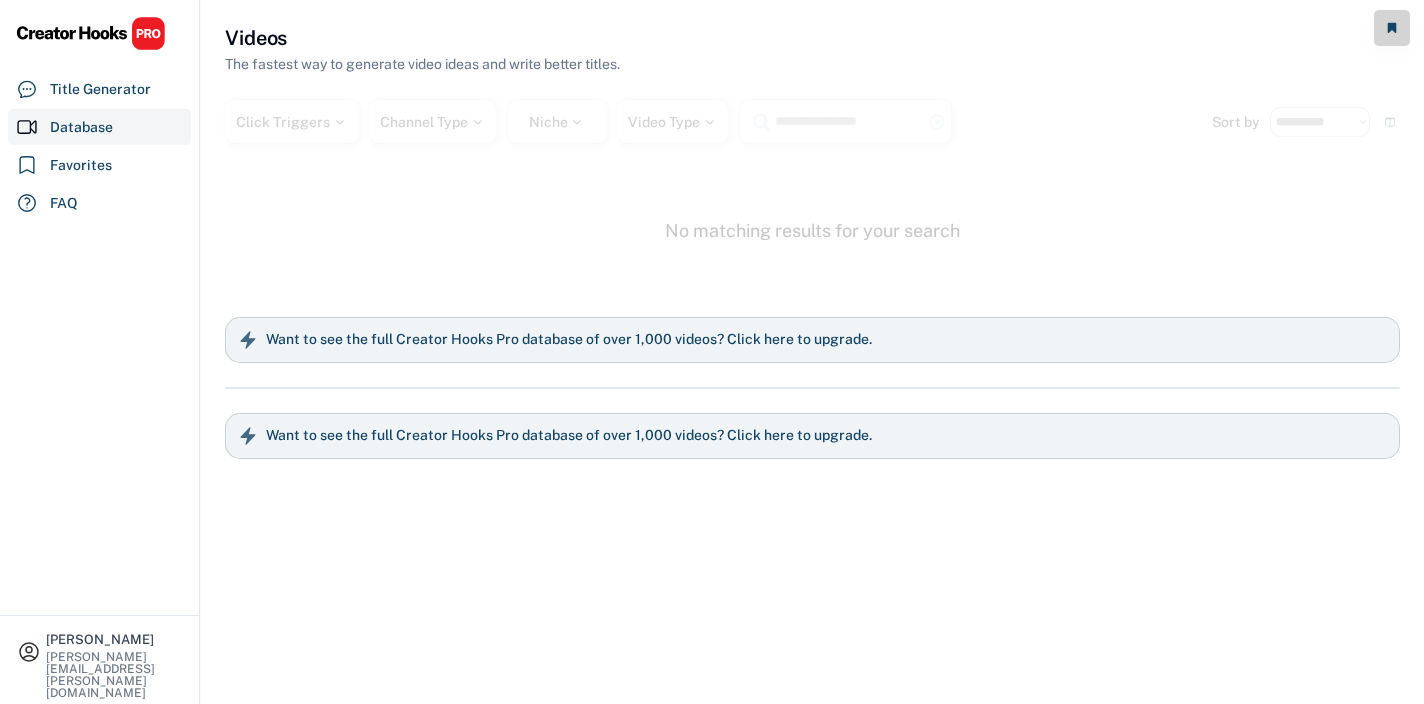 scroll, scrollTop: 0, scrollLeft: 0, axis: both 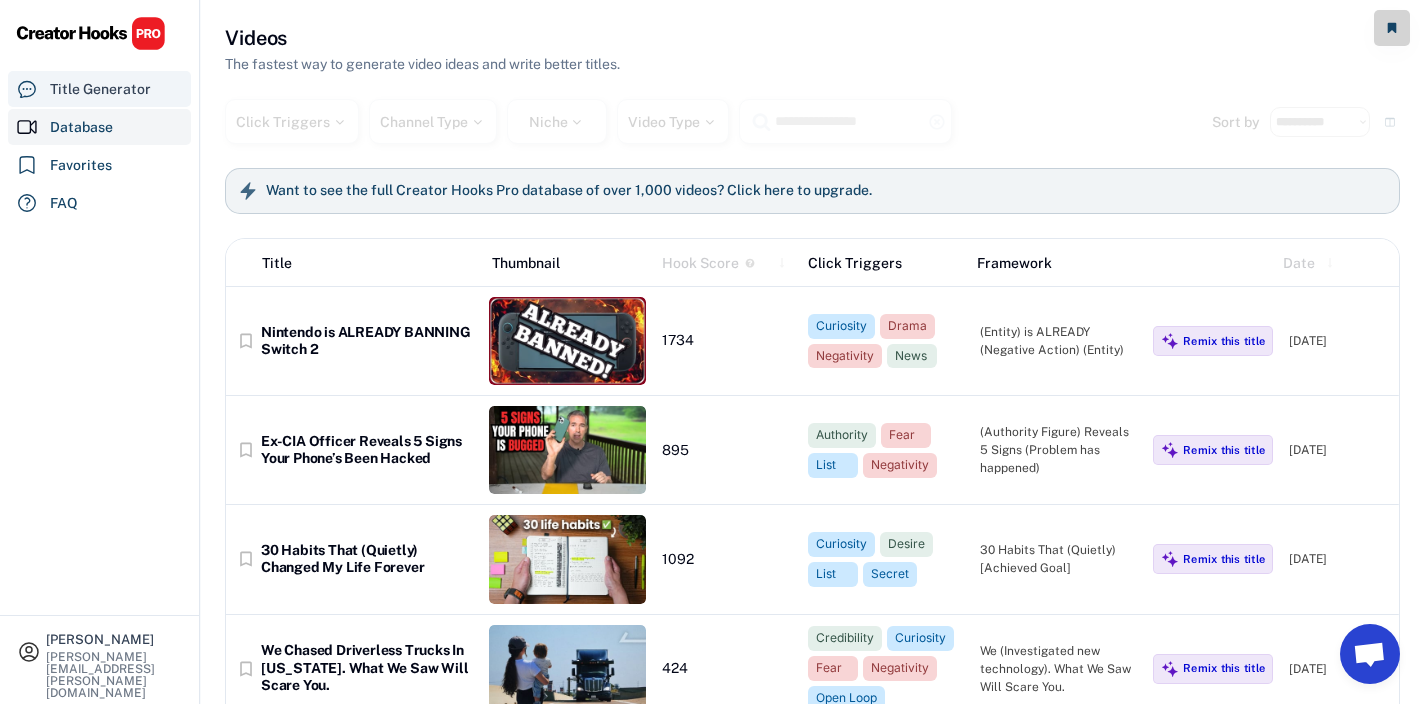 click on "Title Generator" at bounding box center [100, 89] 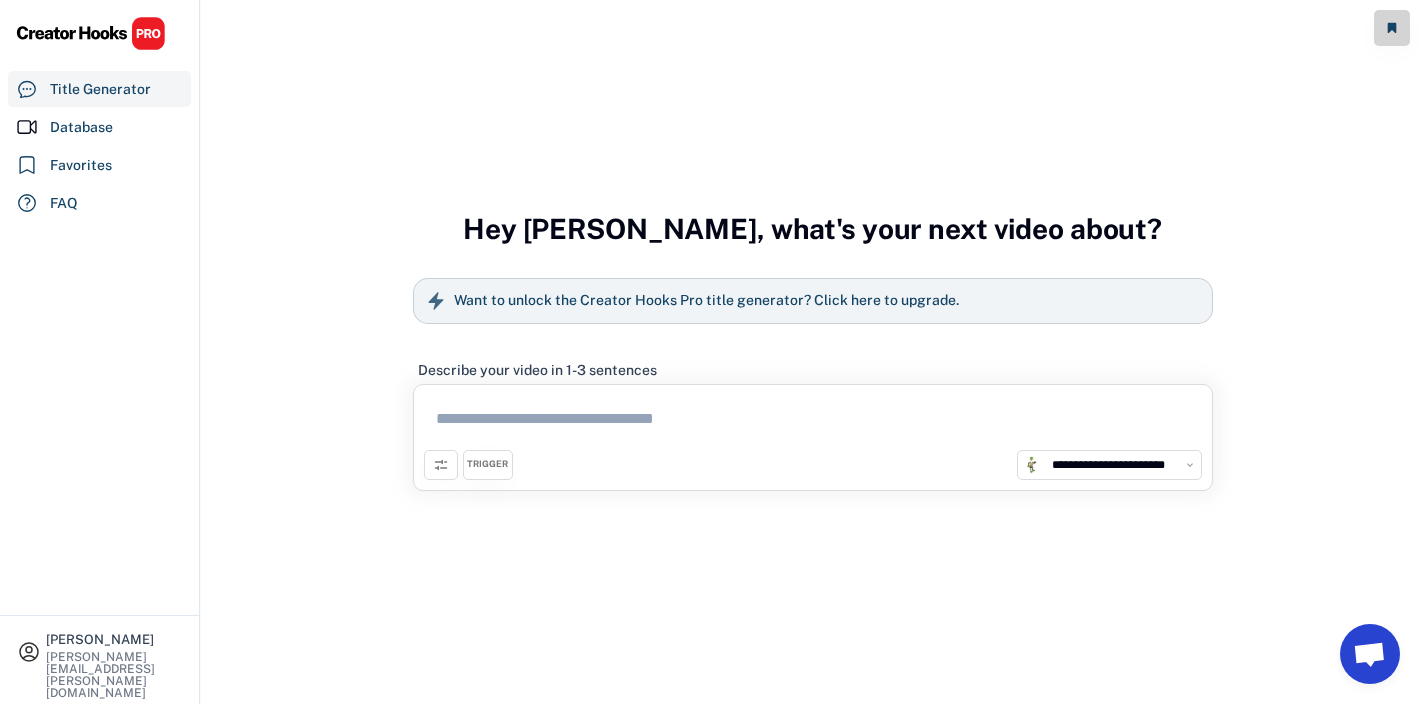 click at bounding box center [813, 422] 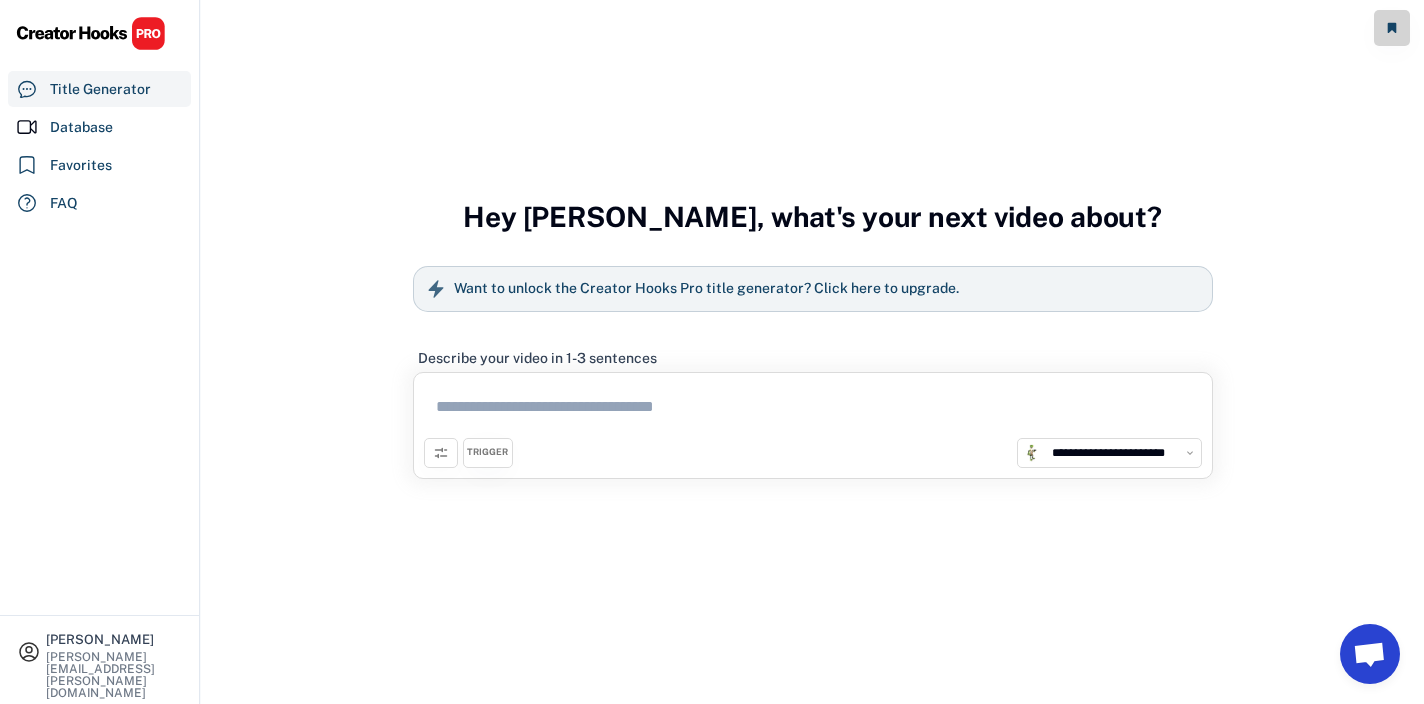 scroll, scrollTop: 0, scrollLeft: 0, axis: both 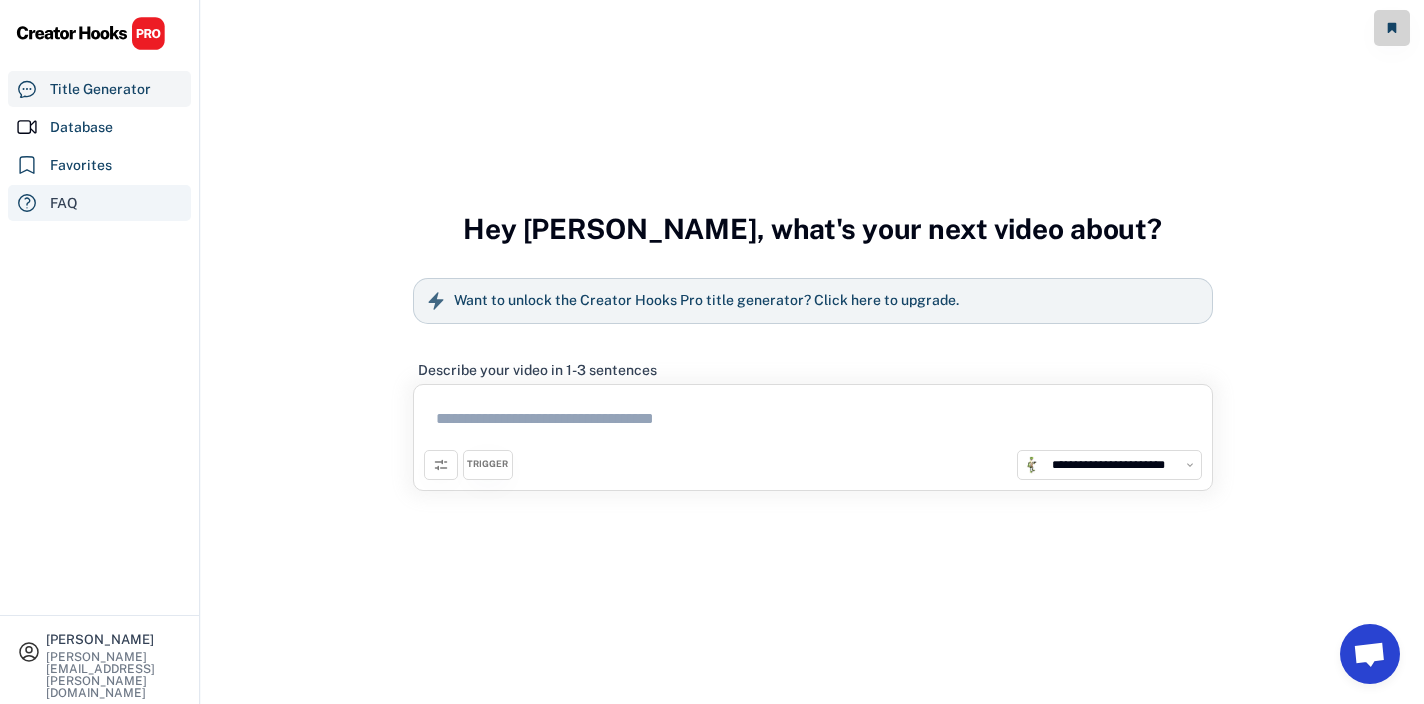 click on "FAQ" at bounding box center [64, 203] 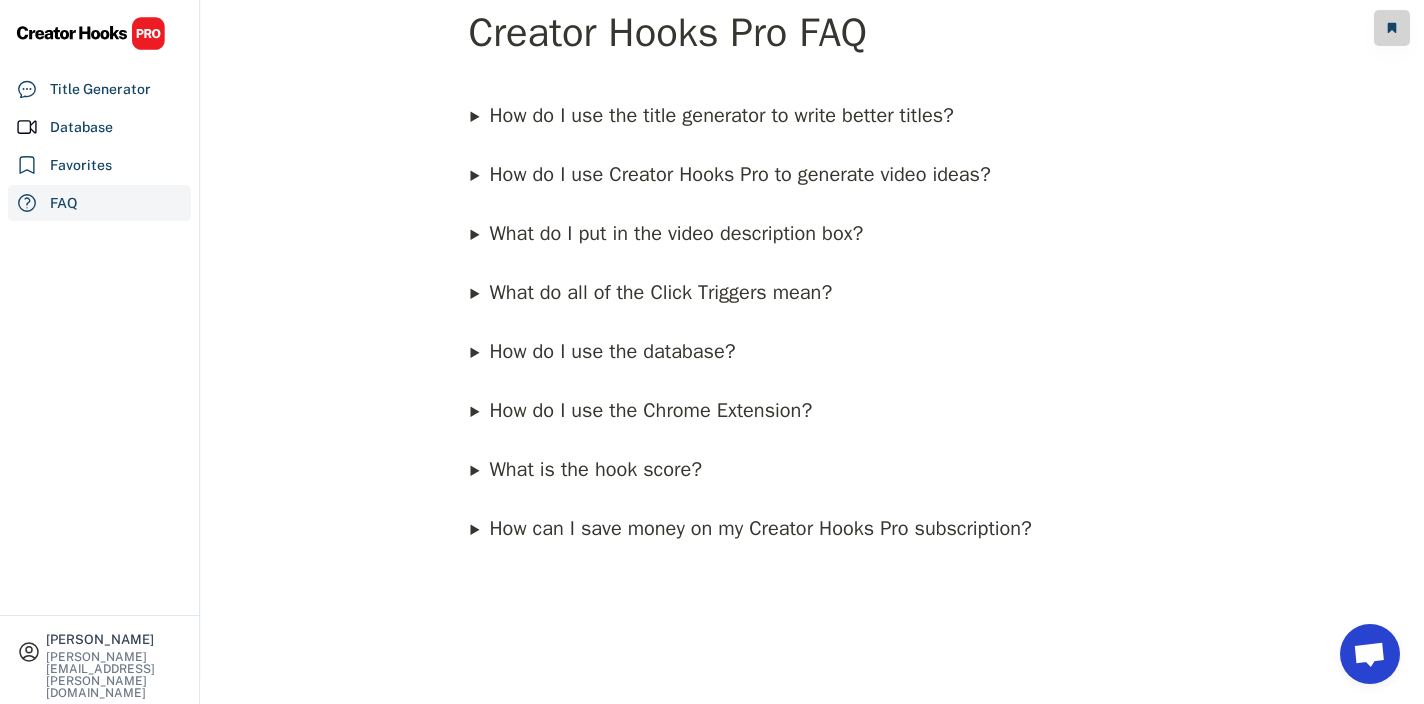 scroll, scrollTop: 78, scrollLeft: 0, axis: vertical 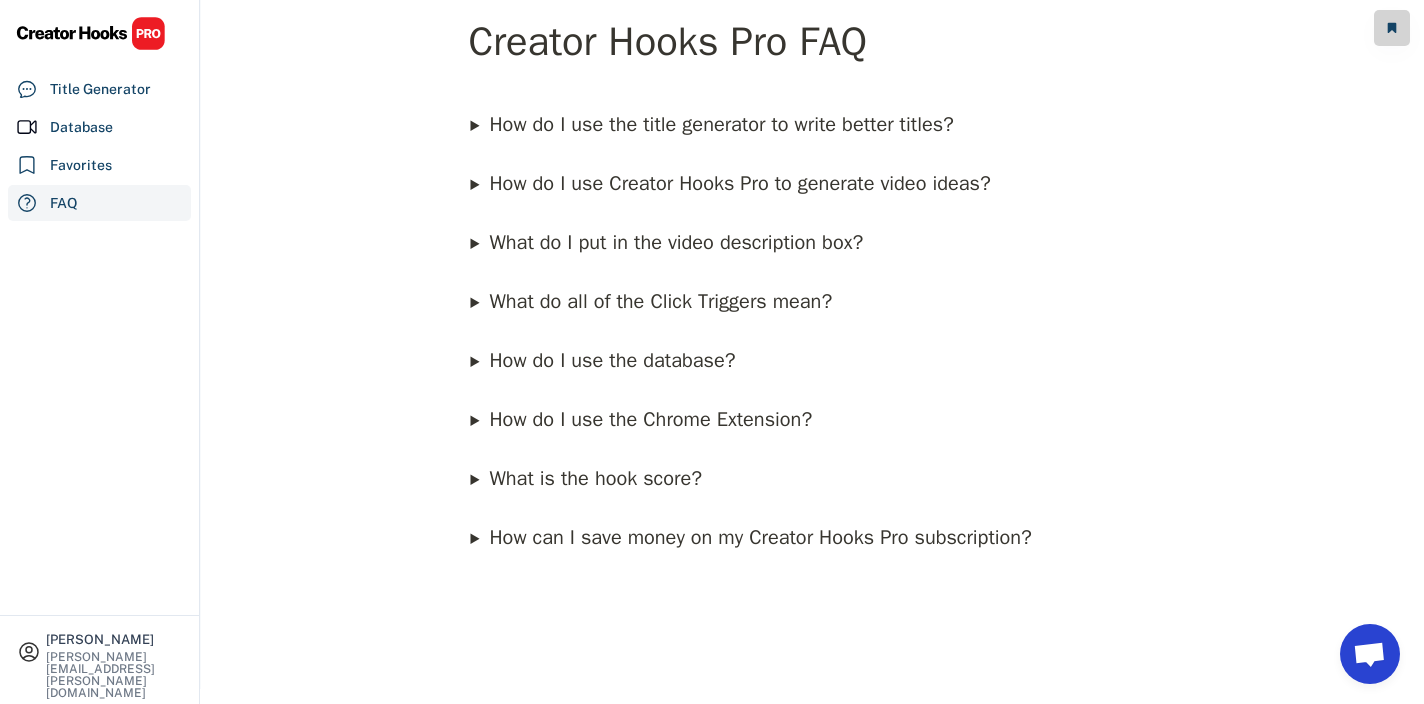 click on "How can I save money on my Creator Hooks Pro subscription?" at bounding box center (760, 537) 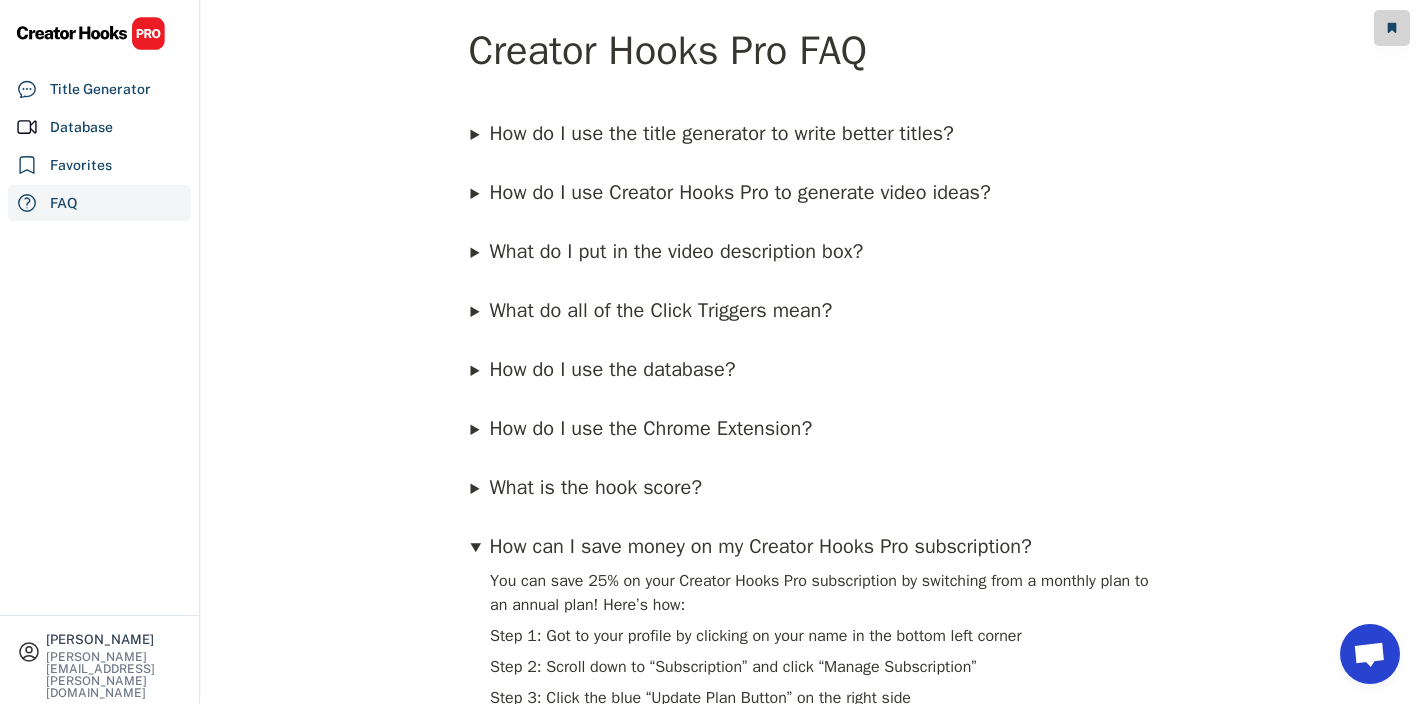 scroll, scrollTop: 0, scrollLeft: 0, axis: both 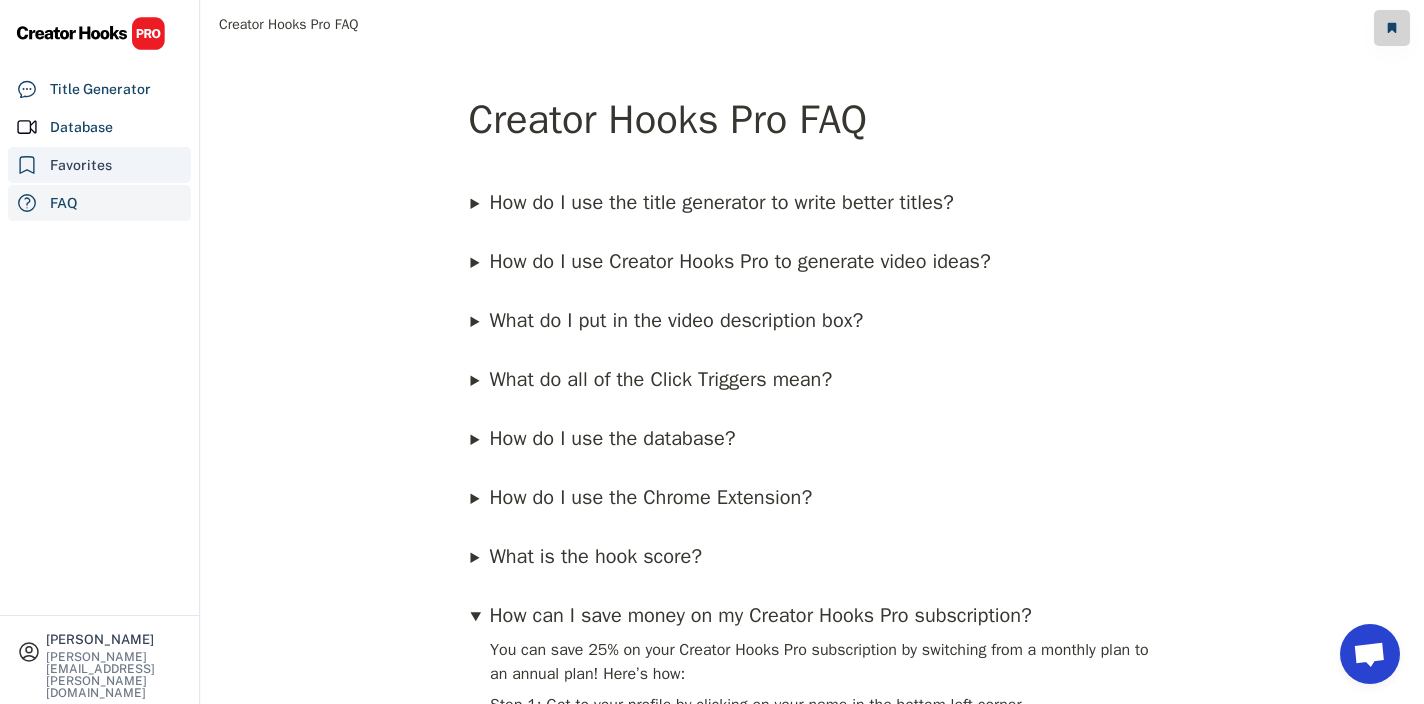 click on "Favorites" at bounding box center [81, 165] 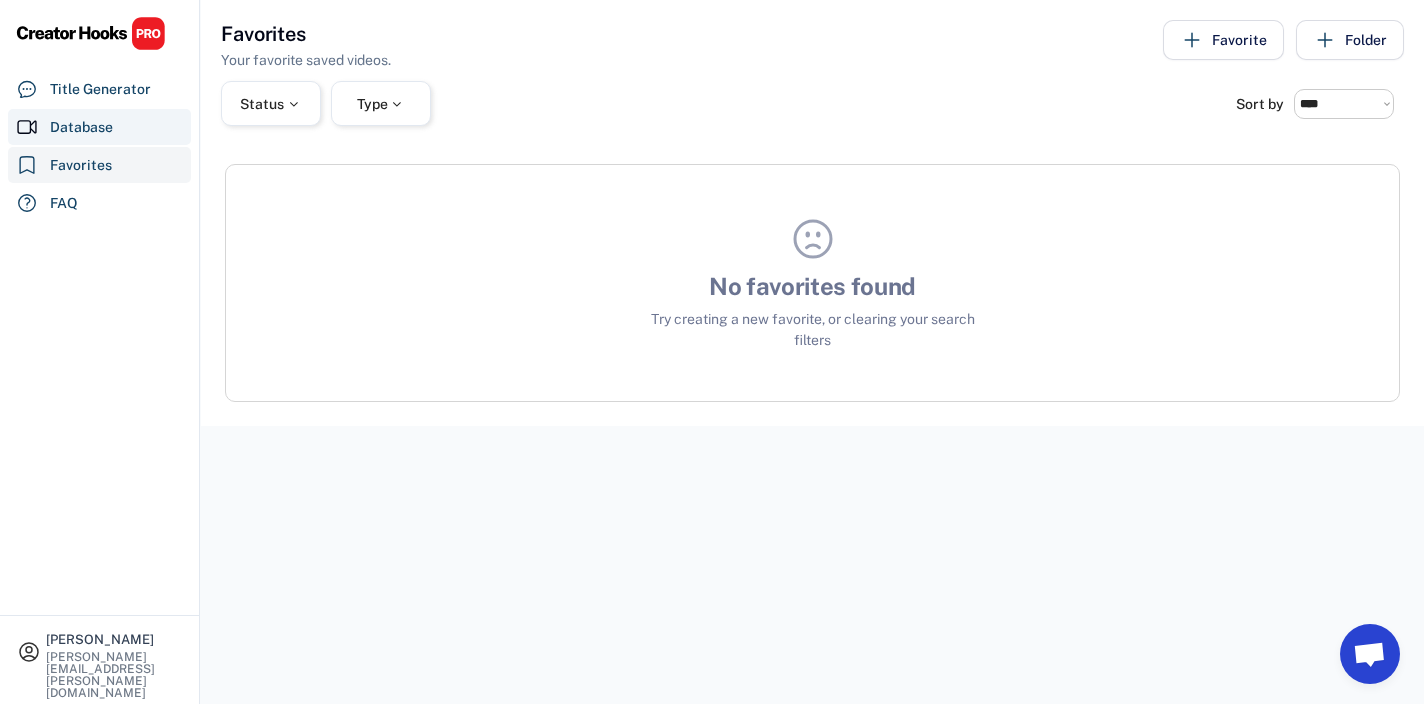 click on "Database" at bounding box center (81, 127) 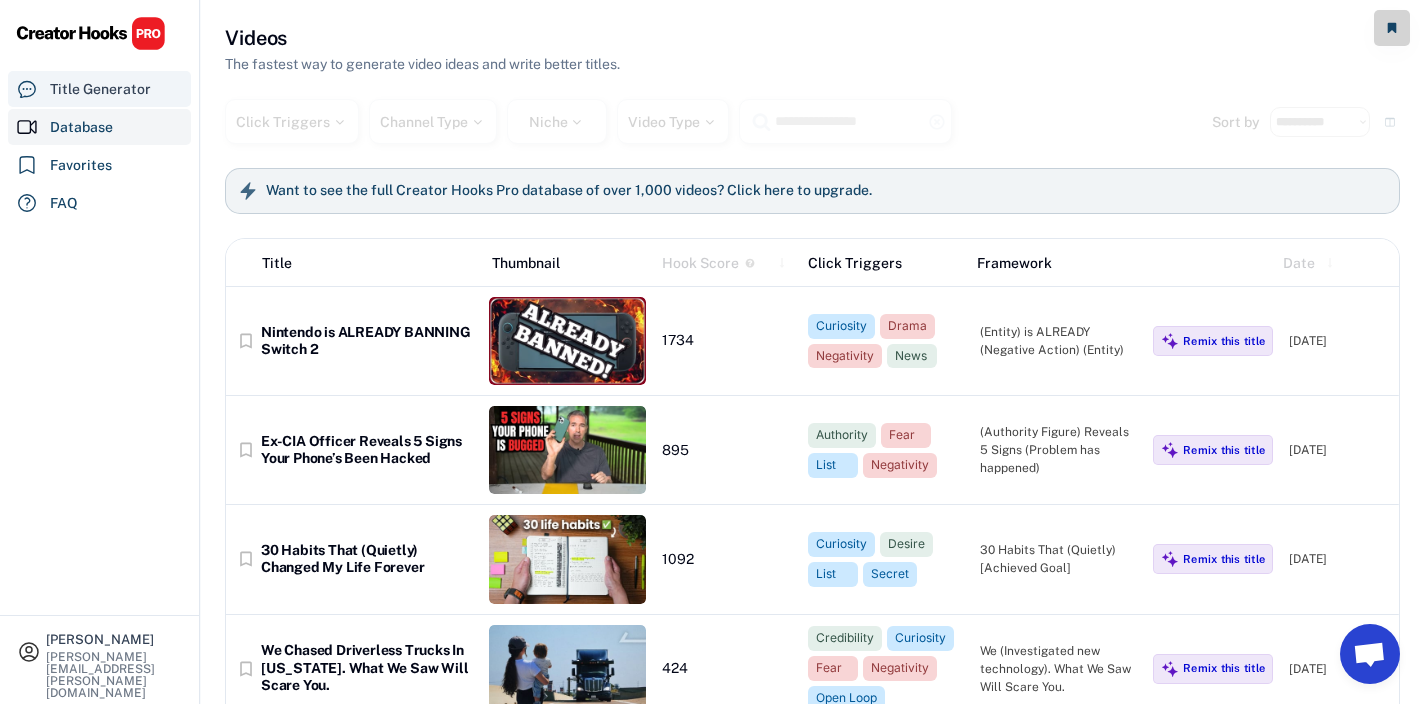 click on "Title Generator" at bounding box center (100, 89) 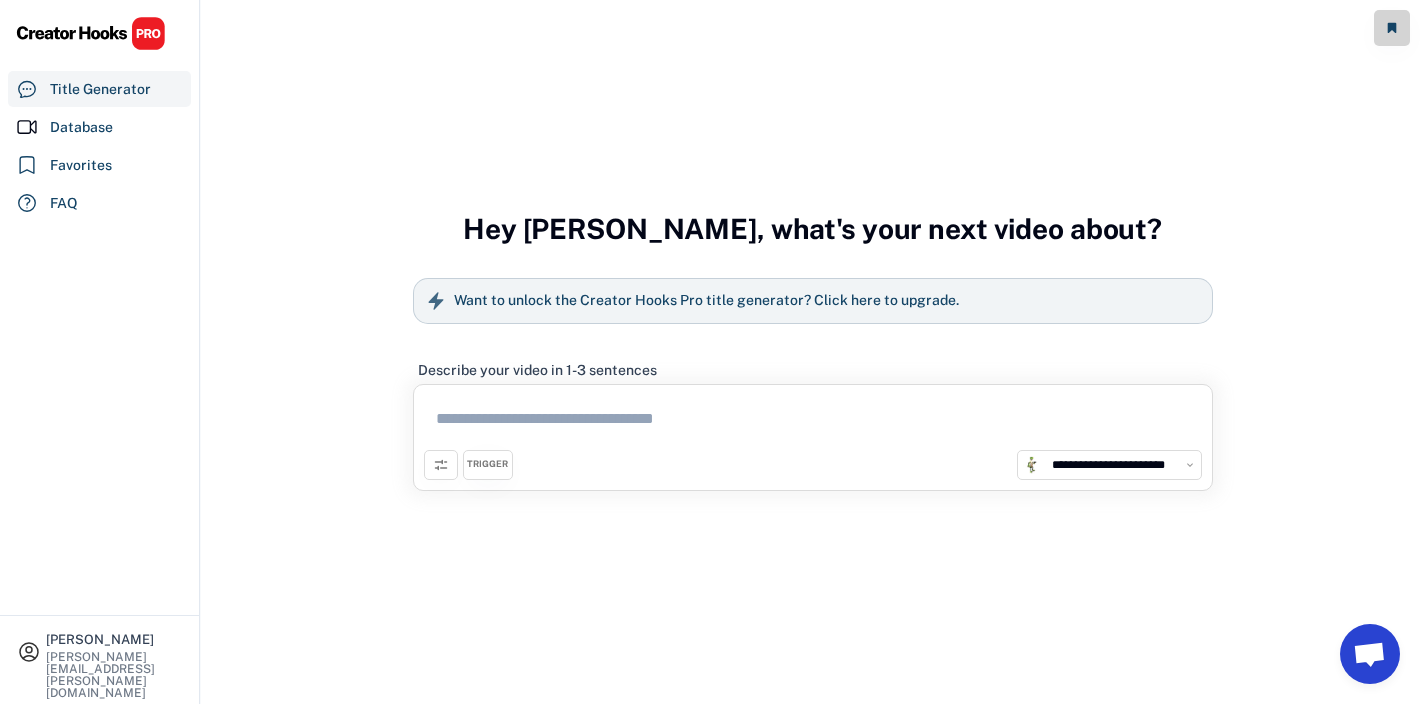 click on "**********" at bounding box center [1121, 465] 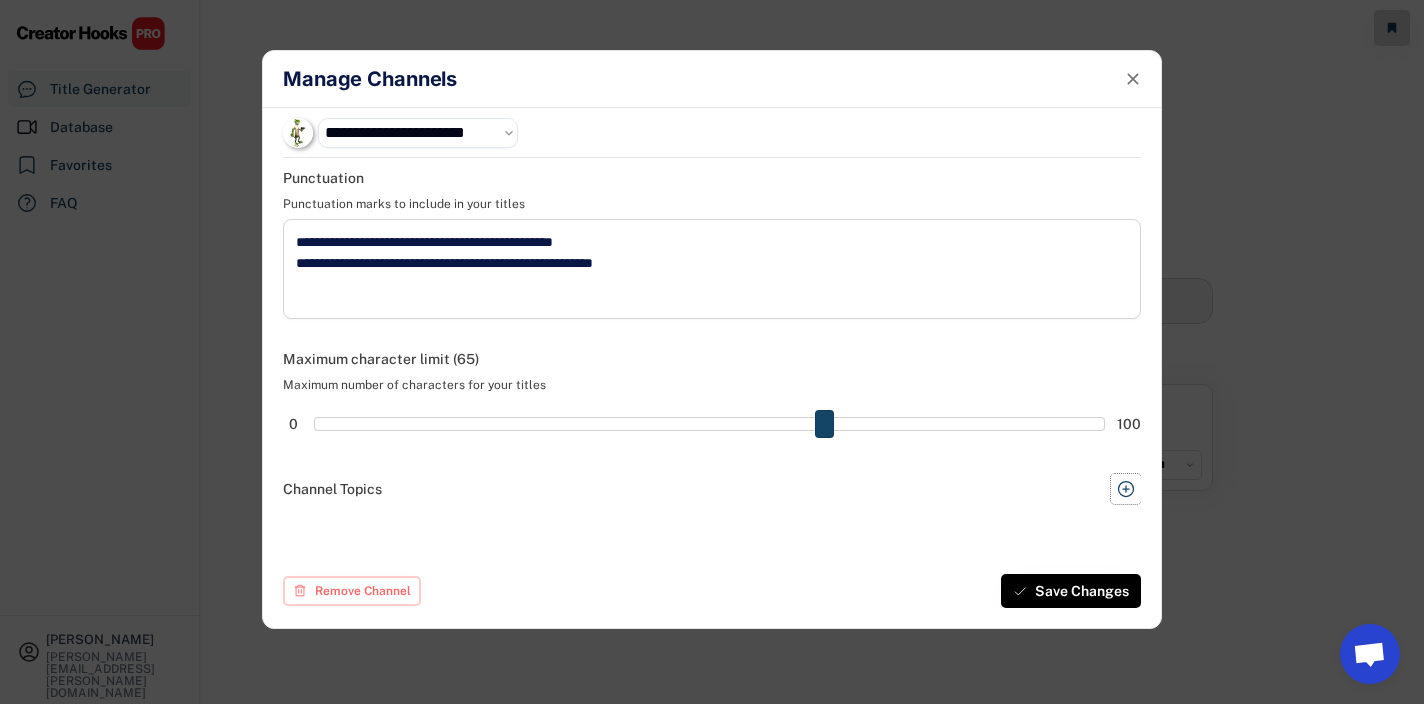 click 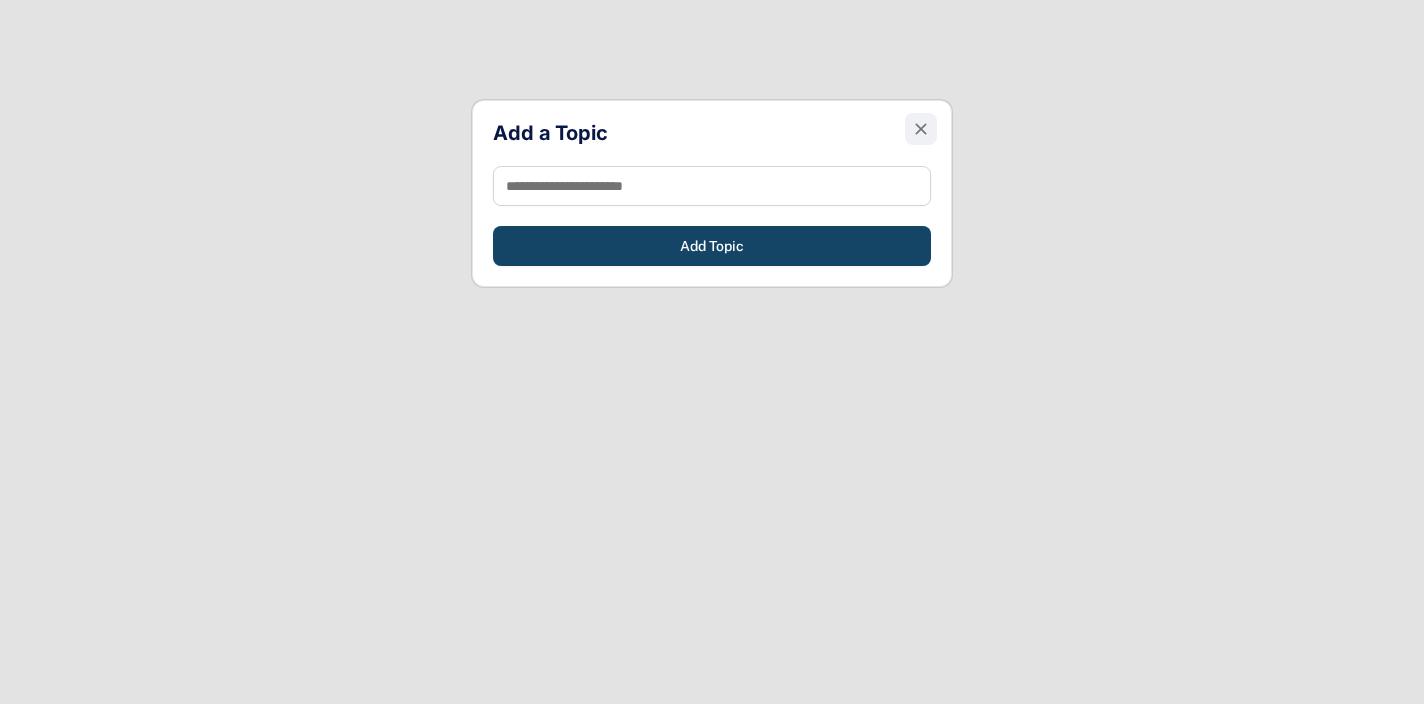 click 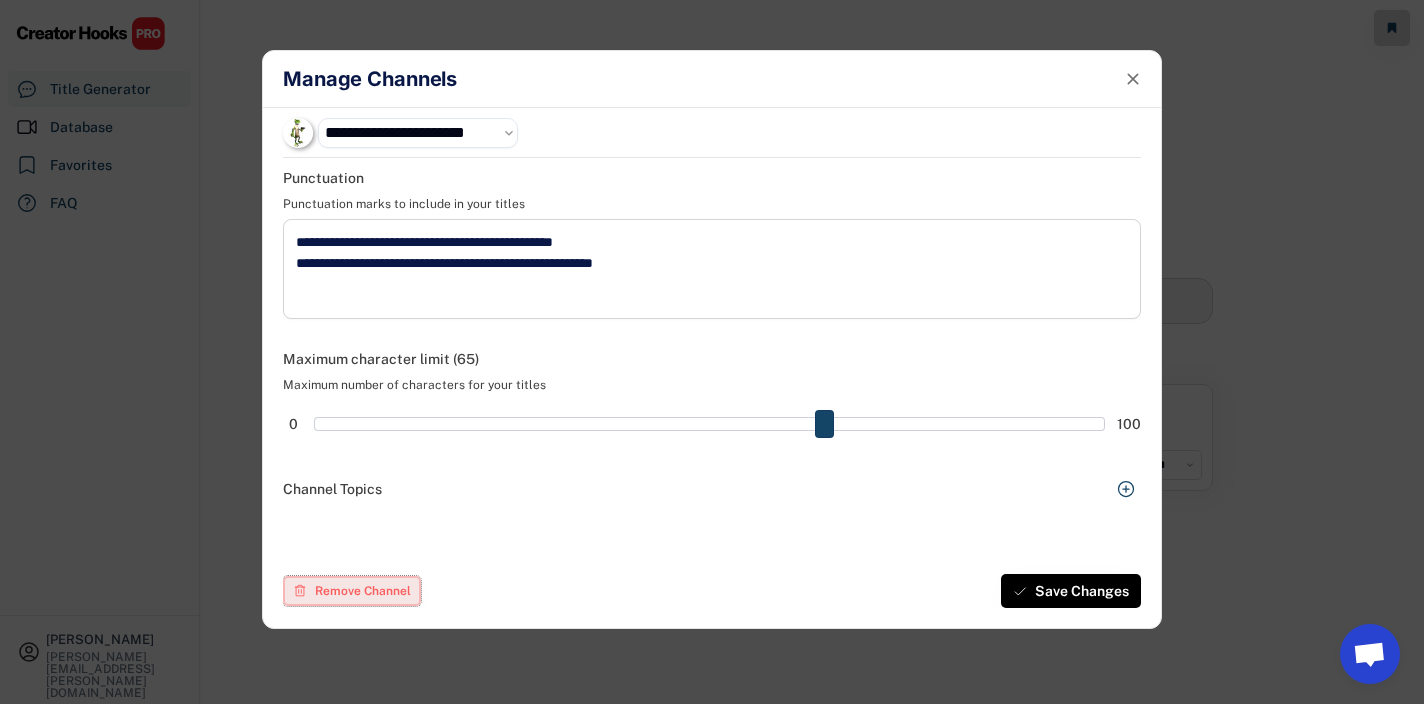 click on "Remove Channel" at bounding box center (363, 591) 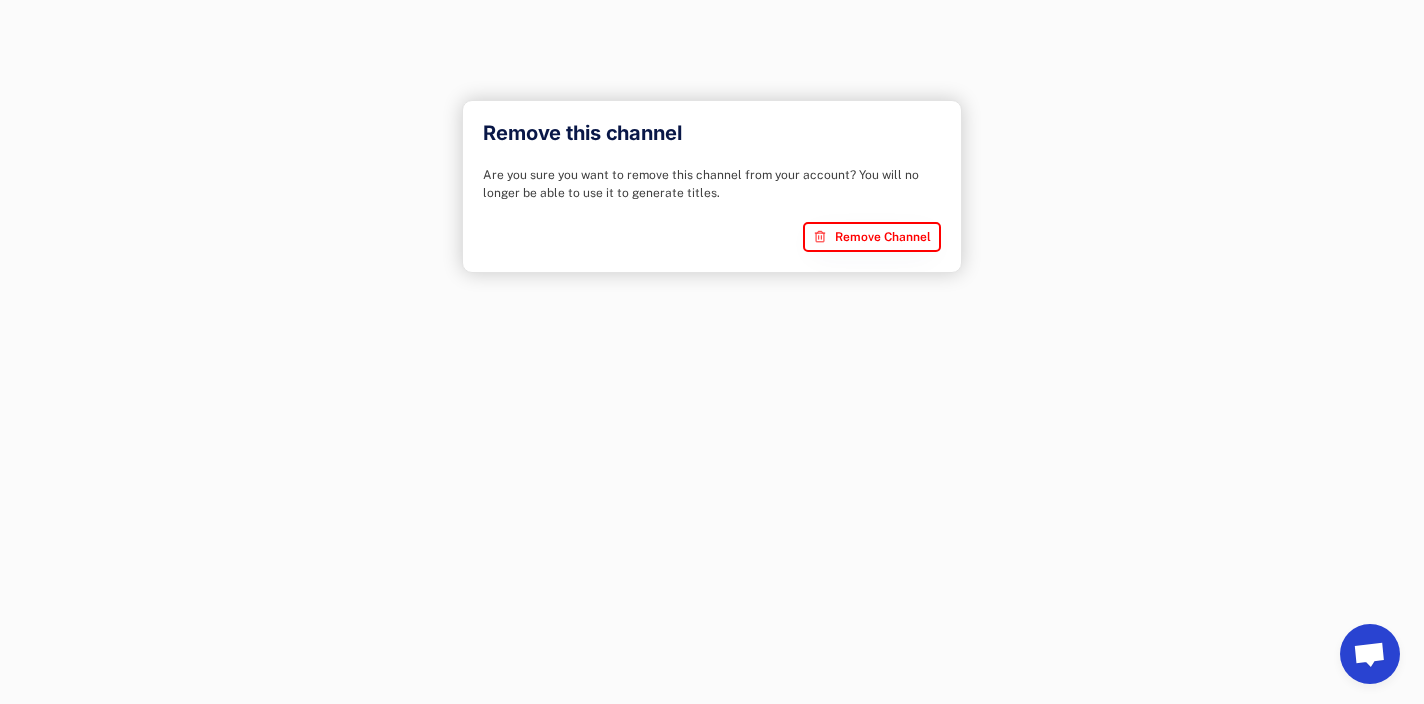 click on "Remove this channel Are you sure you want to remove this channel from your account? You will no longer be able to use it to generate titles. Remove Channel" at bounding box center [712, 186] 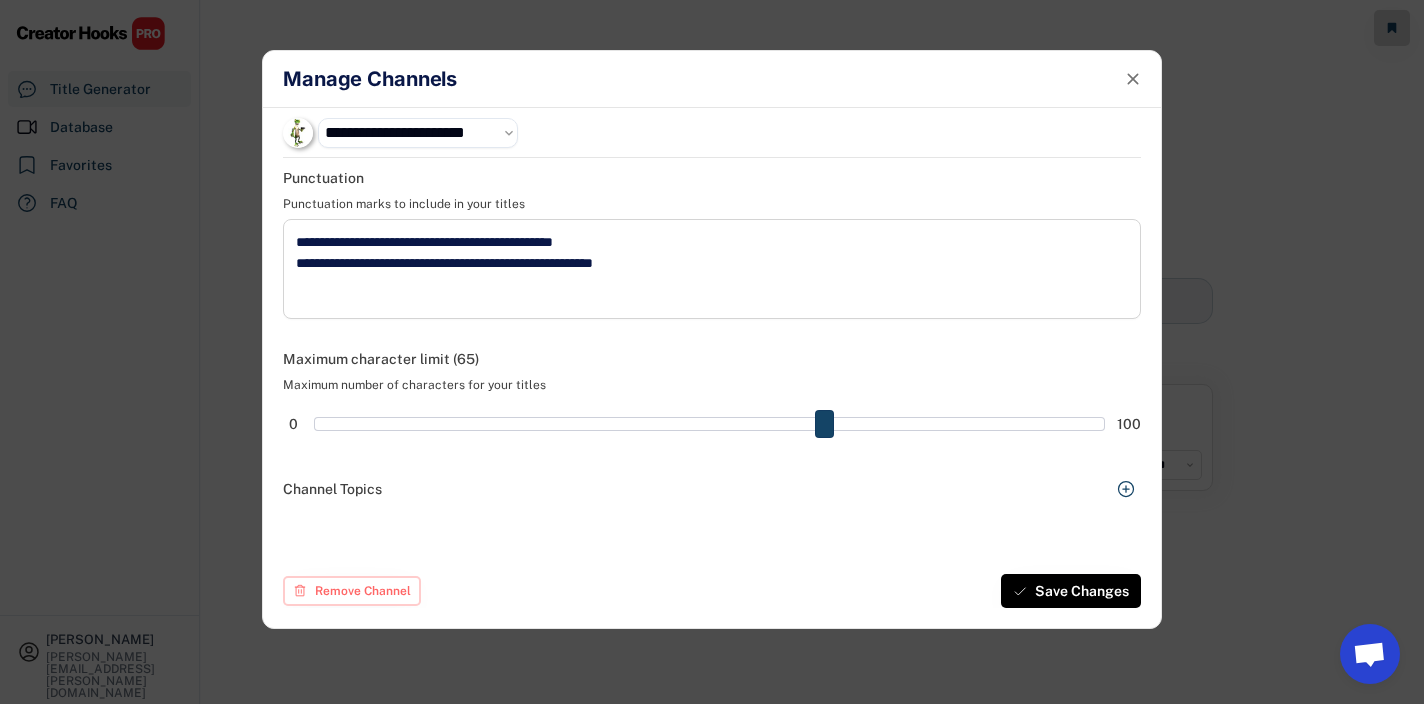 click on "**********" 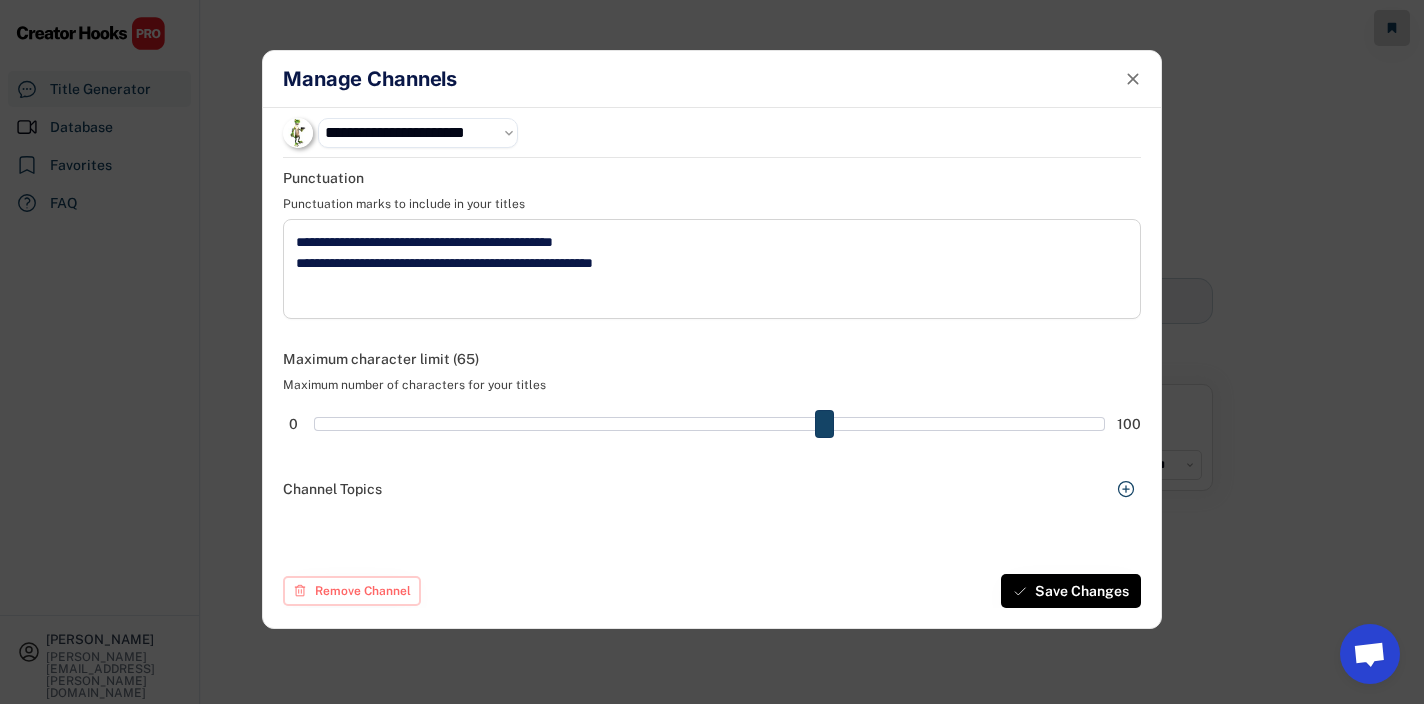 click on "**********" at bounding box center [418, 133] 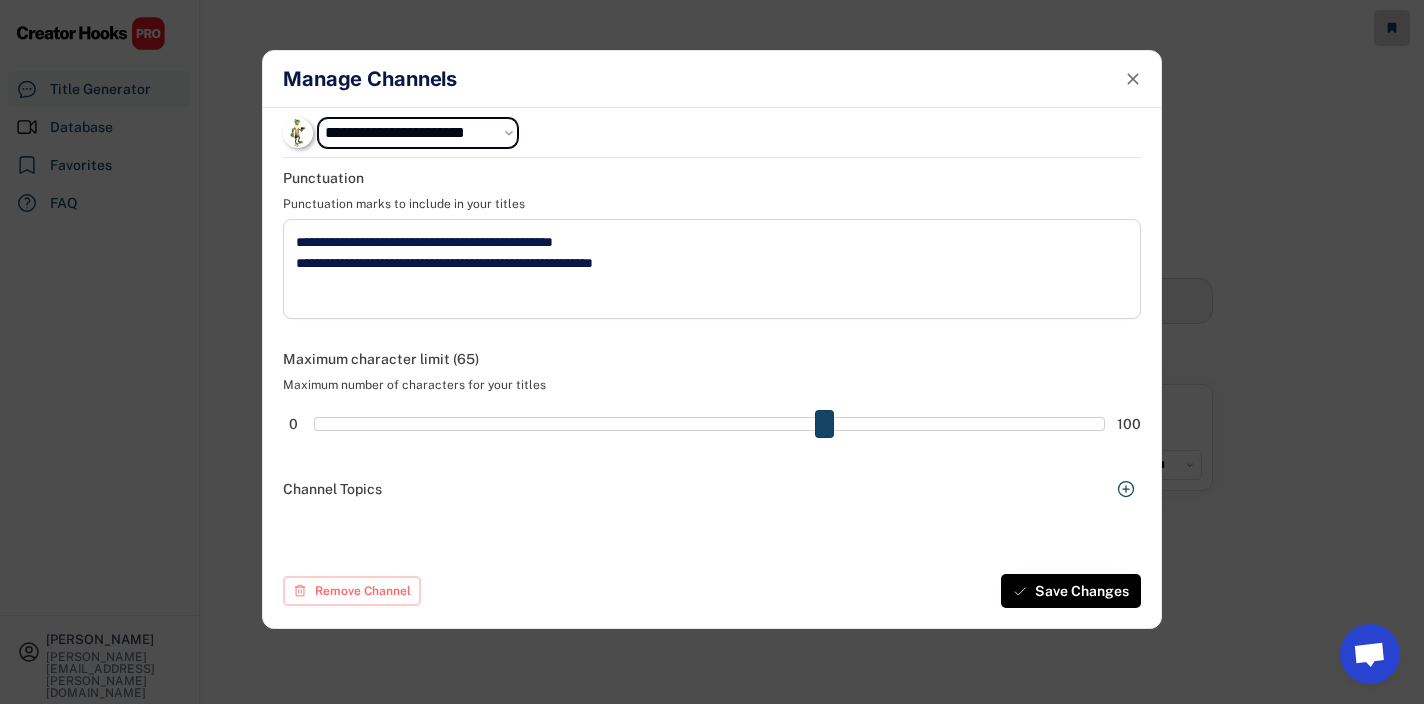 click 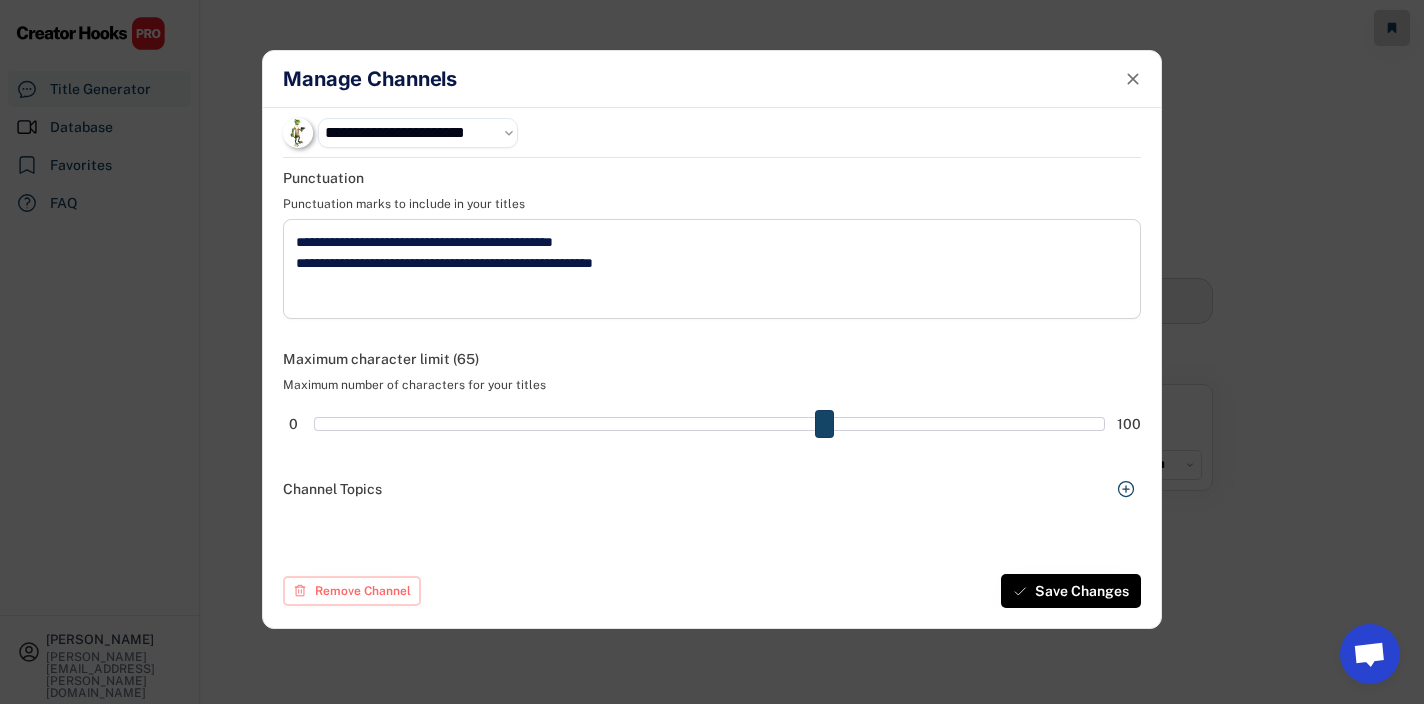 click on "**********" at bounding box center [418, 133] 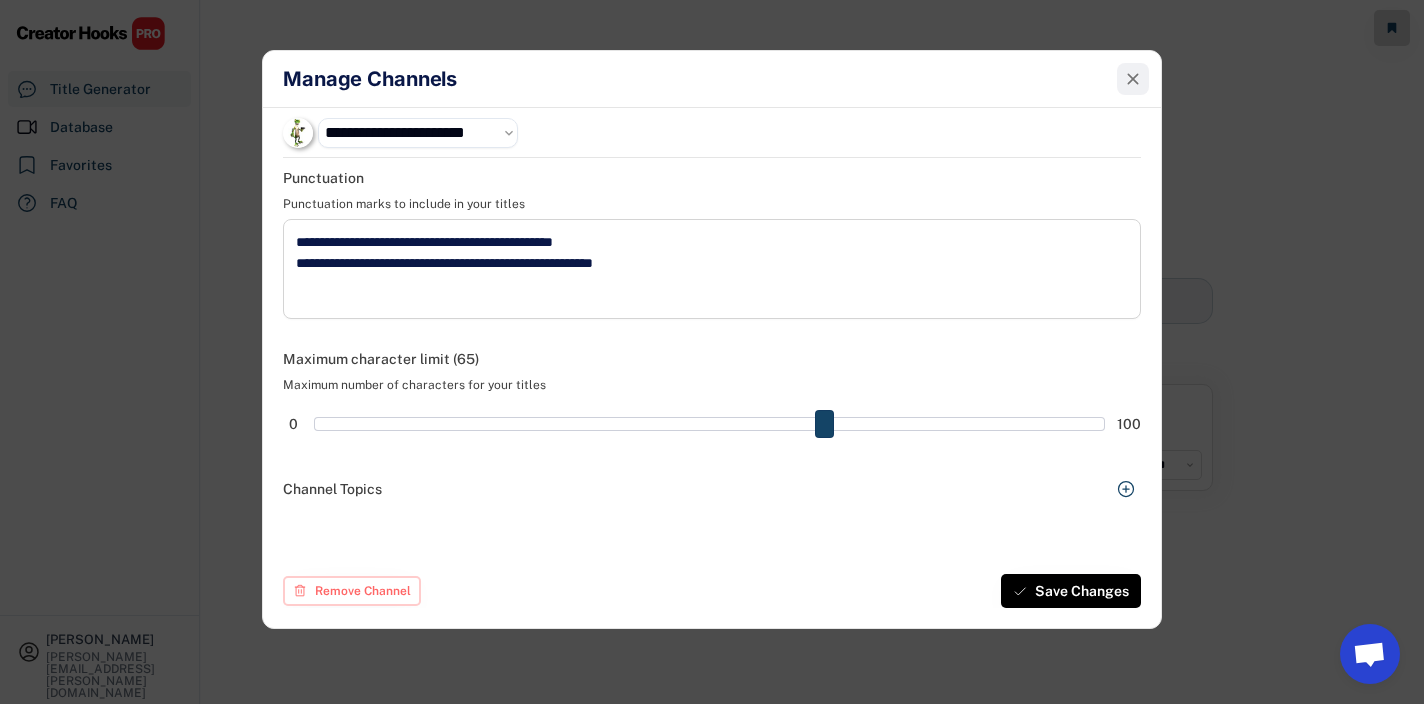 click 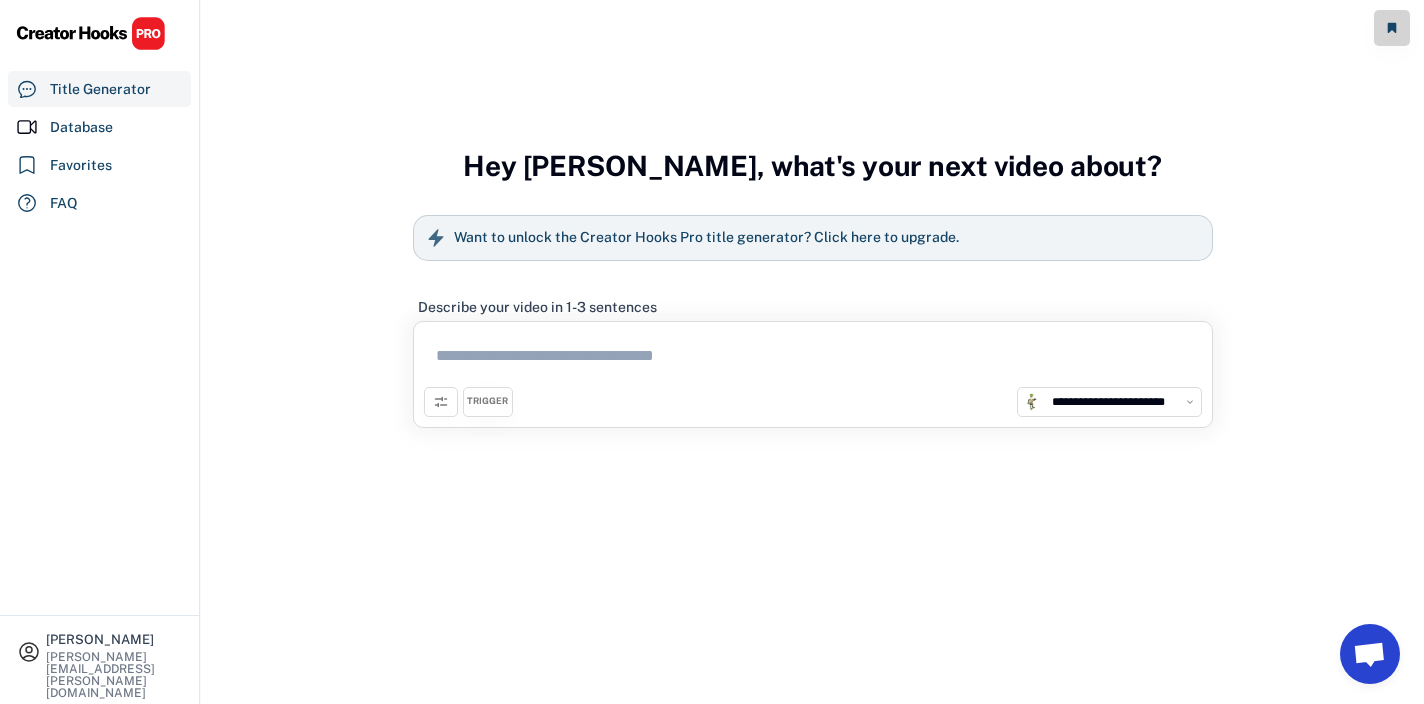 scroll, scrollTop: 0, scrollLeft: 0, axis: both 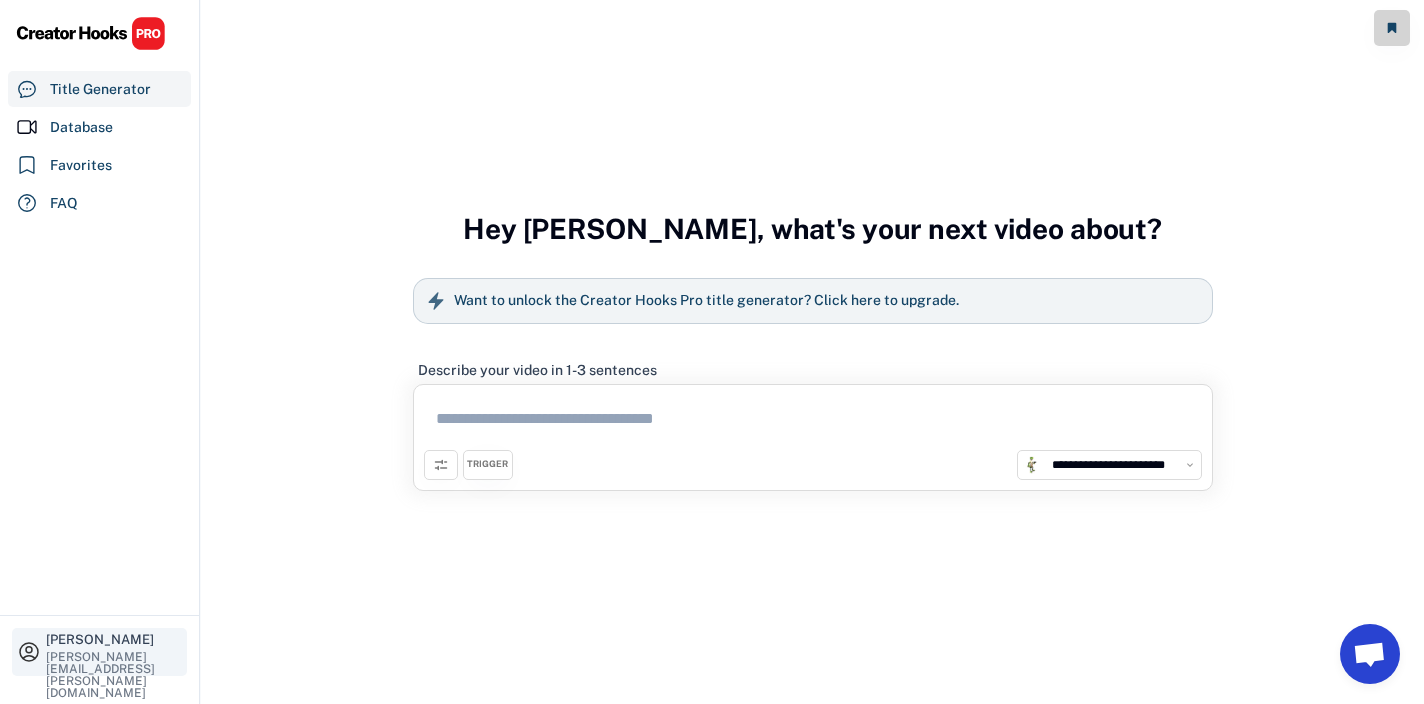 click on "[PERSON_NAME]" at bounding box center (114, 639) 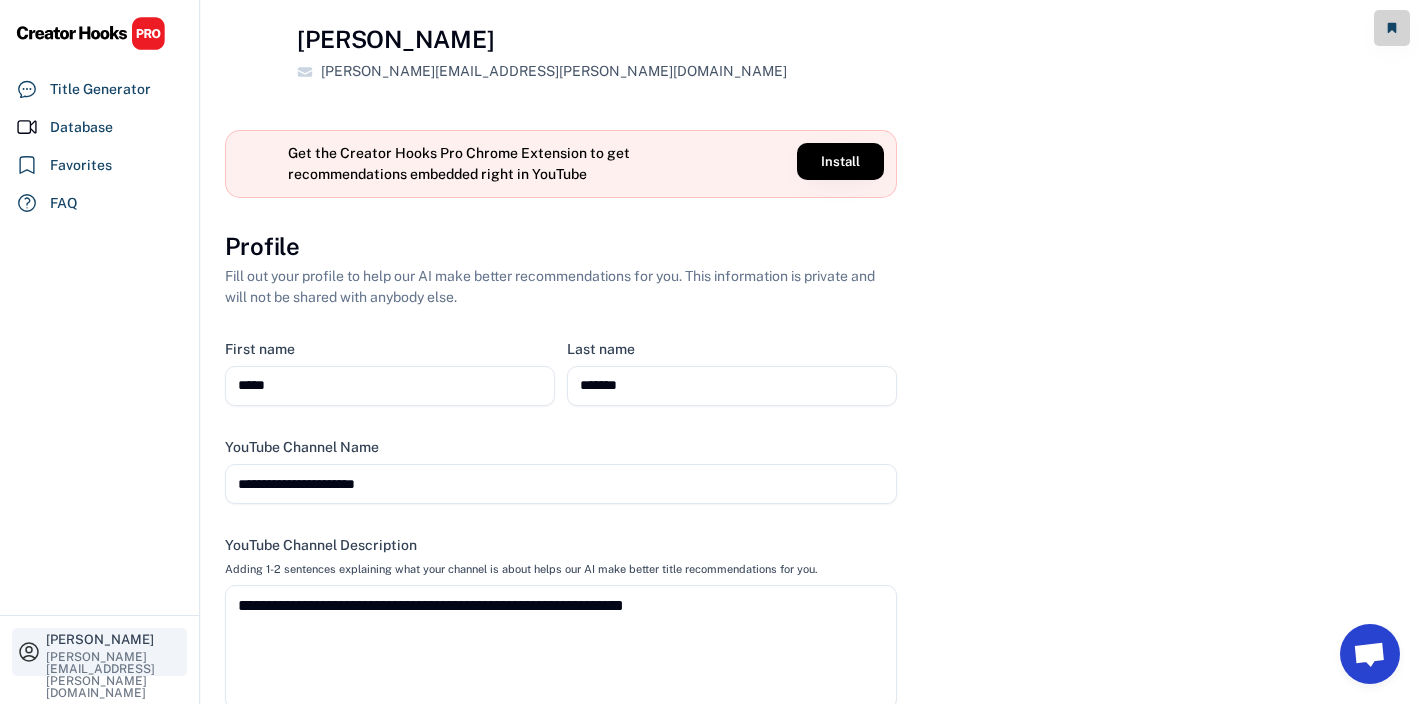 scroll, scrollTop: 68, scrollLeft: 0, axis: vertical 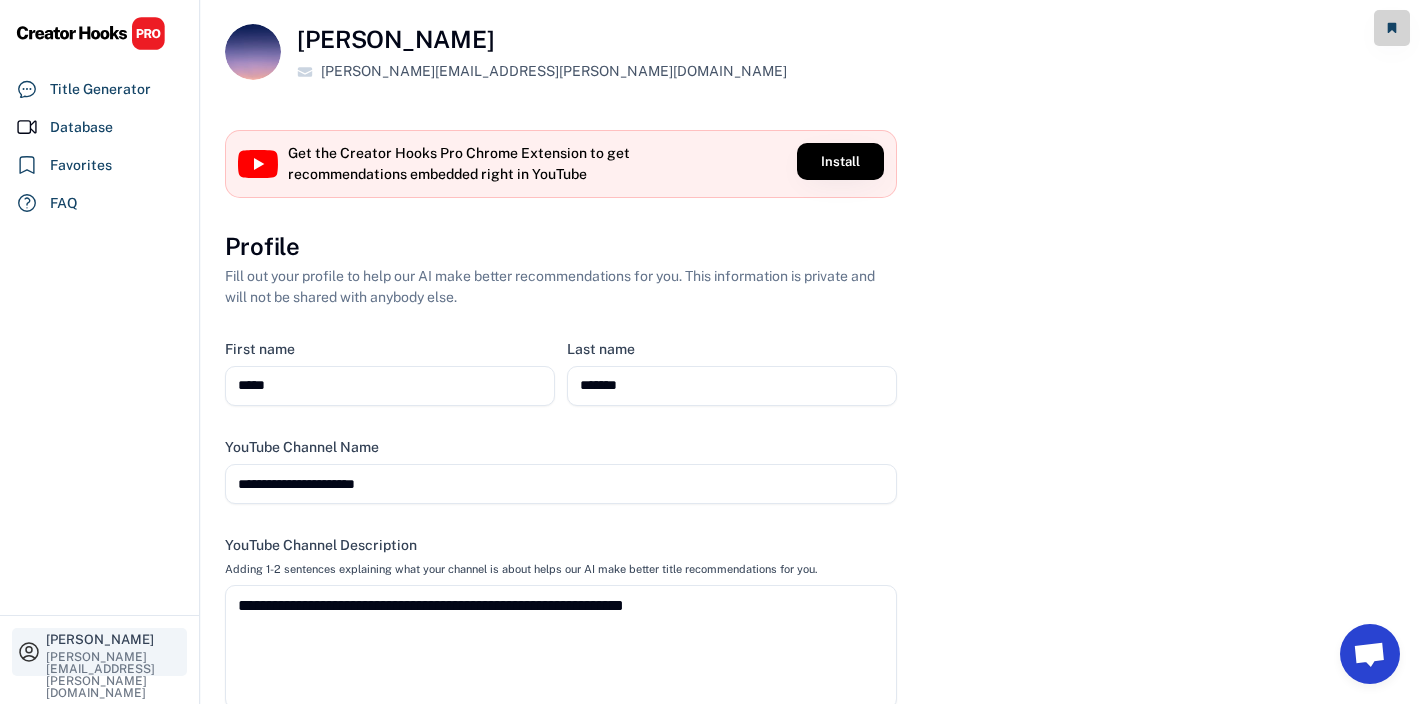 select on "**********" 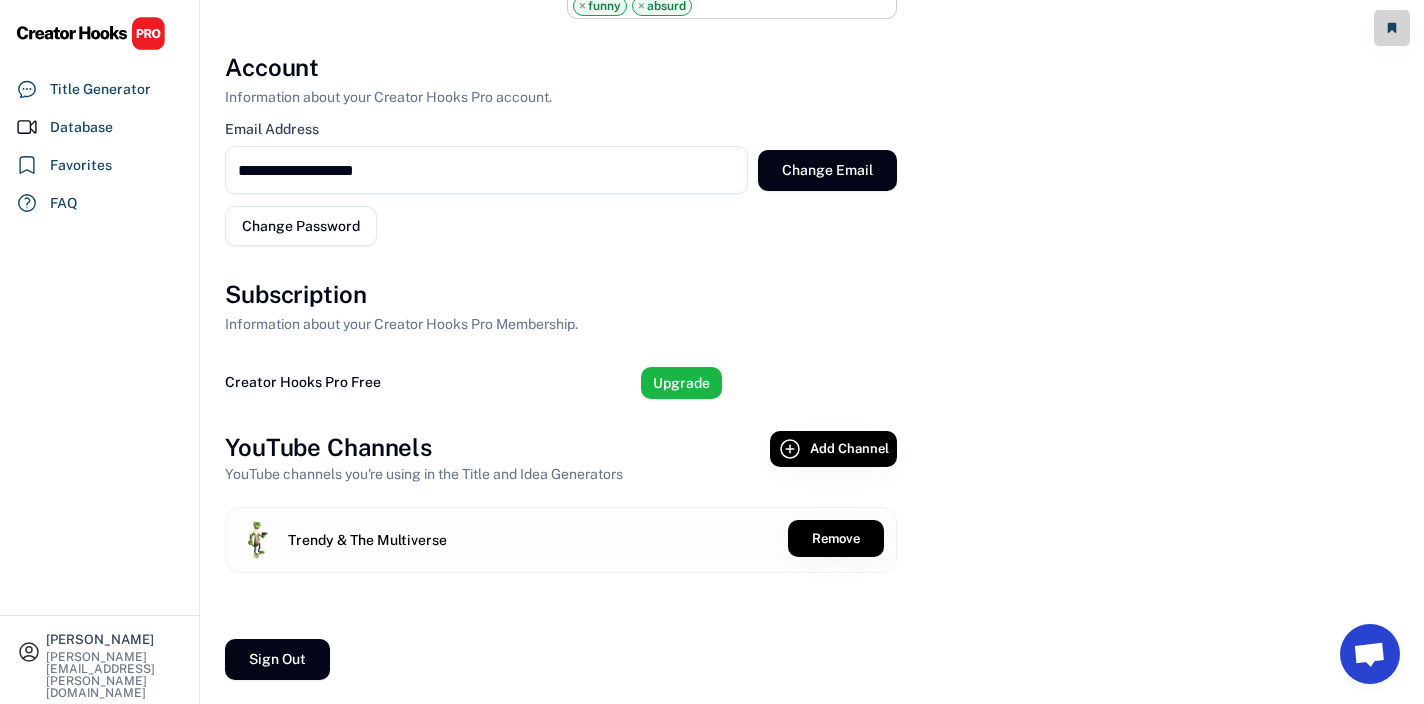 scroll, scrollTop: 838, scrollLeft: 0, axis: vertical 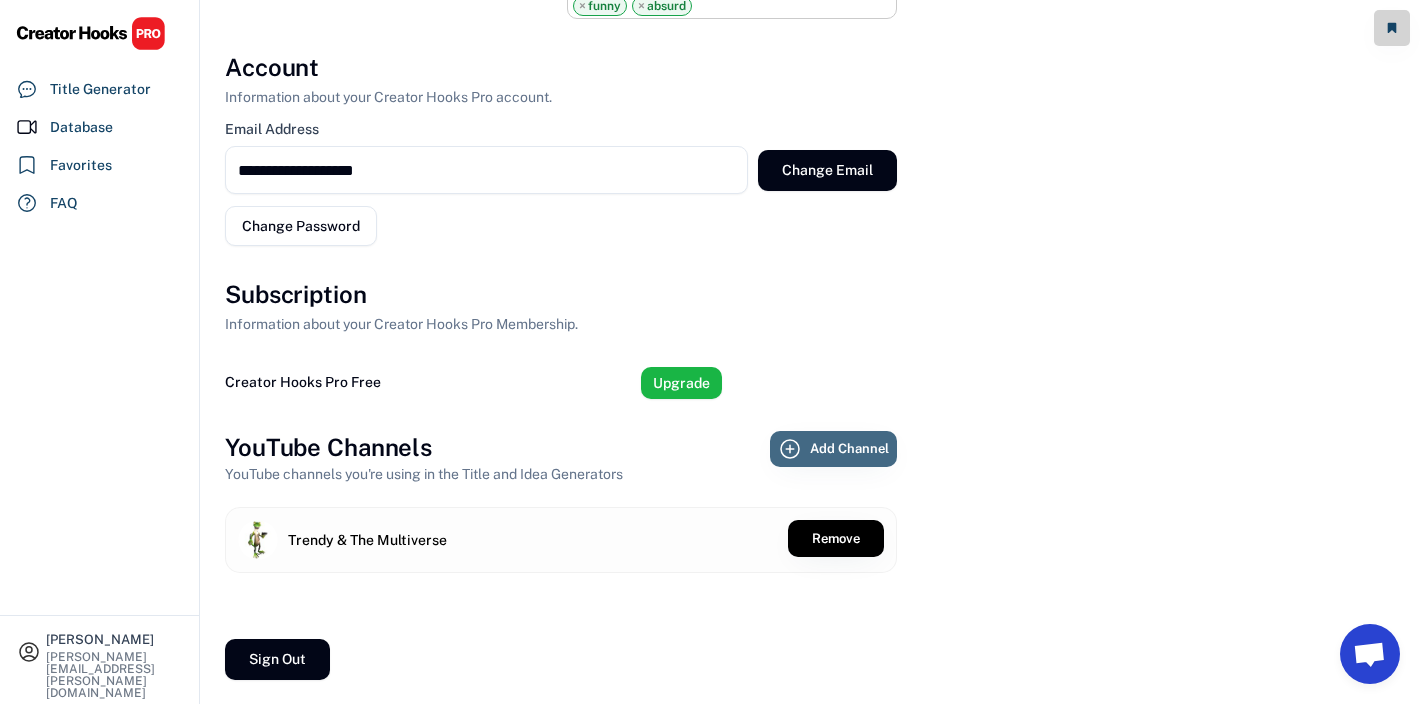 click 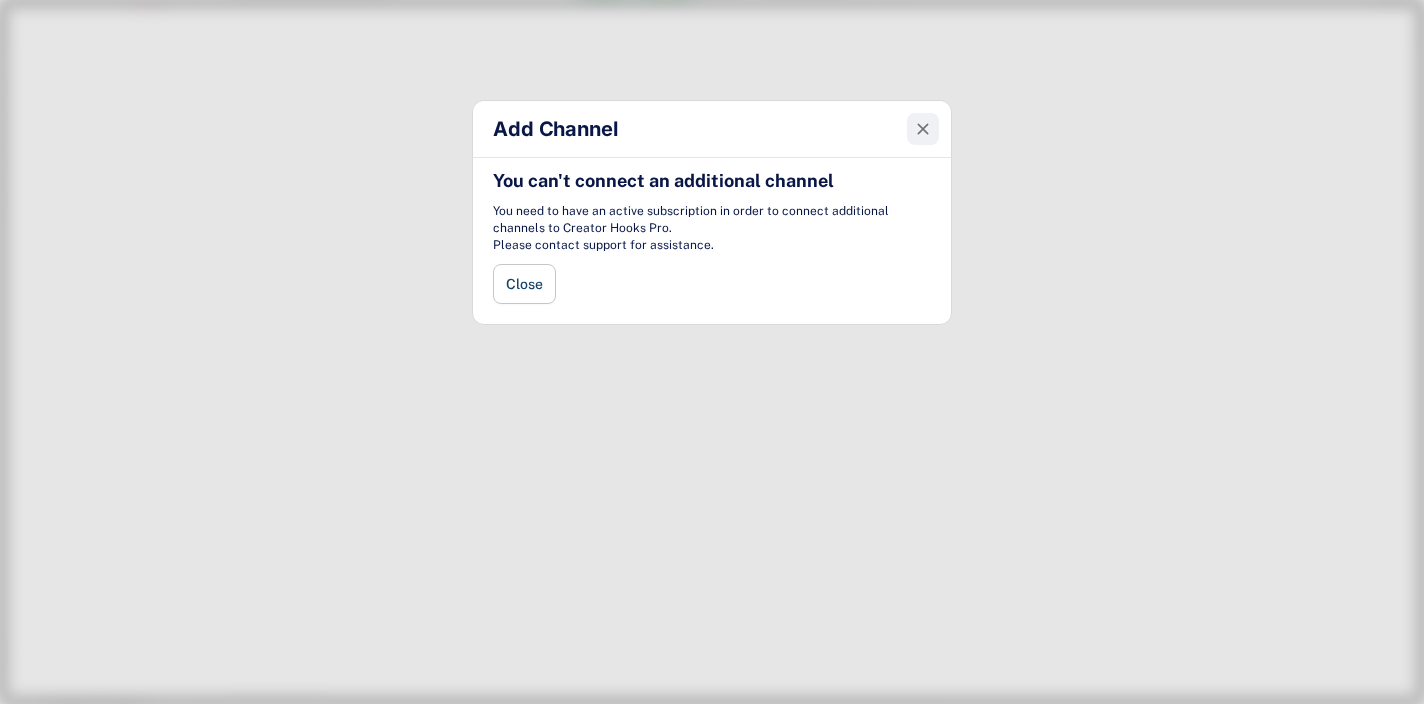 click 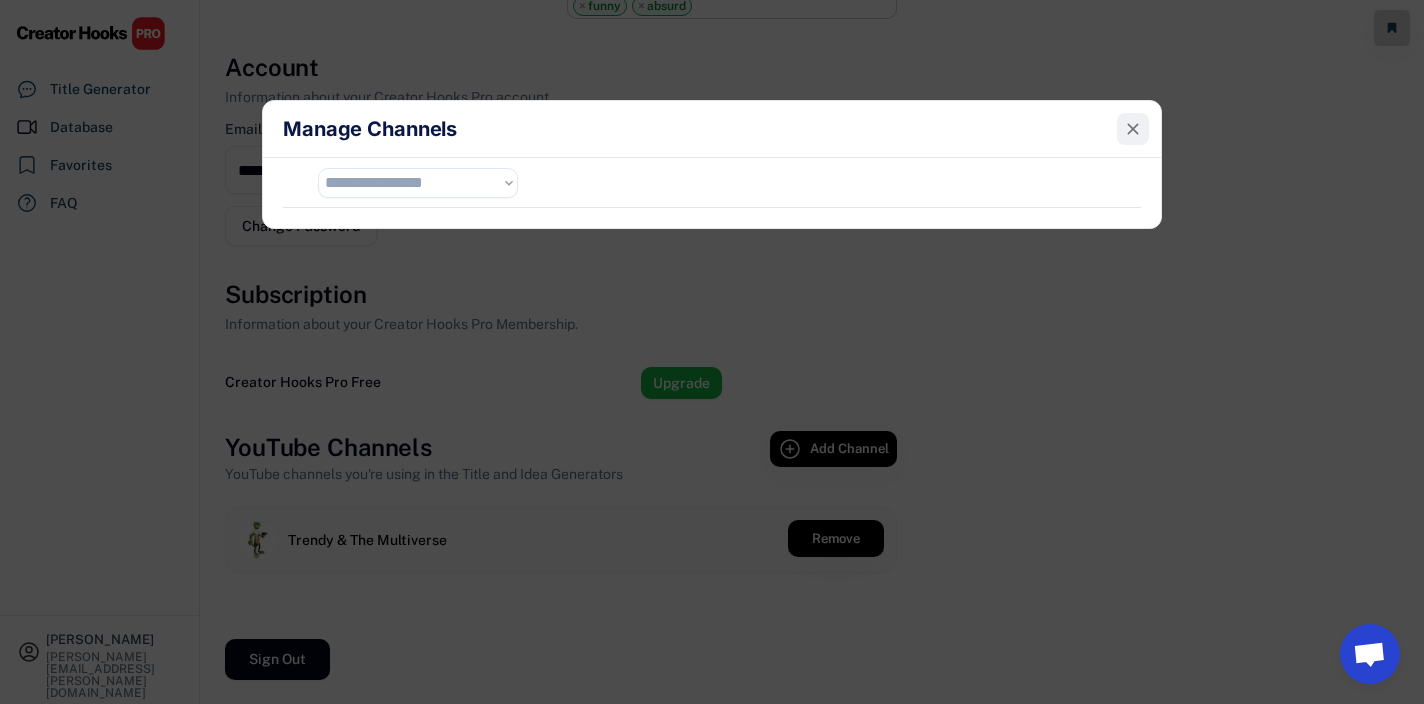 click 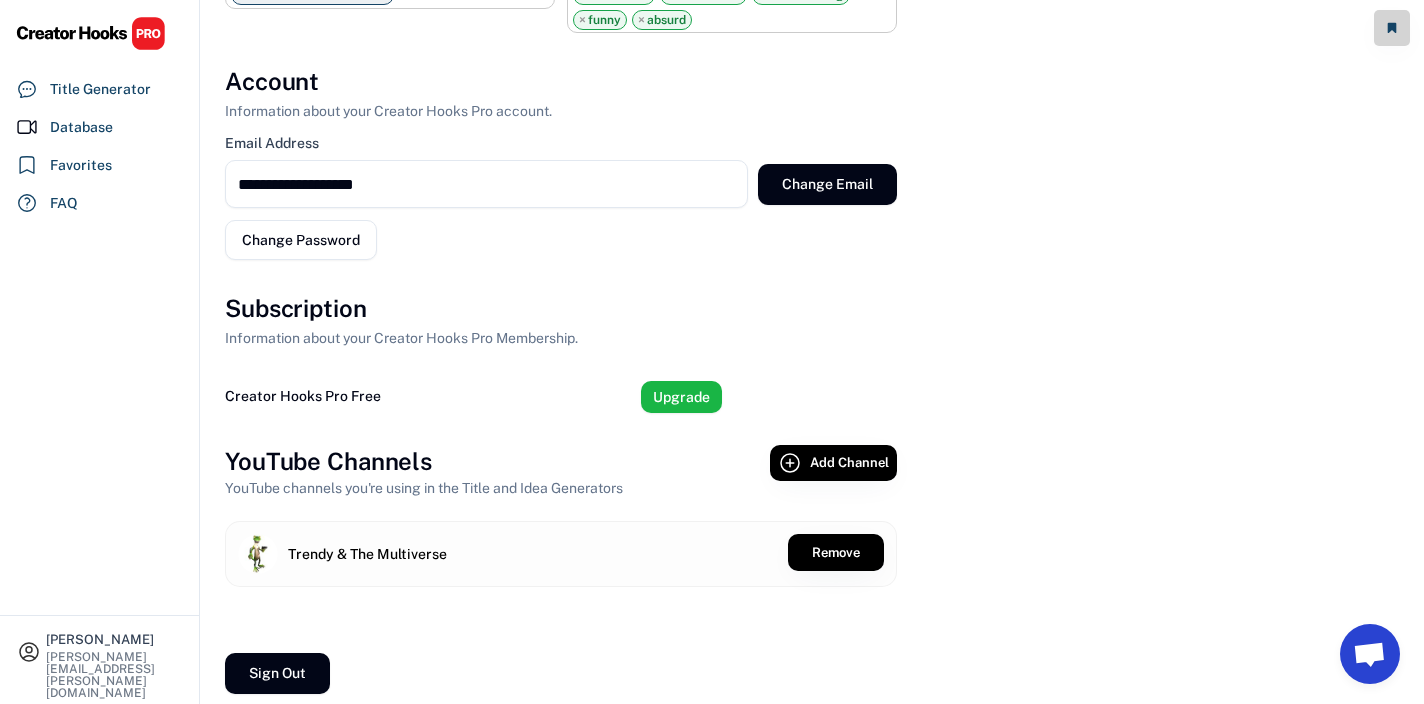scroll, scrollTop: 838, scrollLeft: 0, axis: vertical 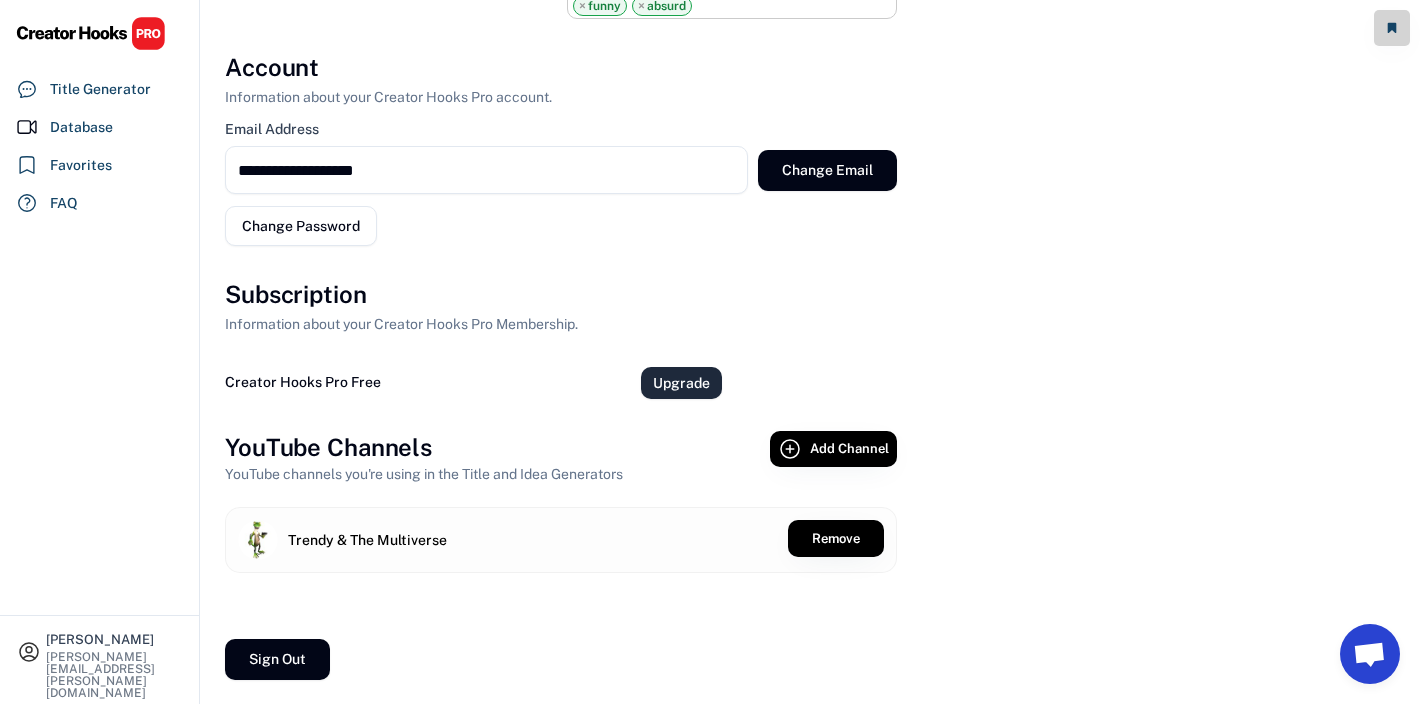 click on "Upgrade" at bounding box center (681, 383) 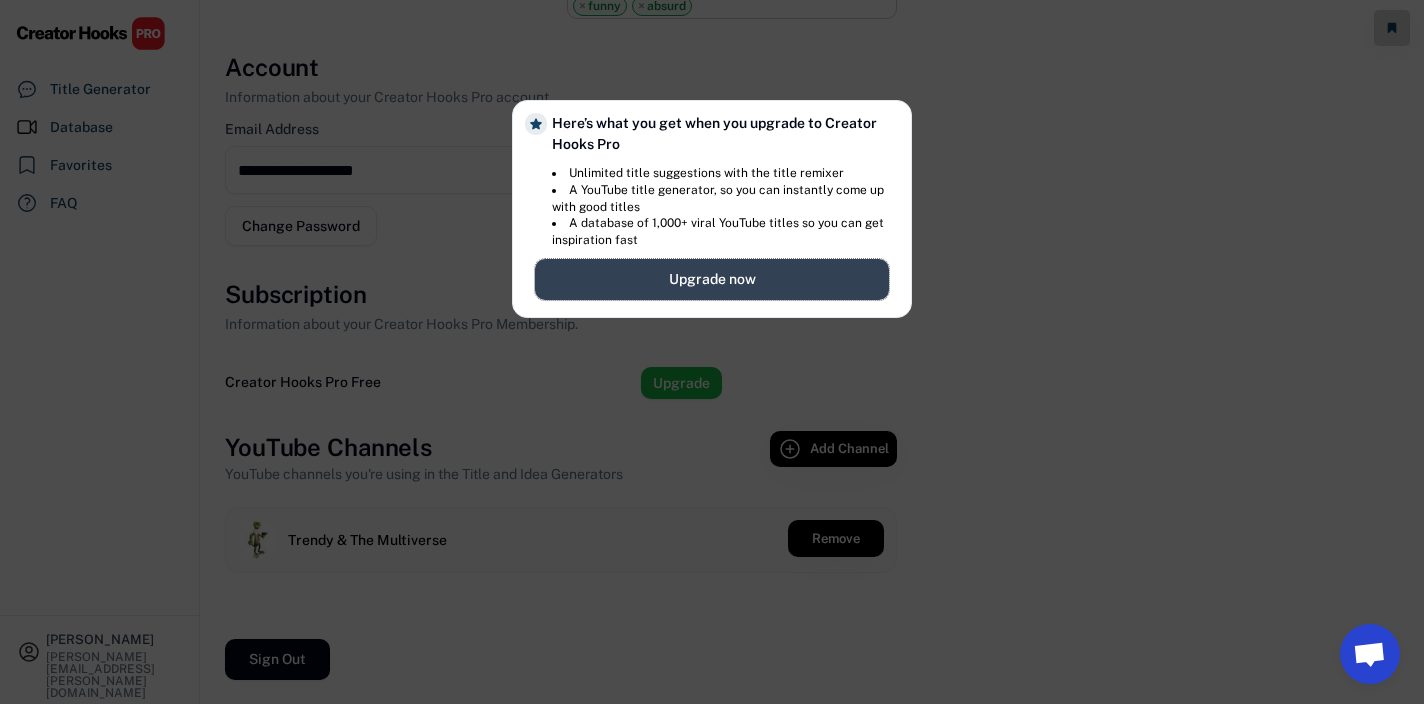 click on "Upgrade now" at bounding box center (712, 279) 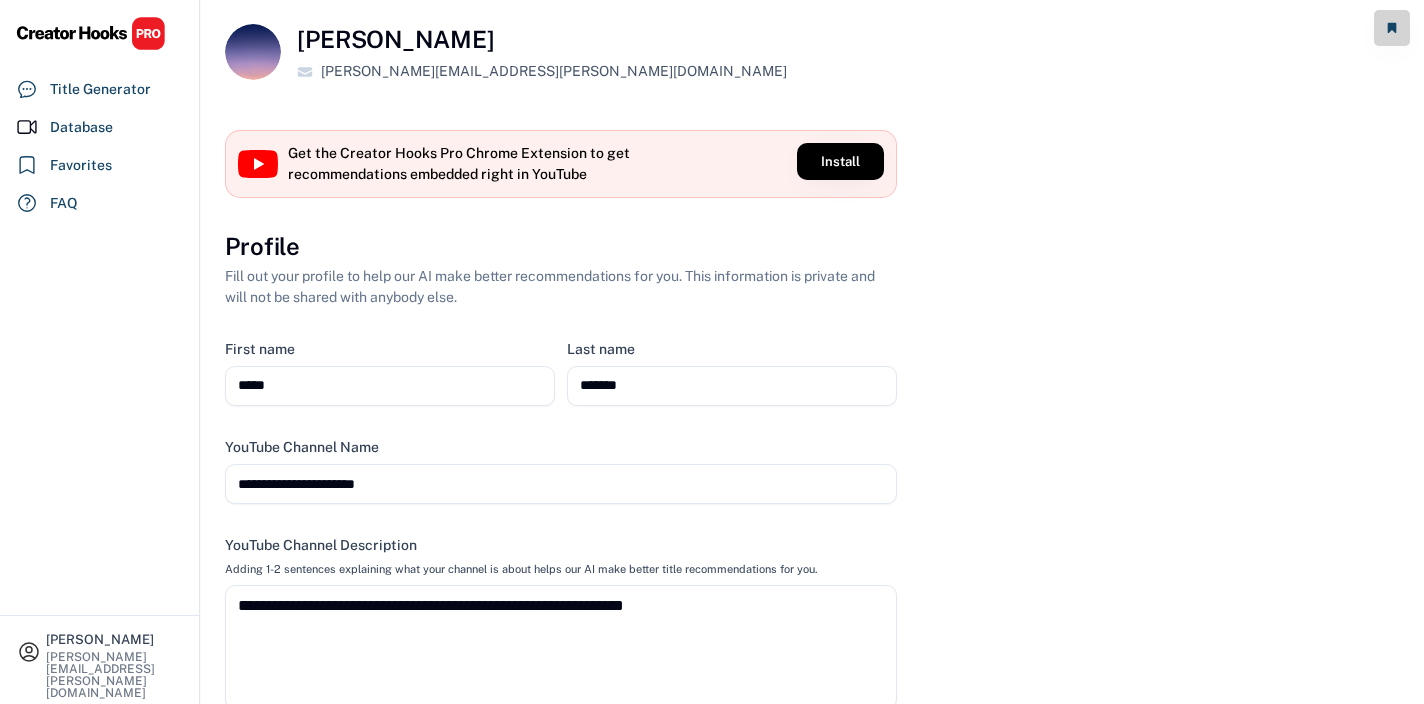 scroll, scrollTop: 256, scrollLeft: 0, axis: vertical 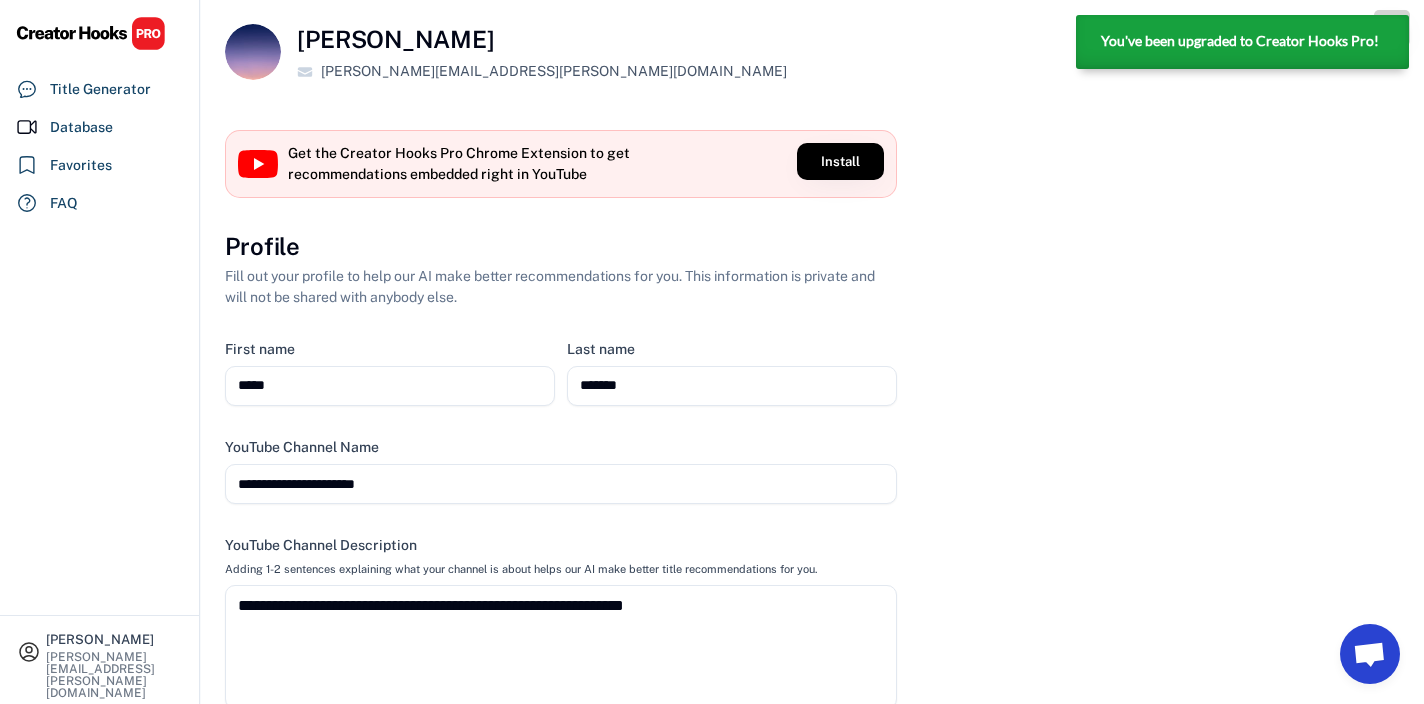 select on "**********" 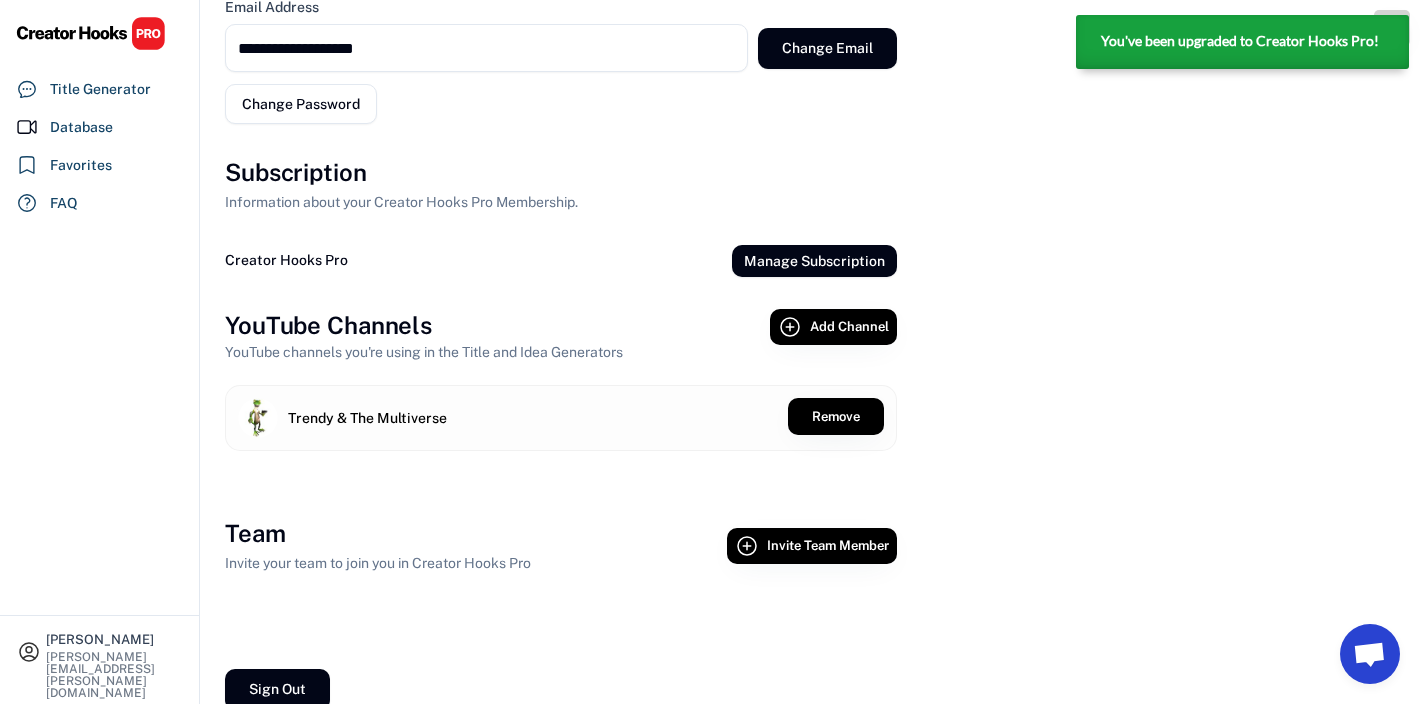 scroll, scrollTop: 954, scrollLeft: 0, axis: vertical 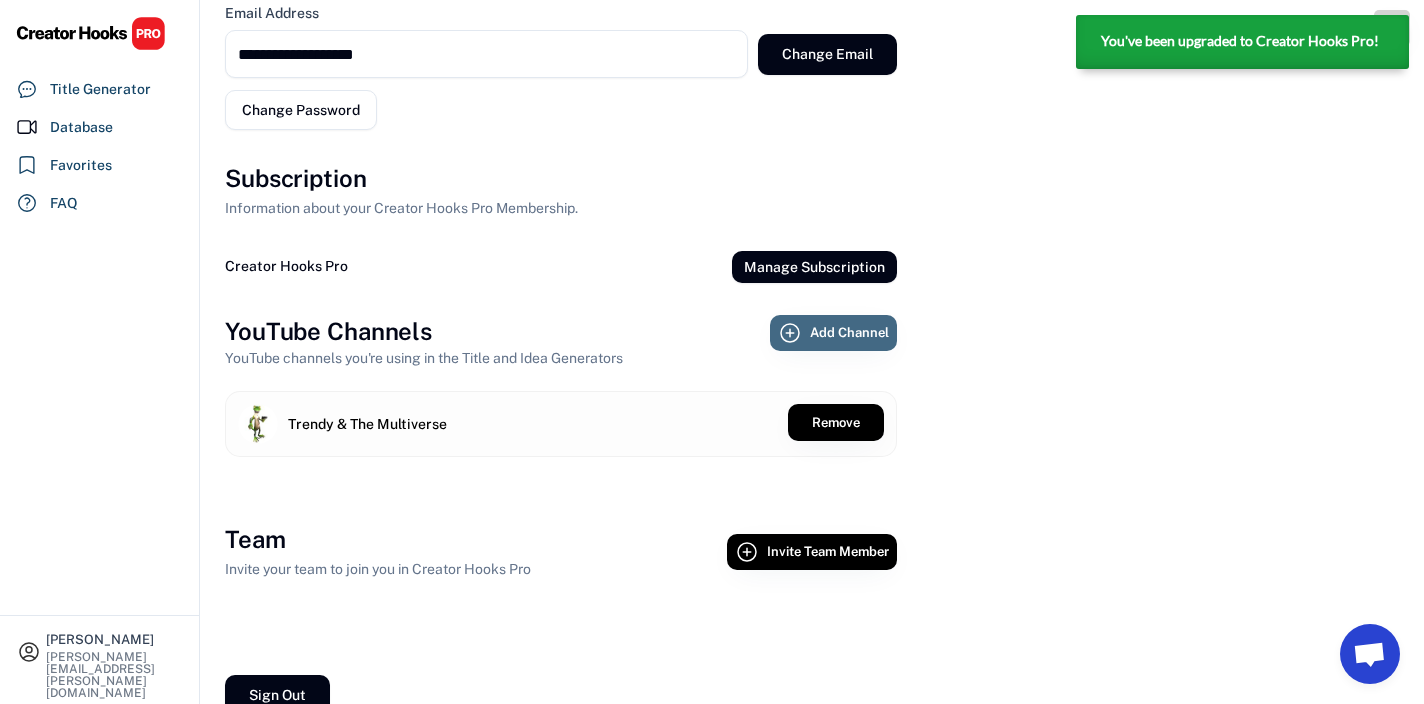 click on "Add Channel" at bounding box center (833, 333) 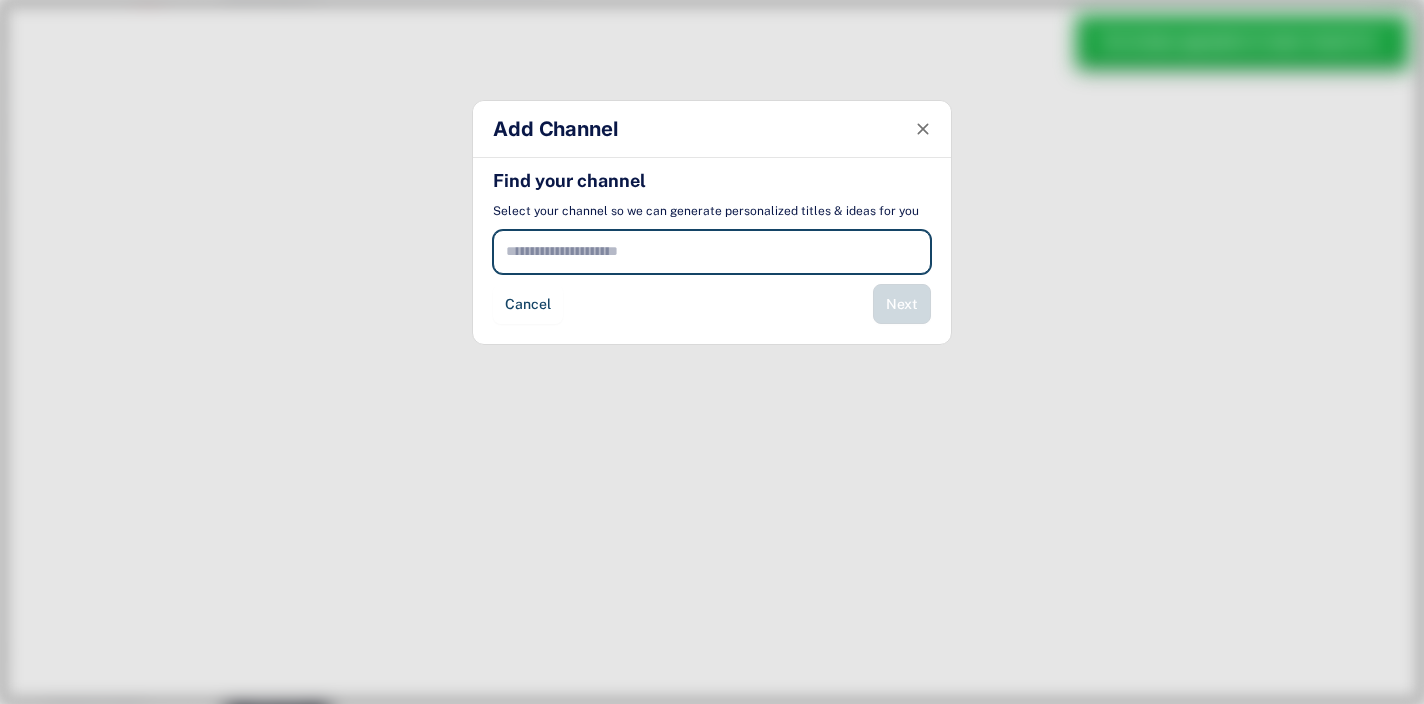 click at bounding box center [712, 252] 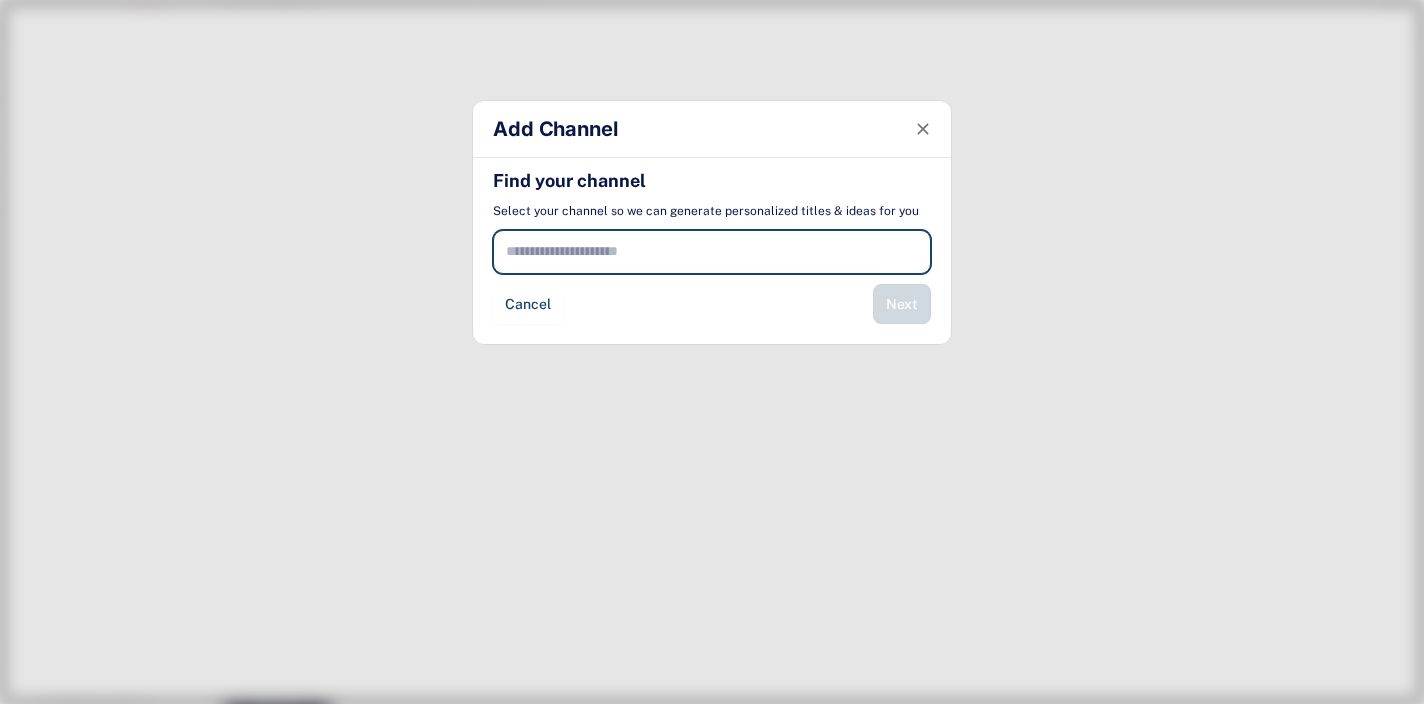 click at bounding box center (712, 252) 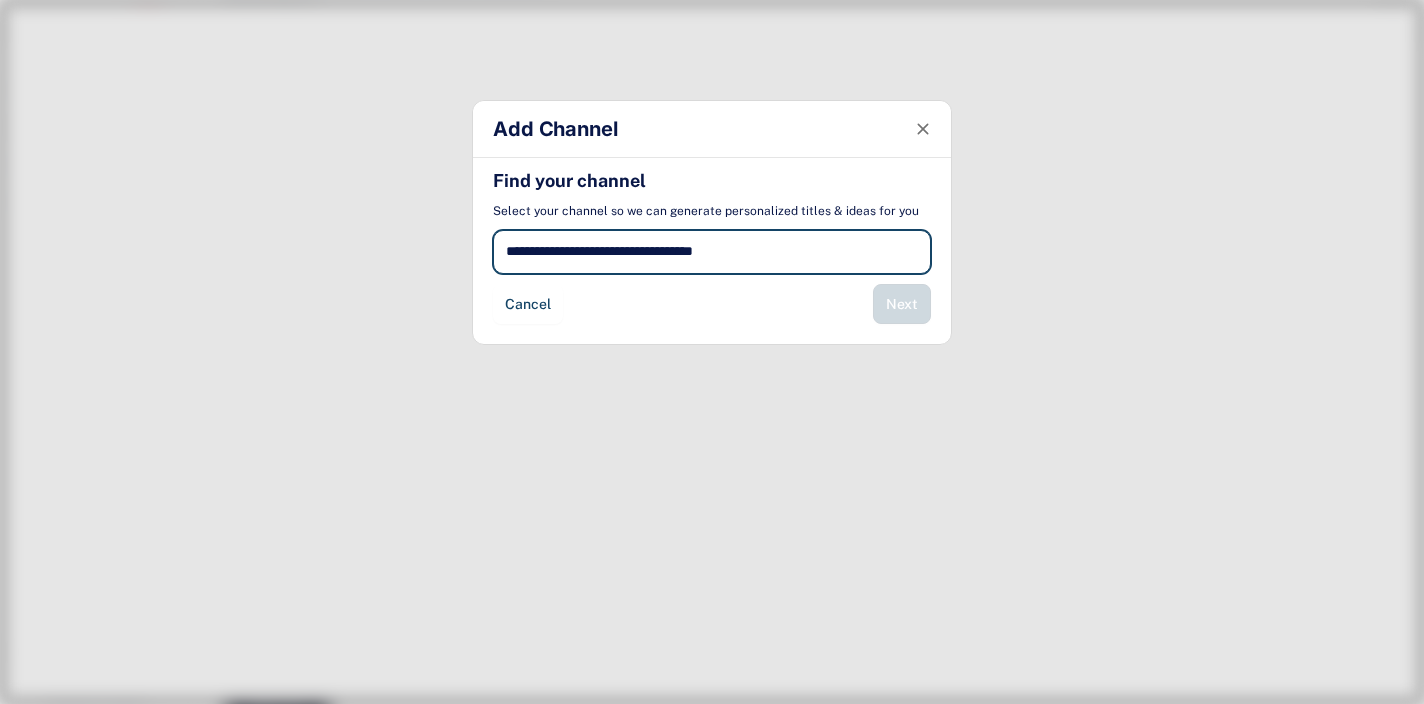 type on "**********" 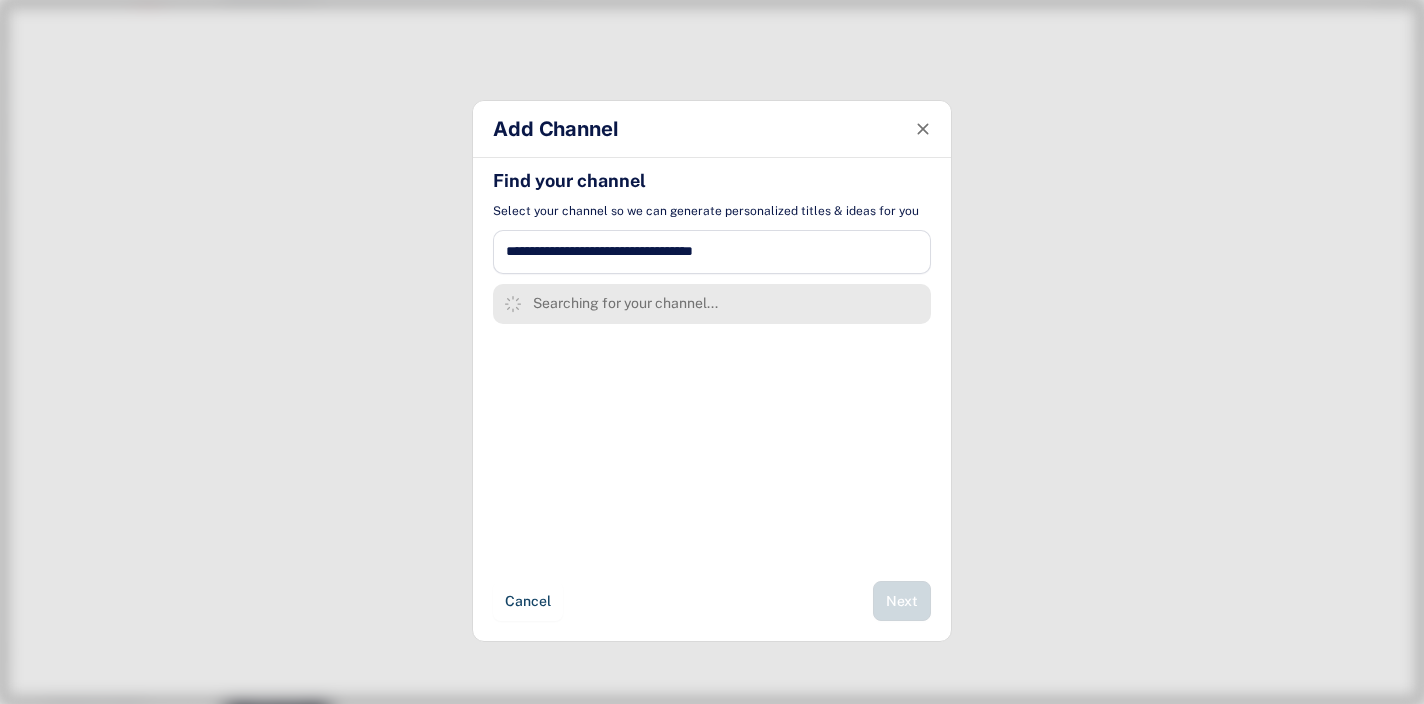 click on "Find your channel Select your channel so we can generate personalized titles & ideas for you Searching for your channel... Cancel Next" at bounding box center [712, 399] 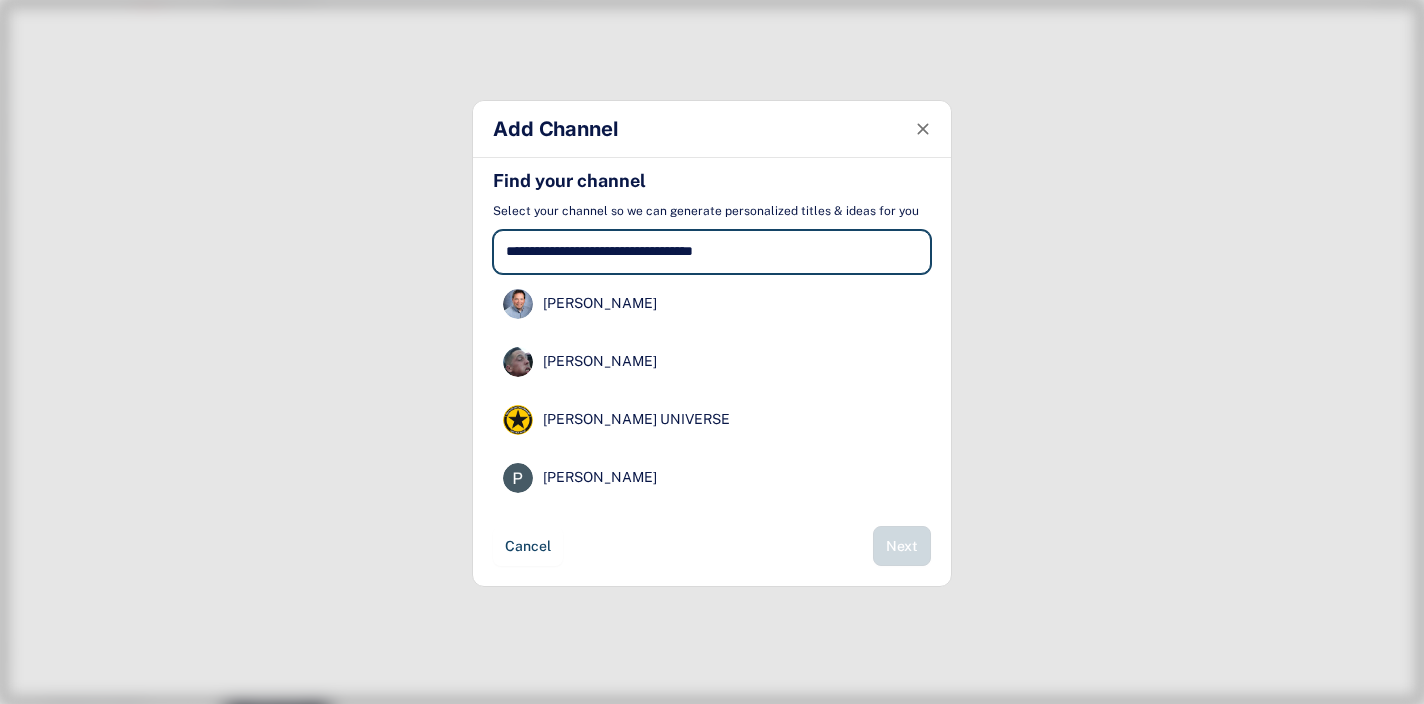 click at bounding box center (712, 252) 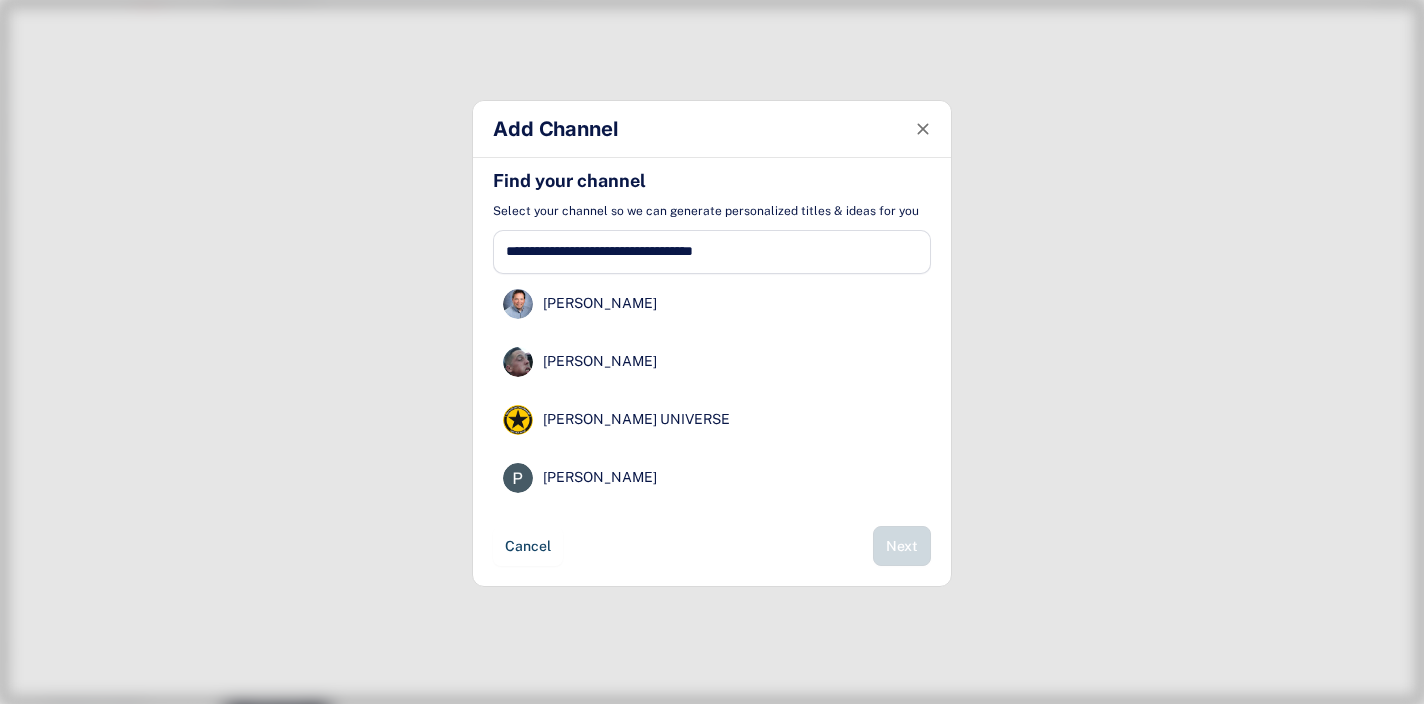 click on "Pete Ruppert UNIVERSE" at bounding box center [712, 429] 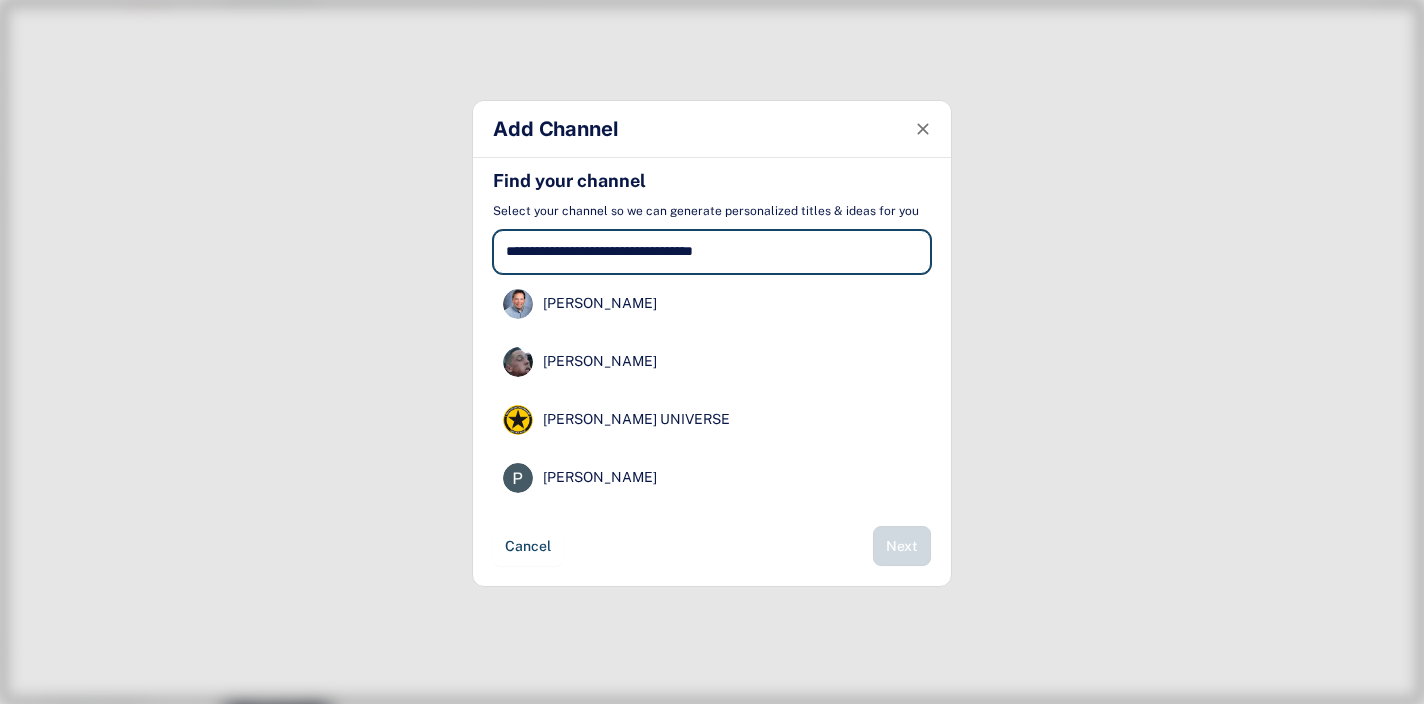 click at bounding box center (712, 252) 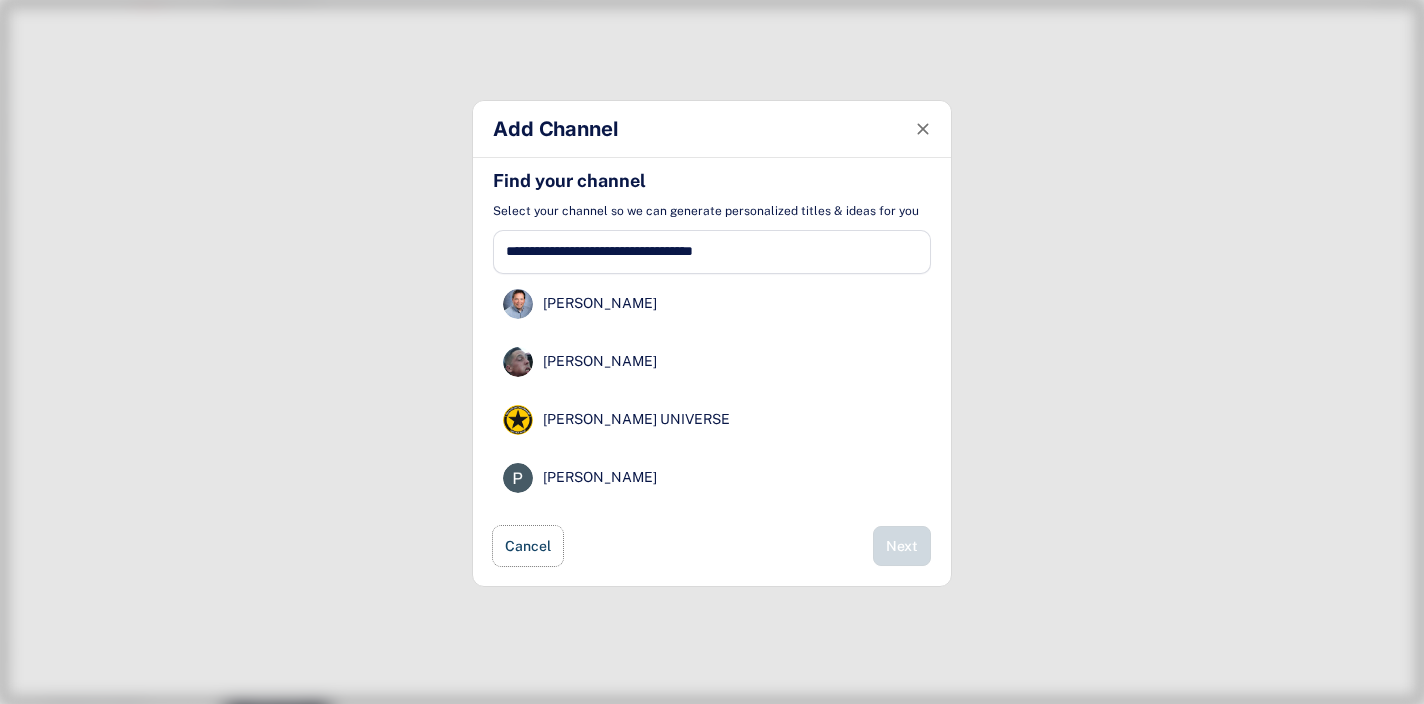 click on "Cancel" at bounding box center (528, 546) 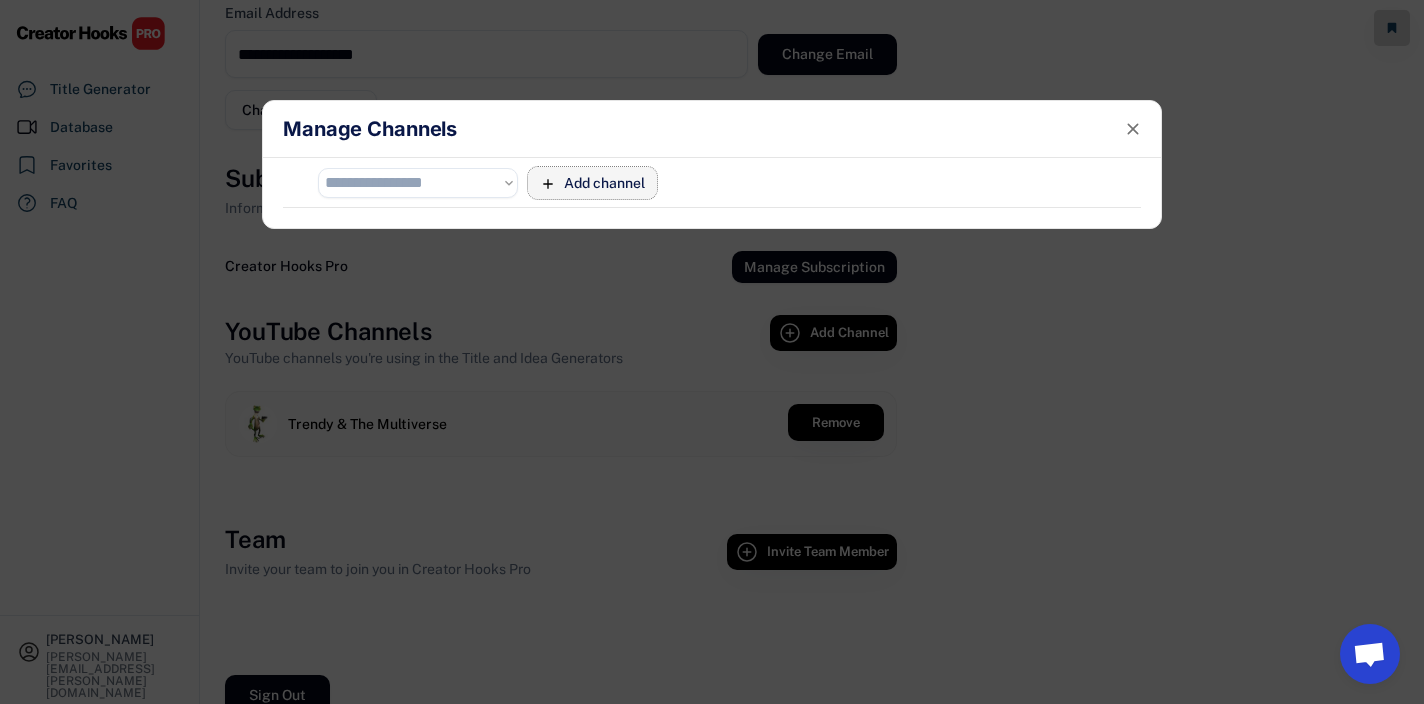 click on "Add channel" at bounding box center (604, 183) 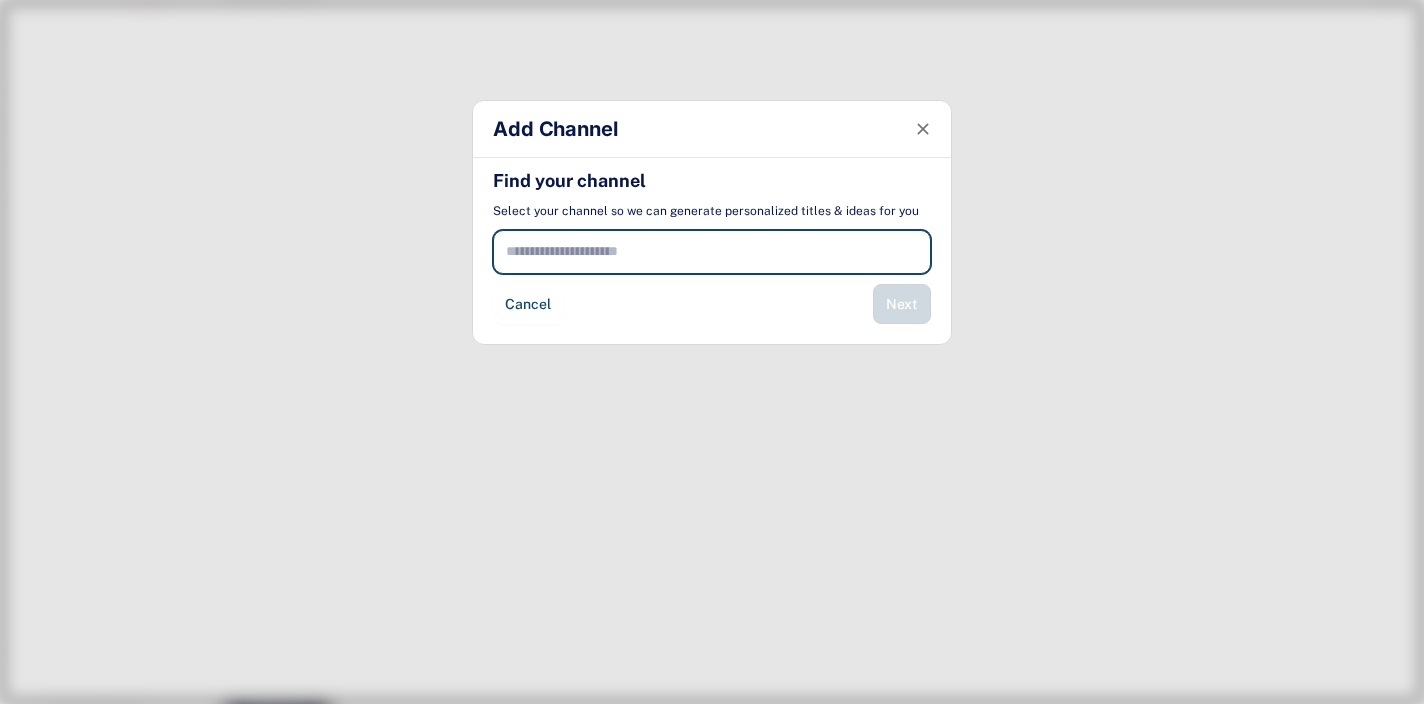 click at bounding box center [712, 252] 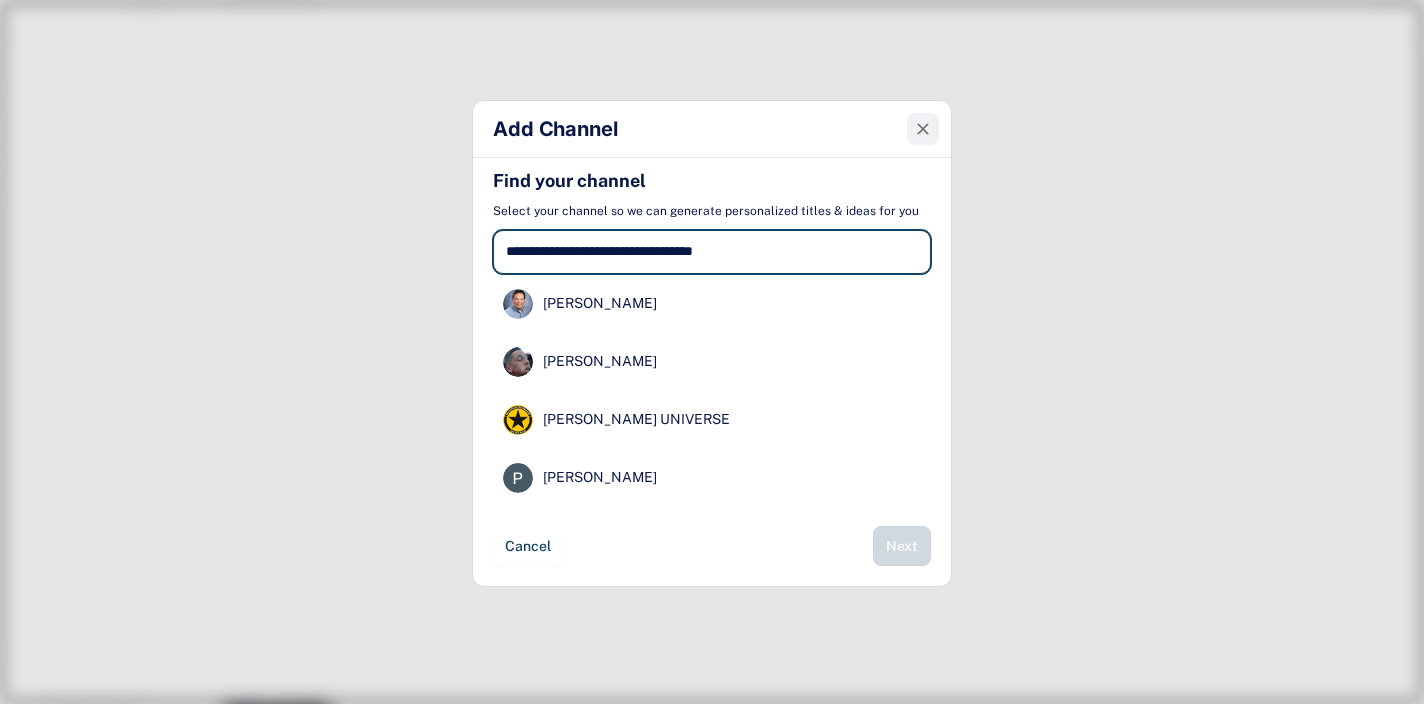 type on "**********" 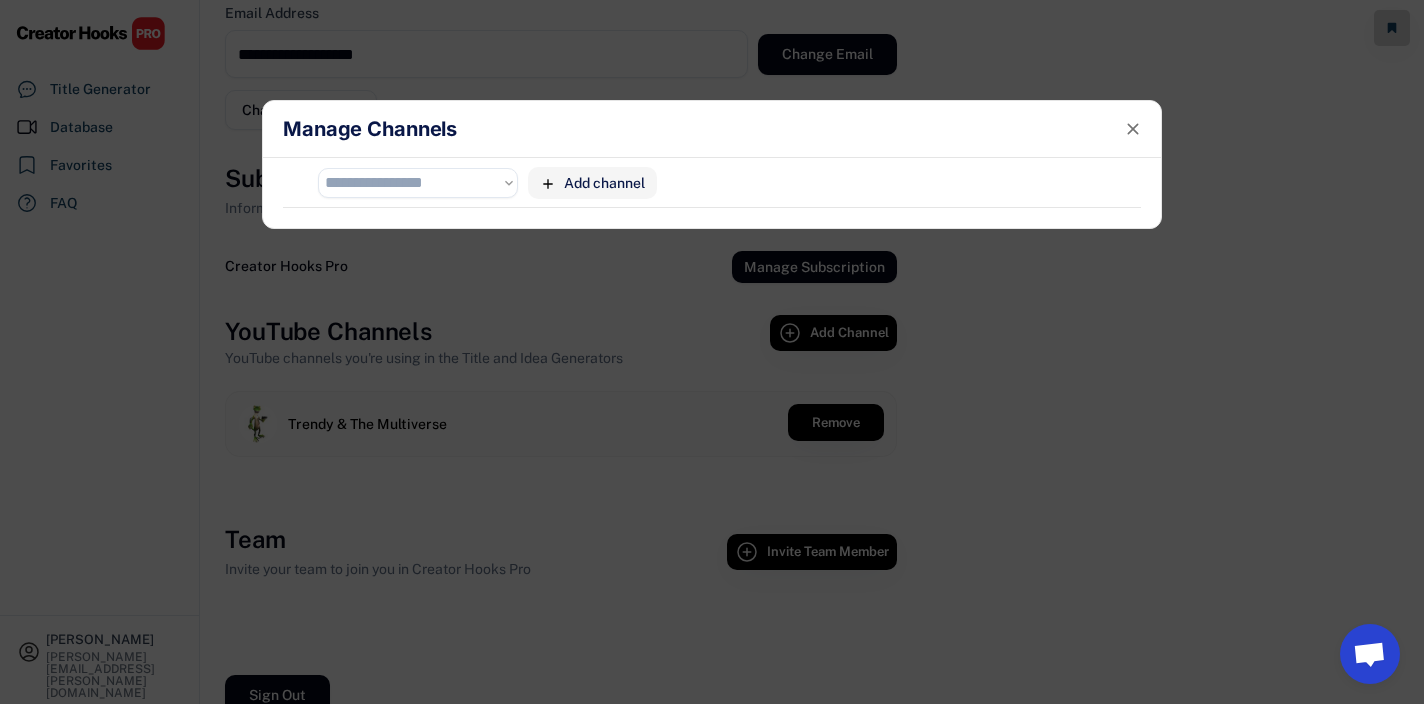 click on "Add channel" at bounding box center (604, 183) 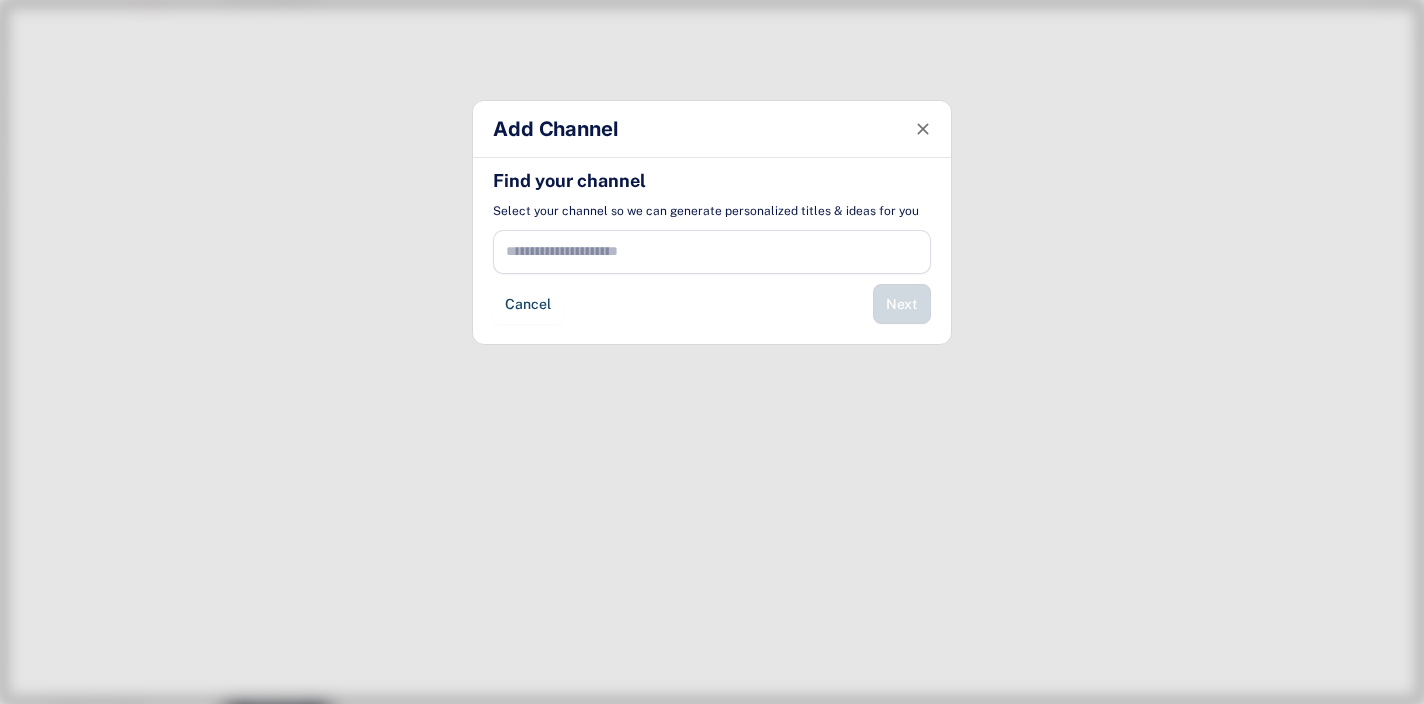 click at bounding box center [712, 252] 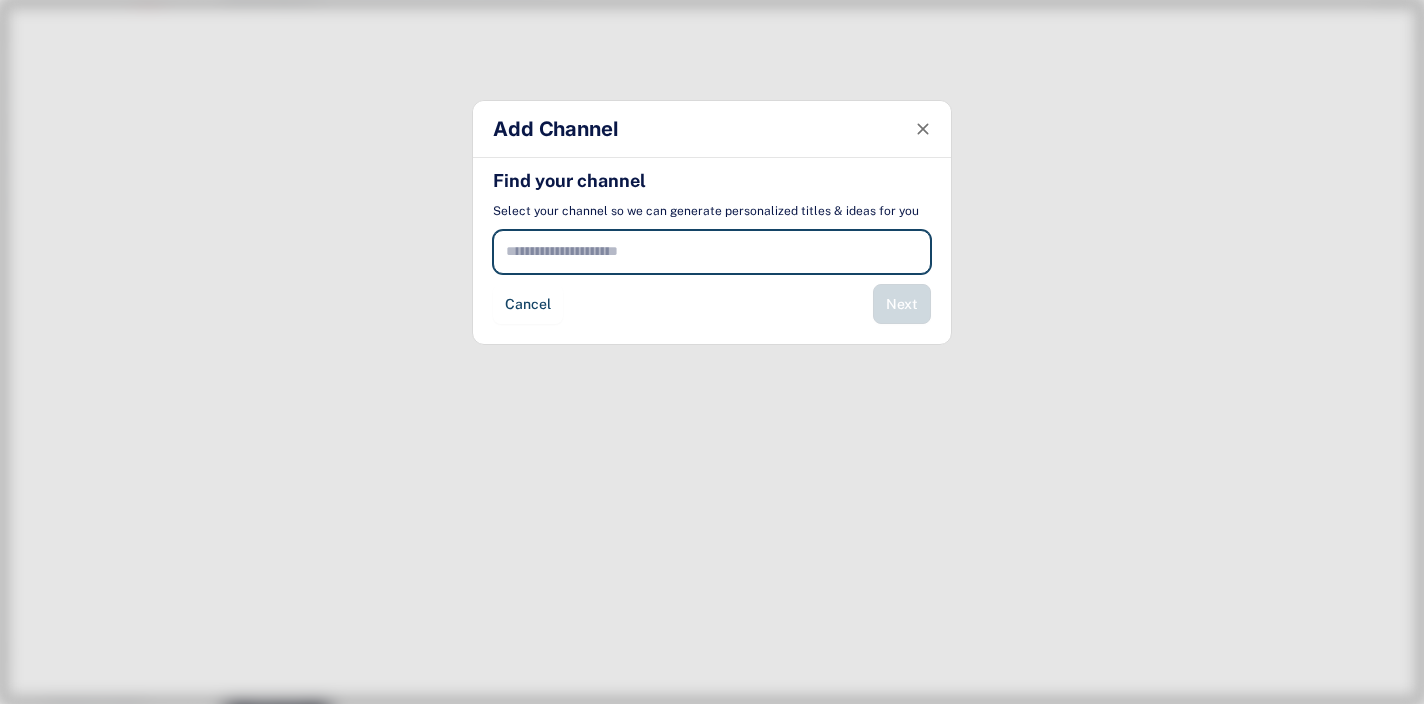 paste on "**********" 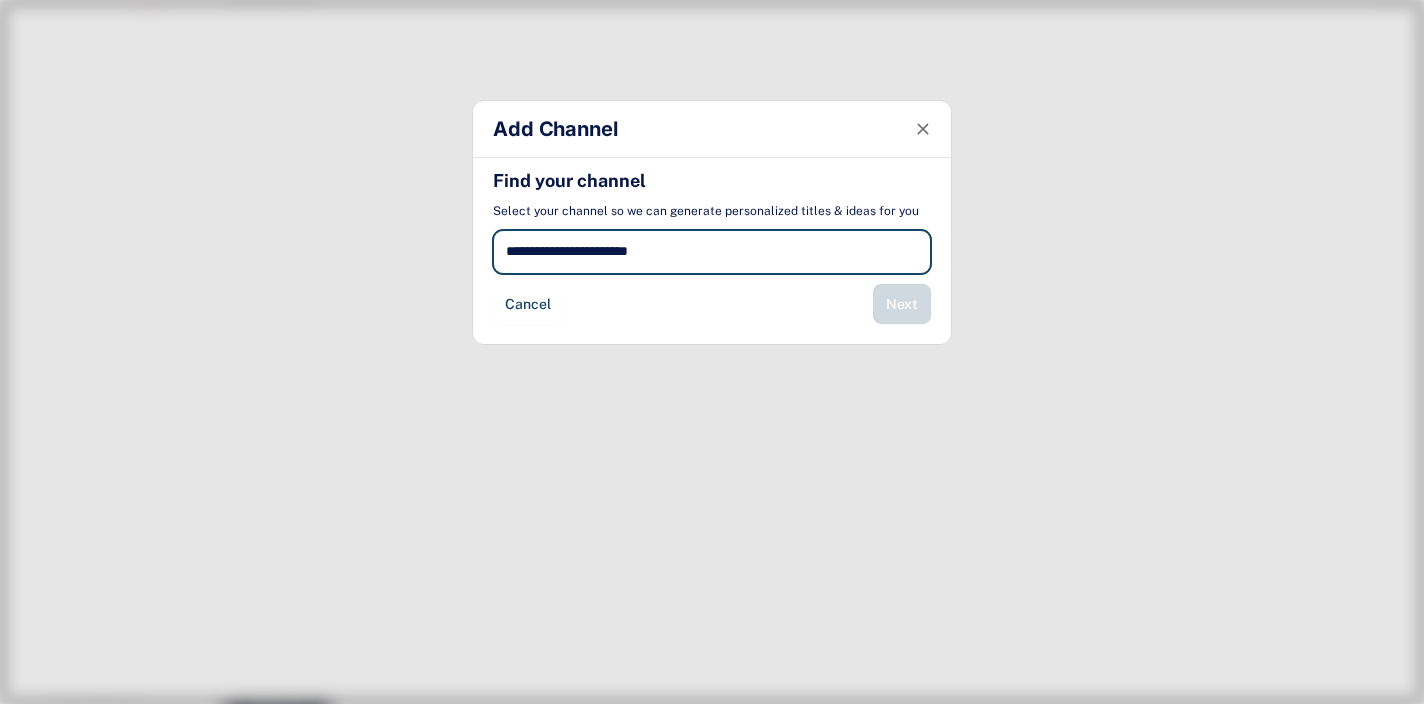 type on "**********" 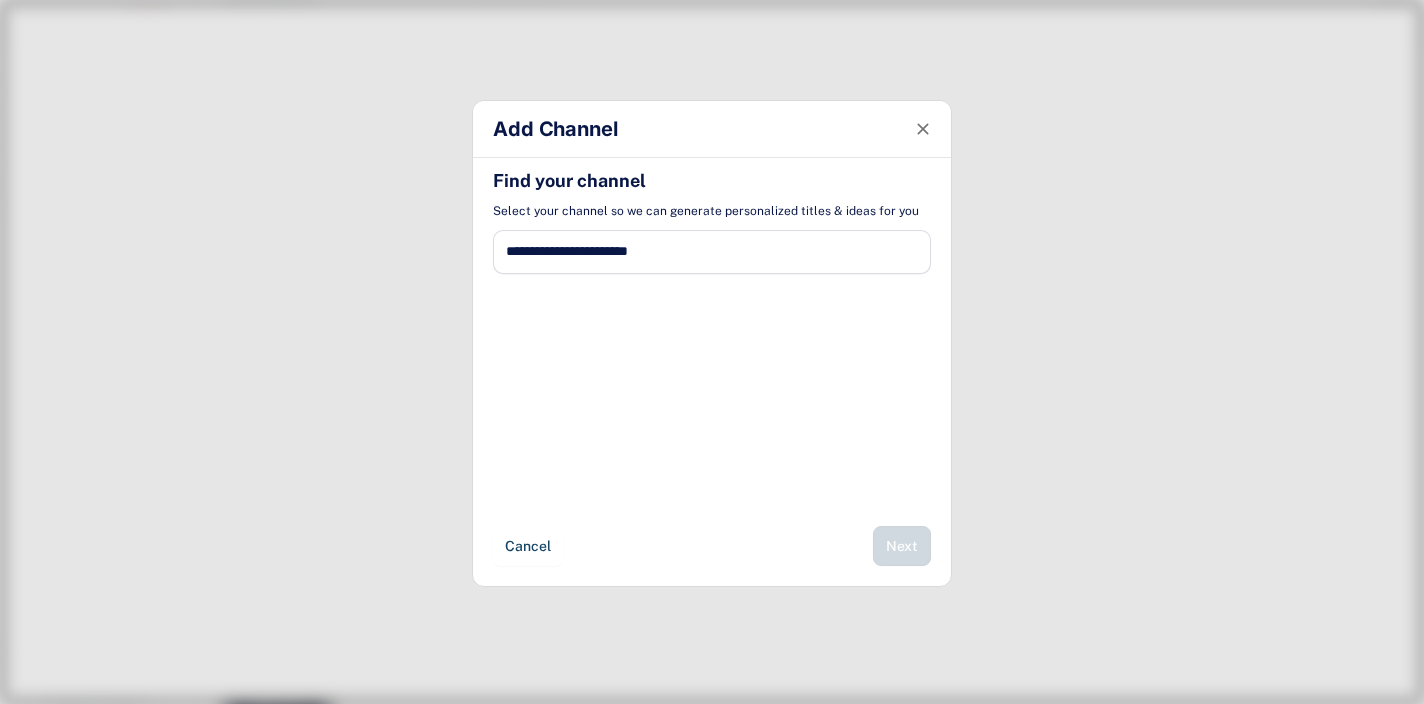 click on "Find your channel Select your channel so we can generate personalized titles & ideas for you Searching for your channel... Peter Ruppert peter ruppert Pete Ruppert UNIVERSE Peter Ruppert Cancel Next" at bounding box center (712, 372) 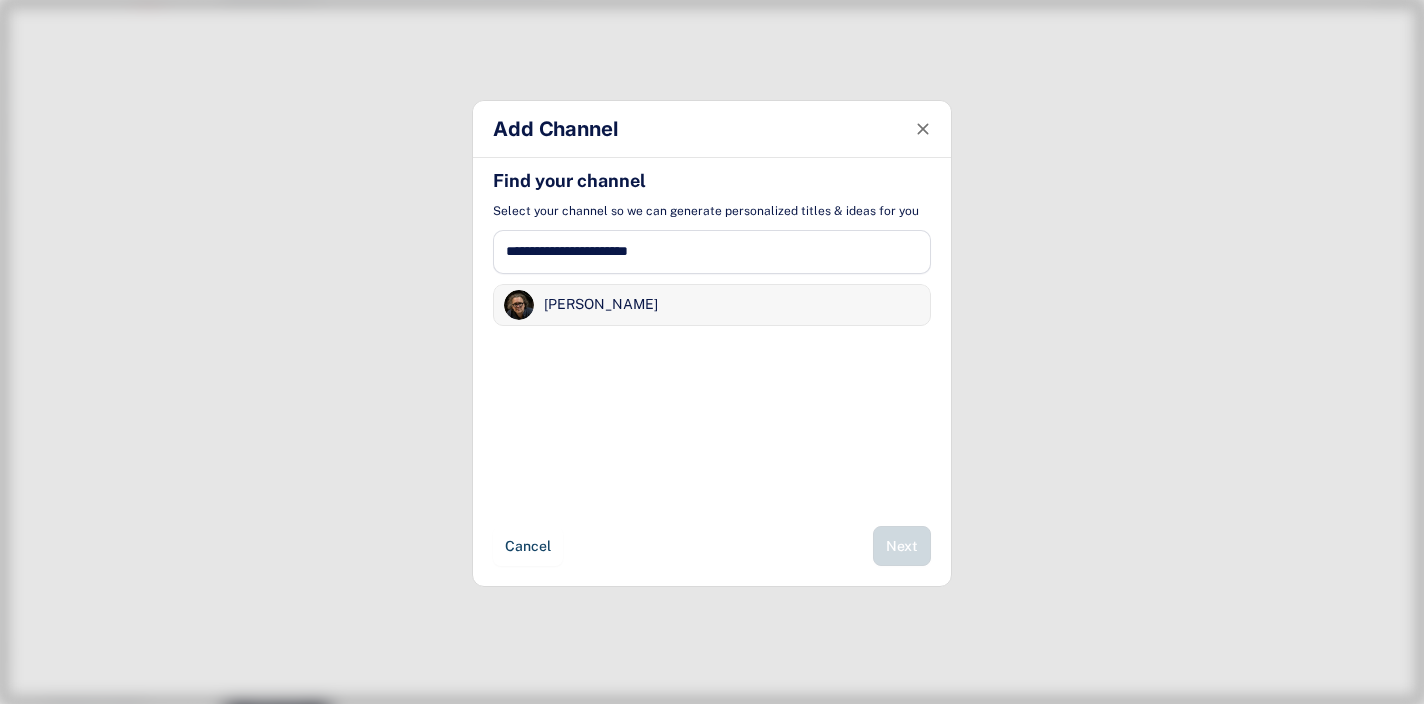 click on "[PERSON_NAME]" at bounding box center (712, 305) 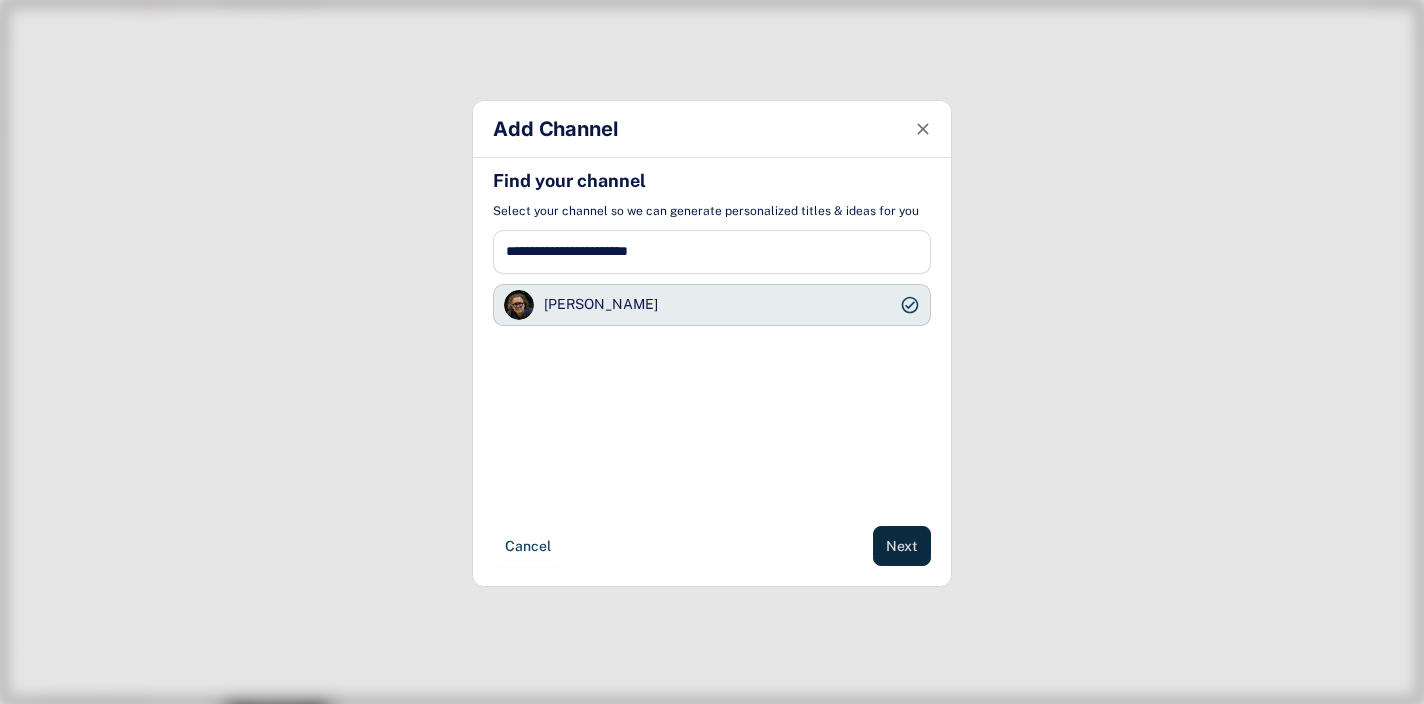 click on "Next" at bounding box center (902, 546) 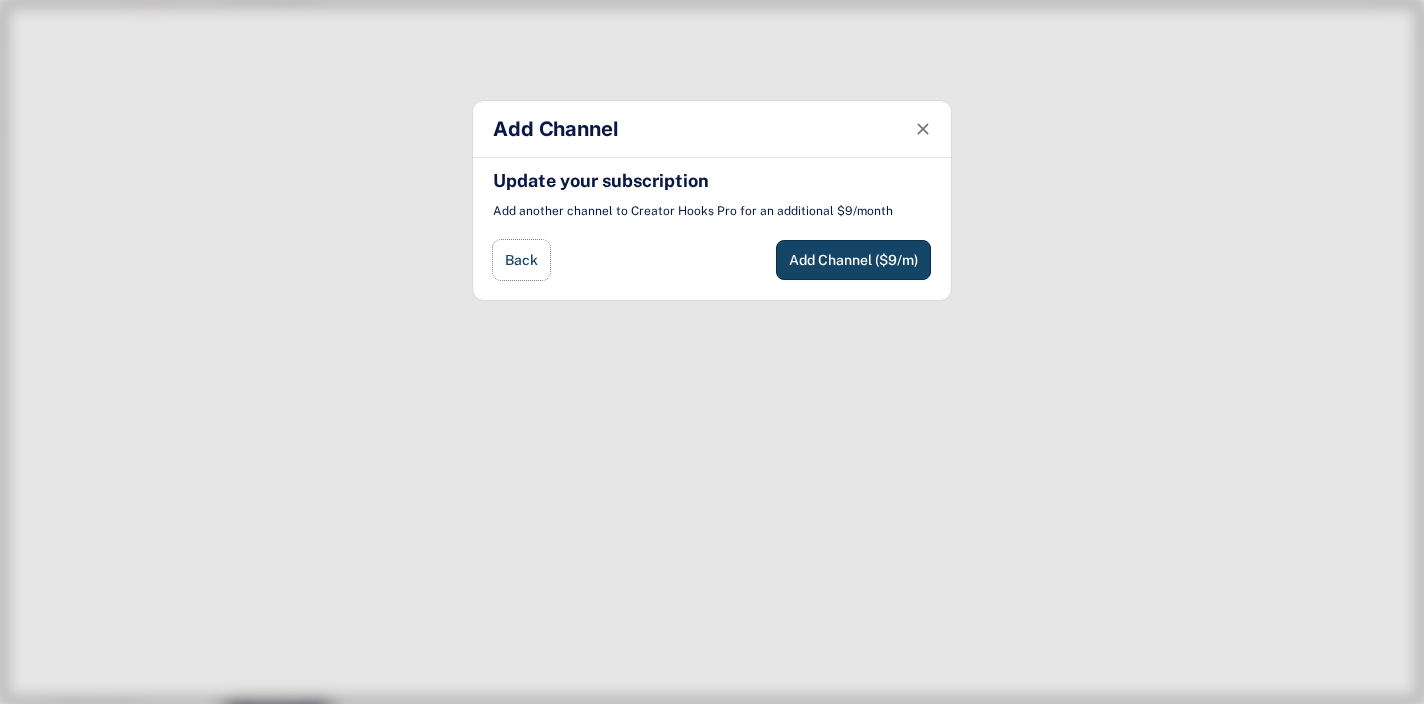 click on "Back" at bounding box center [521, 260] 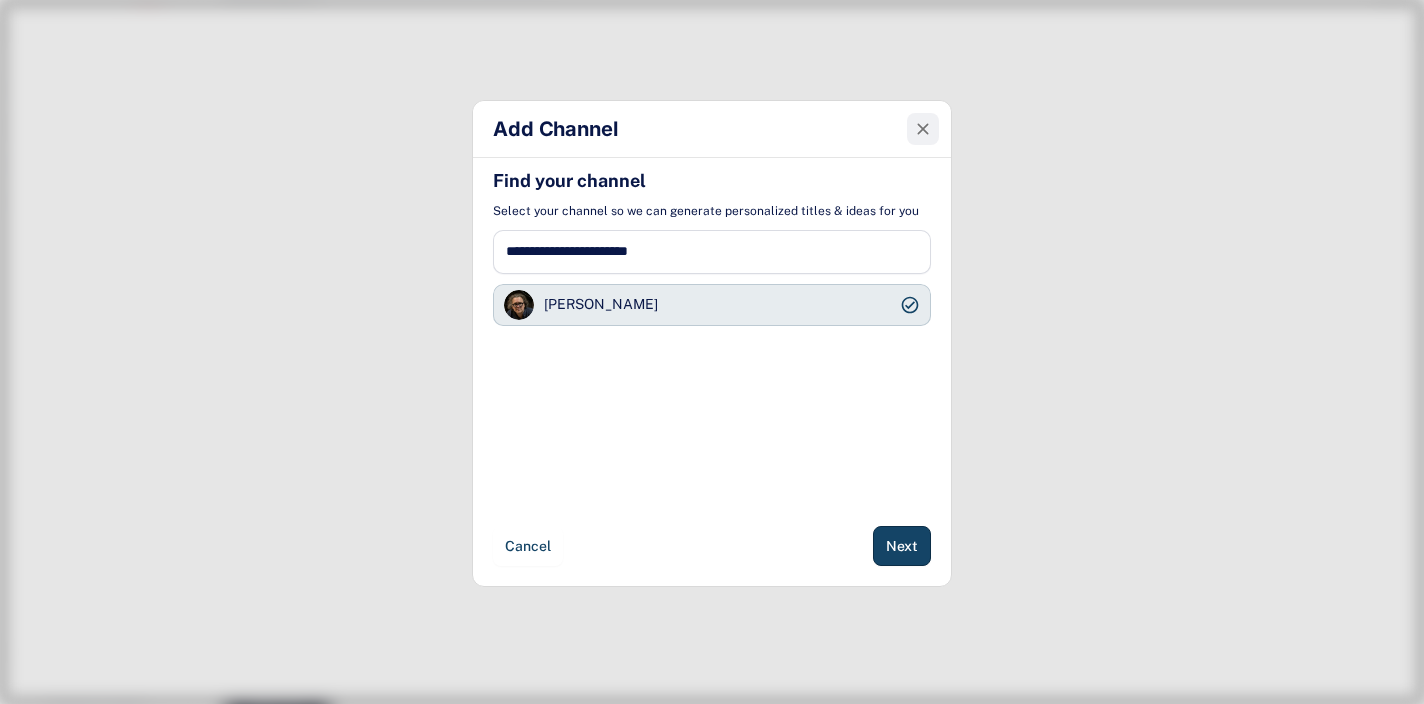 click 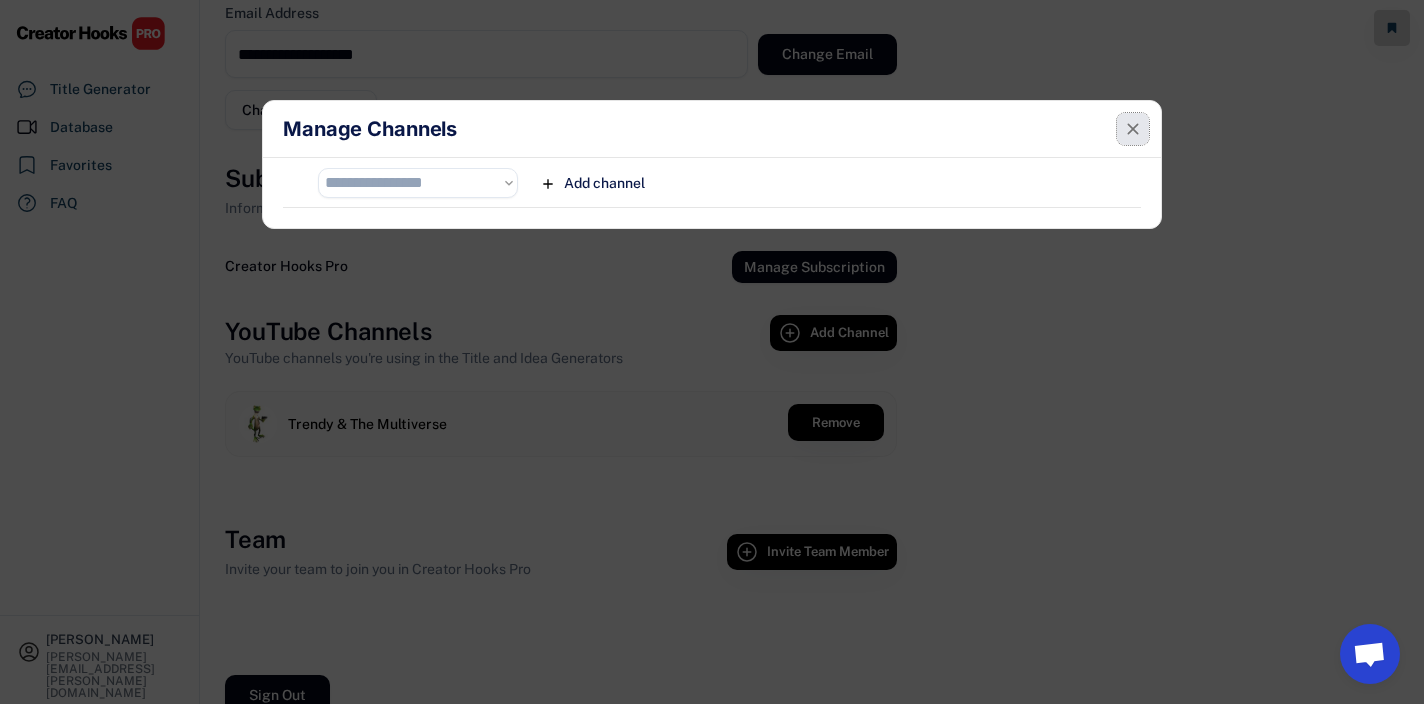 click 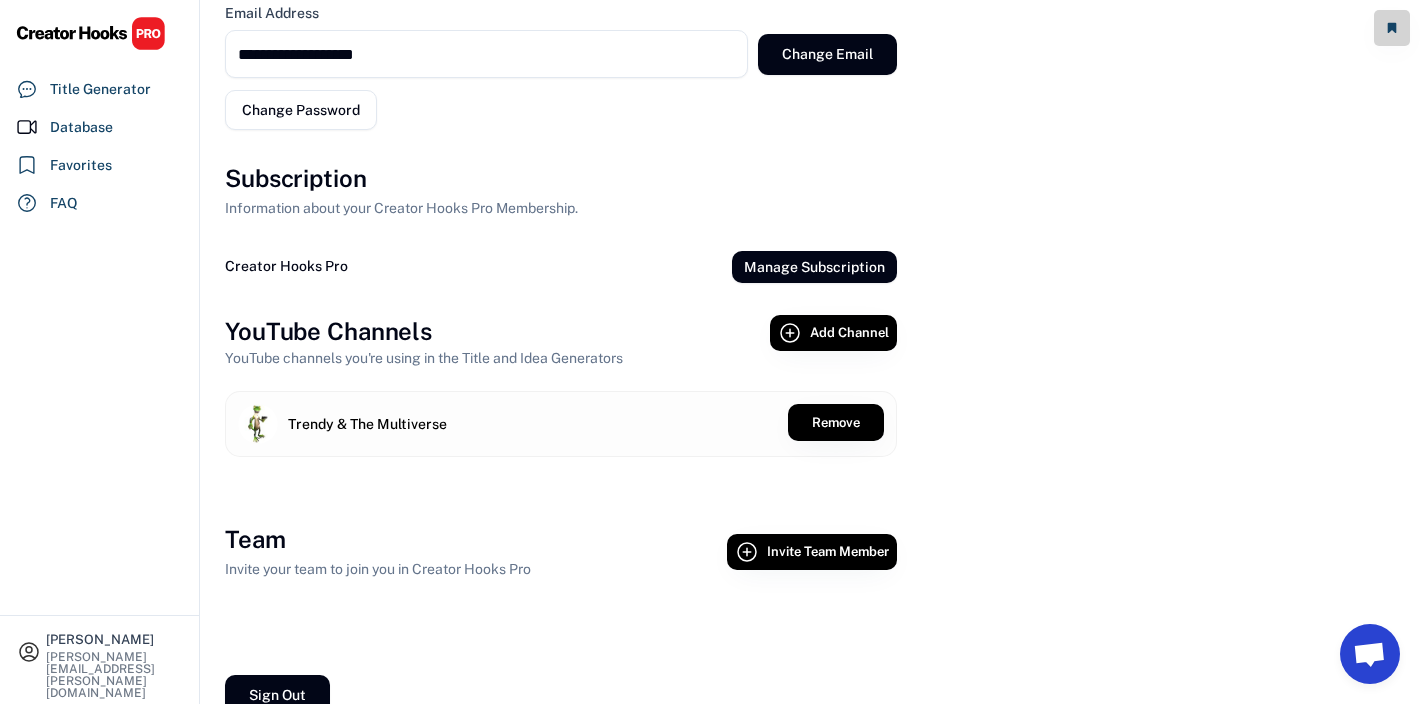 scroll, scrollTop: 990, scrollLeft: 0, axis: vertical 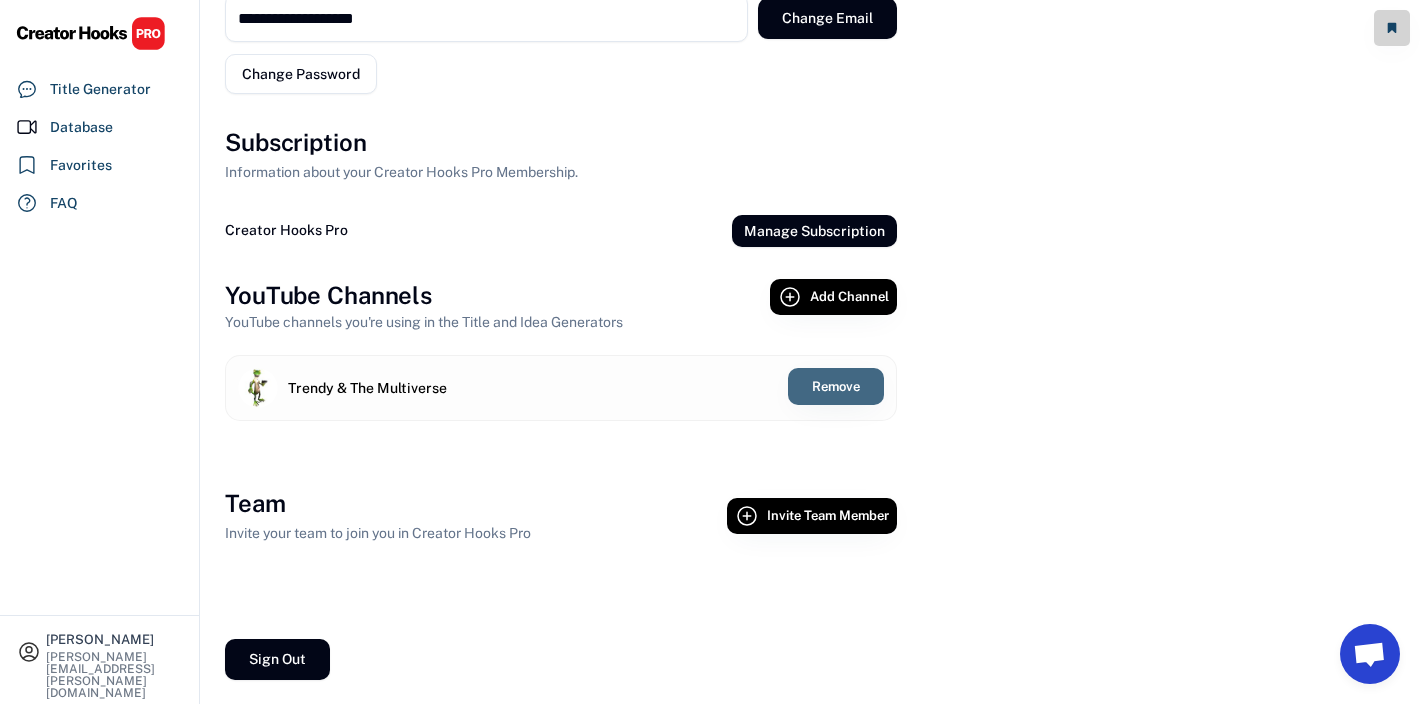 click on "Remove" at bounding box center [836, 386] 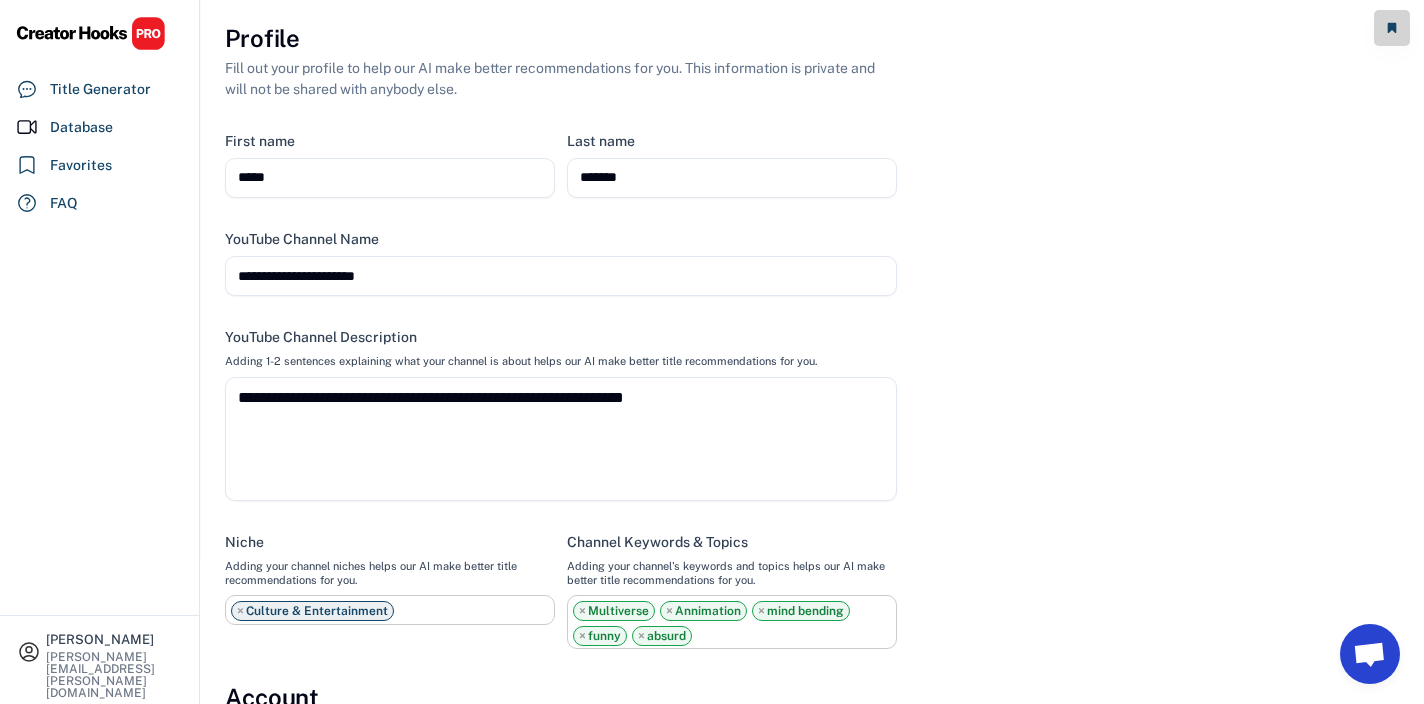 scroll, scrollTop: 171, scrollLeft: 0, axis: vertical 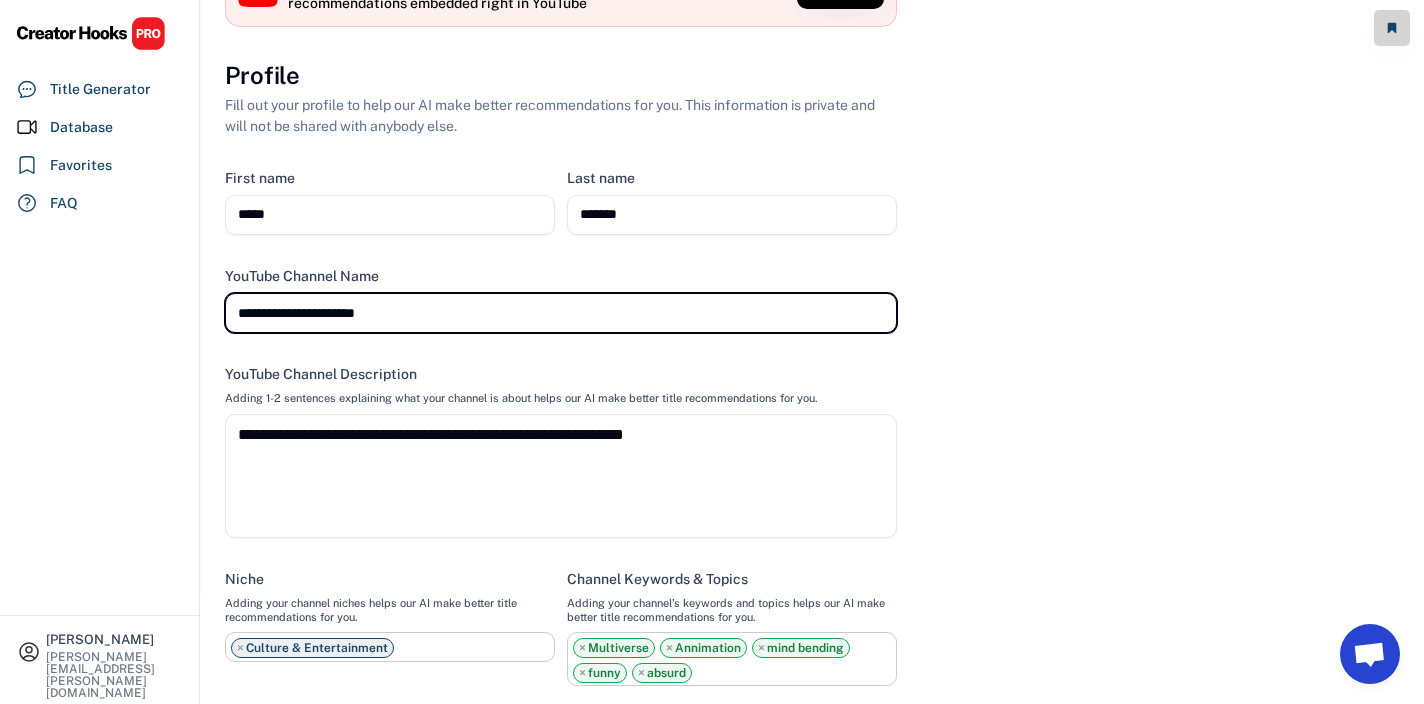 drag, startPoint x: 477, startPoint y: 313, endPoint x: 196, endPoint y: 306, distance: 281.0872 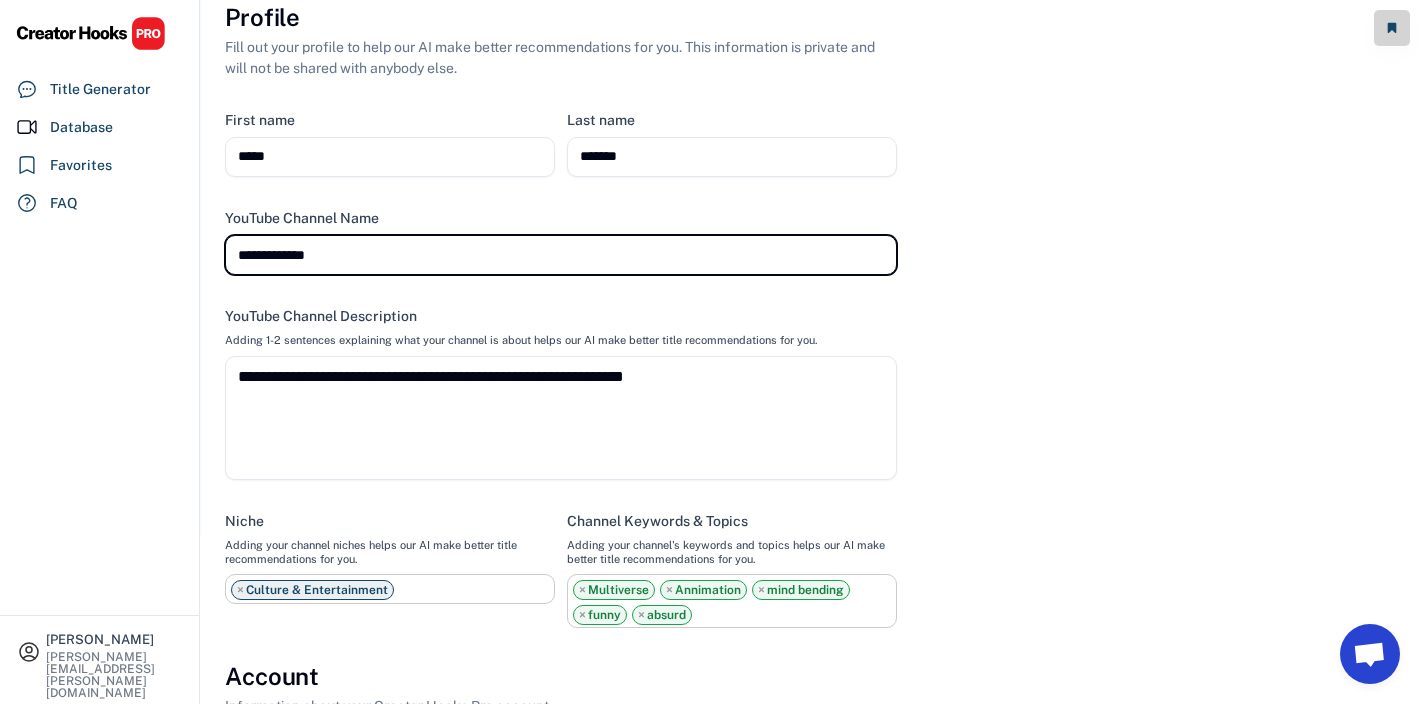 scroll, scrollTop: 233, scrollLeft: 0, axis: vertical 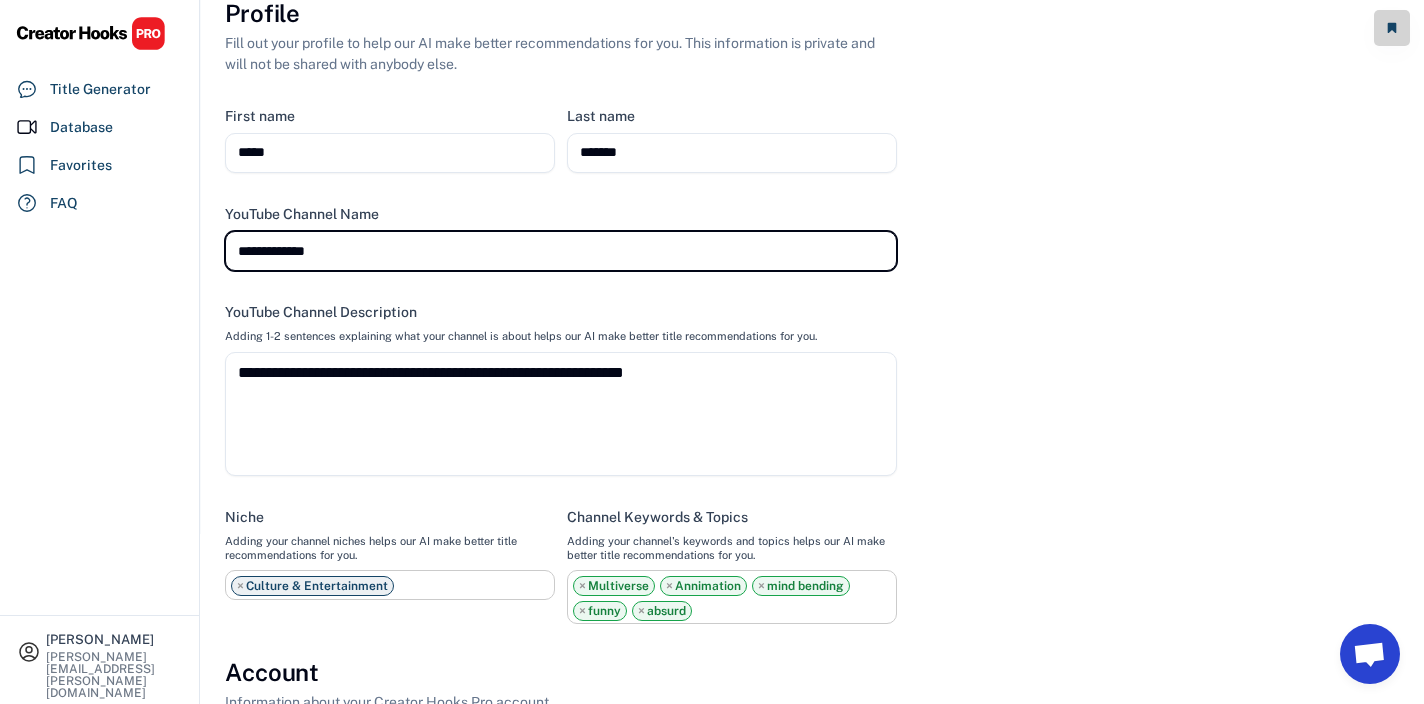 type on "**********" 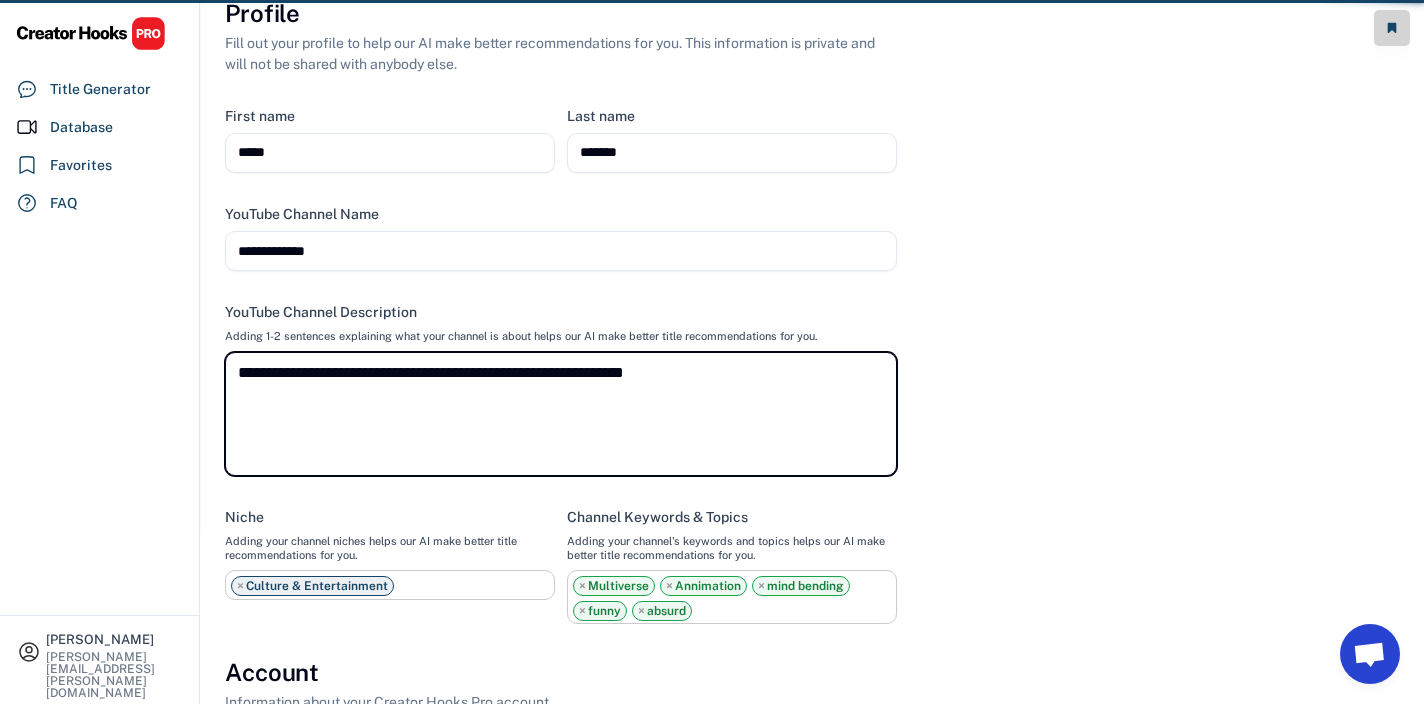 drag, startPoint x: 731, startPoint y: 388, endPoint x: 192, endPoint y: 326, distance: 542.55414 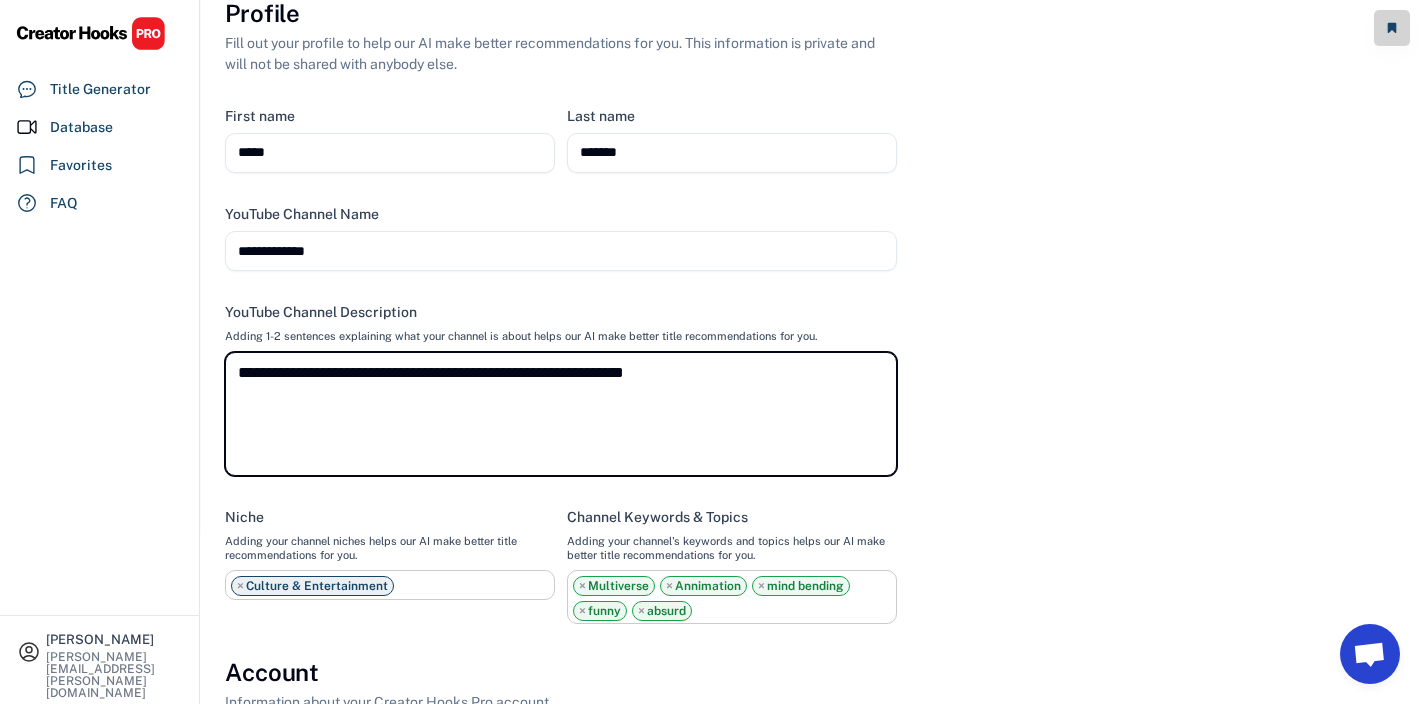 type 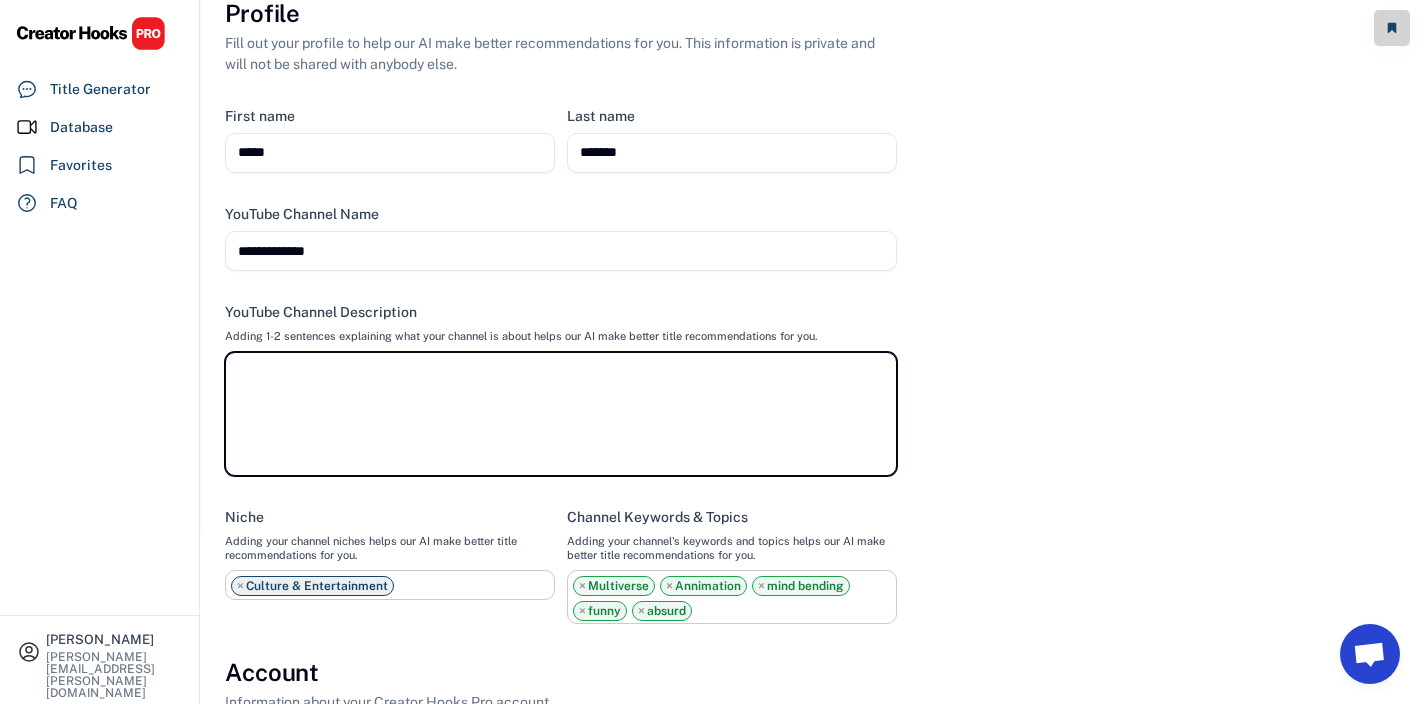 select on "**********" 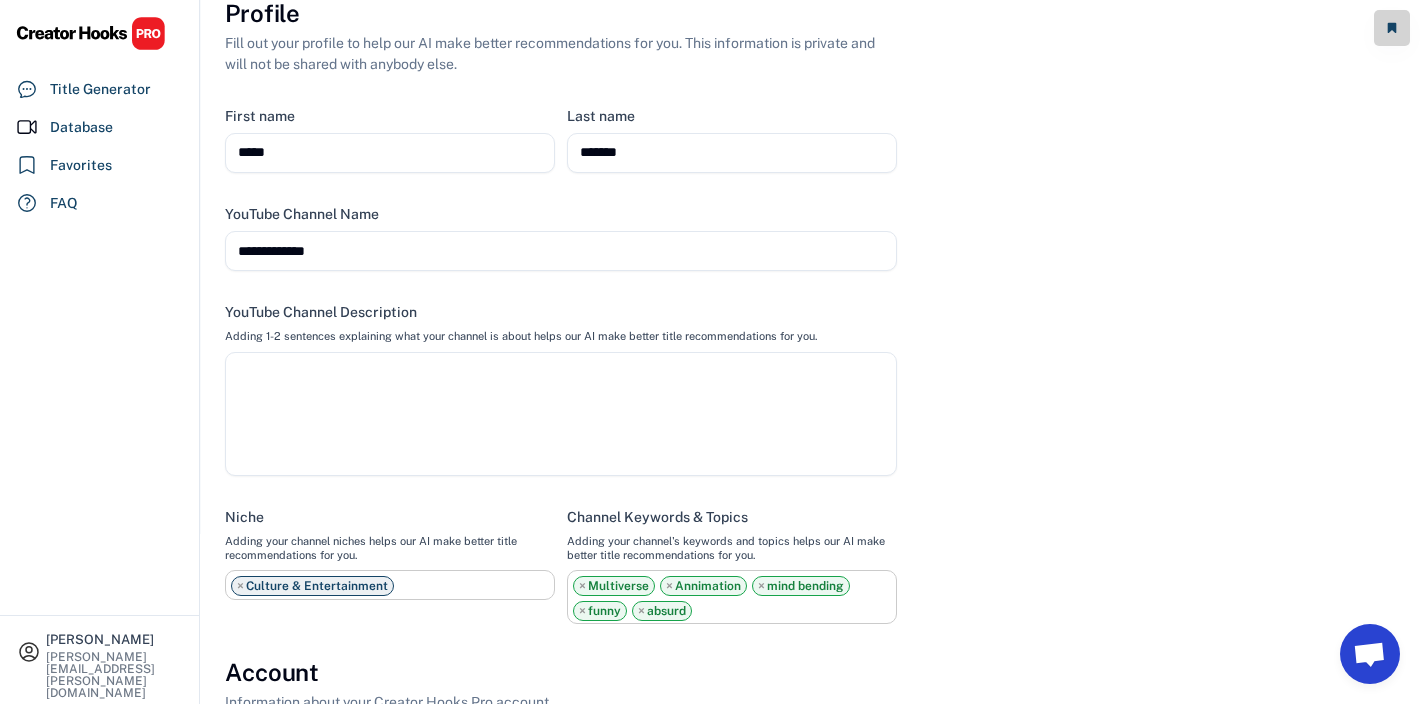 select on "**********" 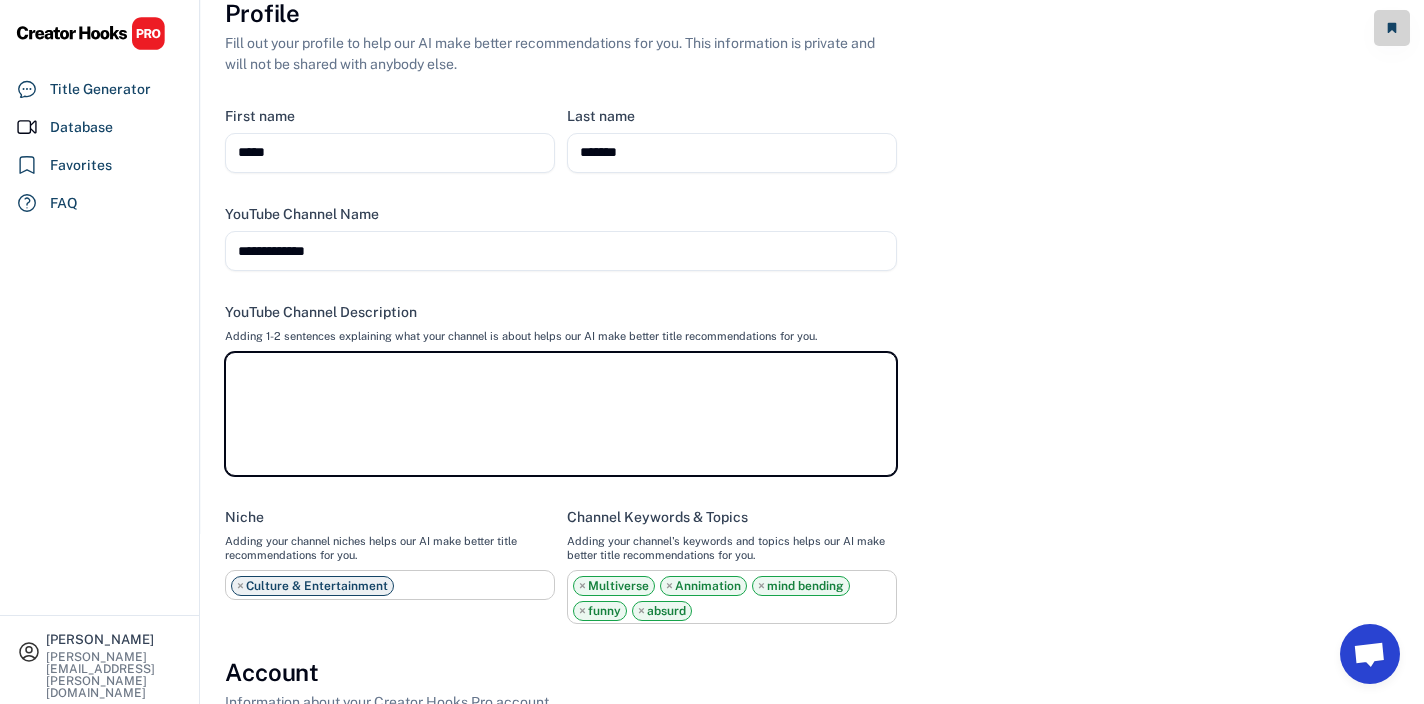 click at bounding box center (561, 414) 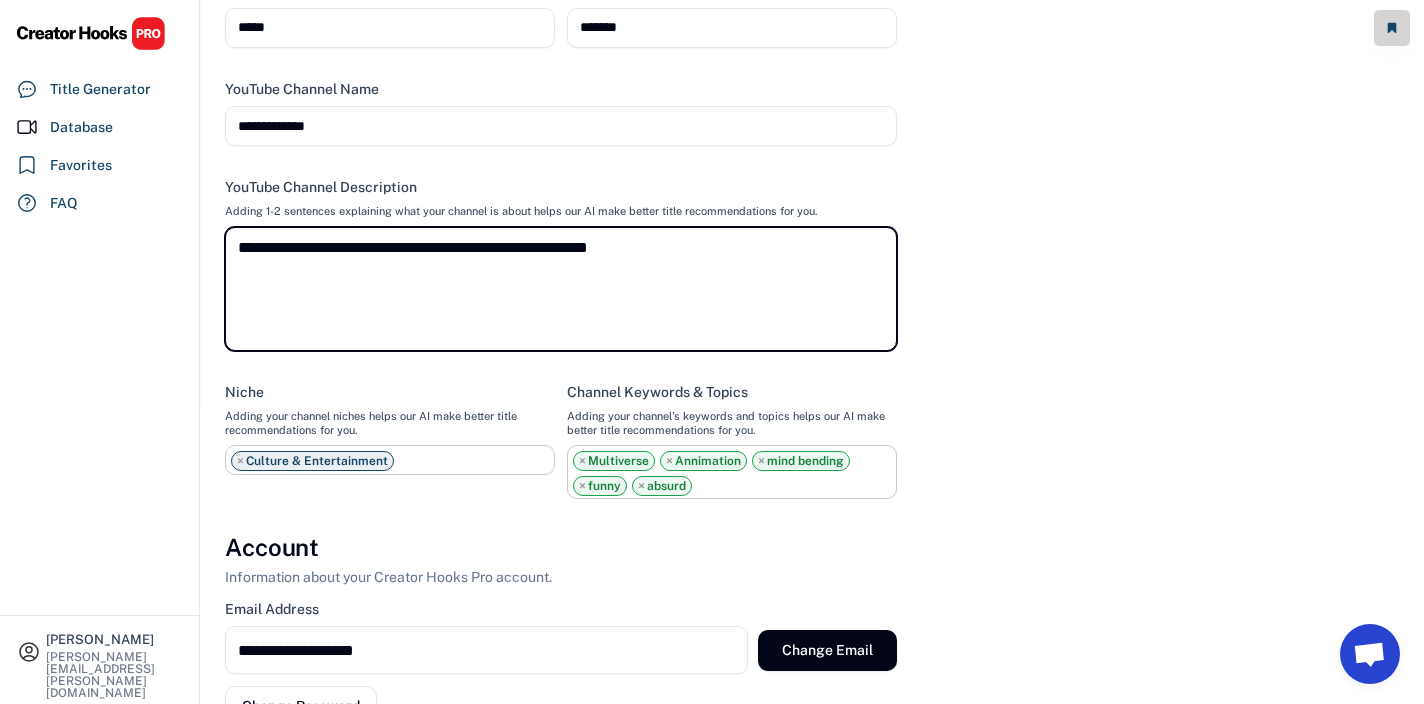 scroll, scrollTop: 364, scrollLeft: 0, axis: vertical 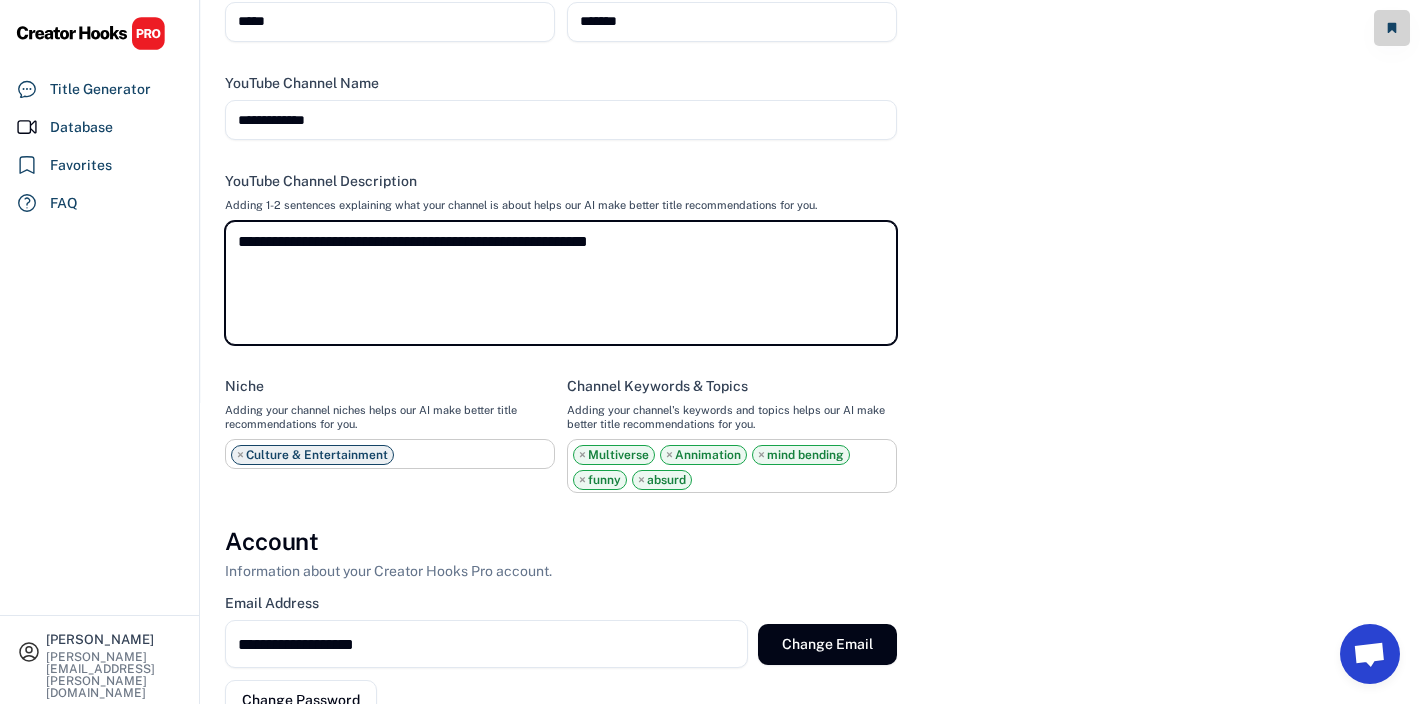 type on "**********" 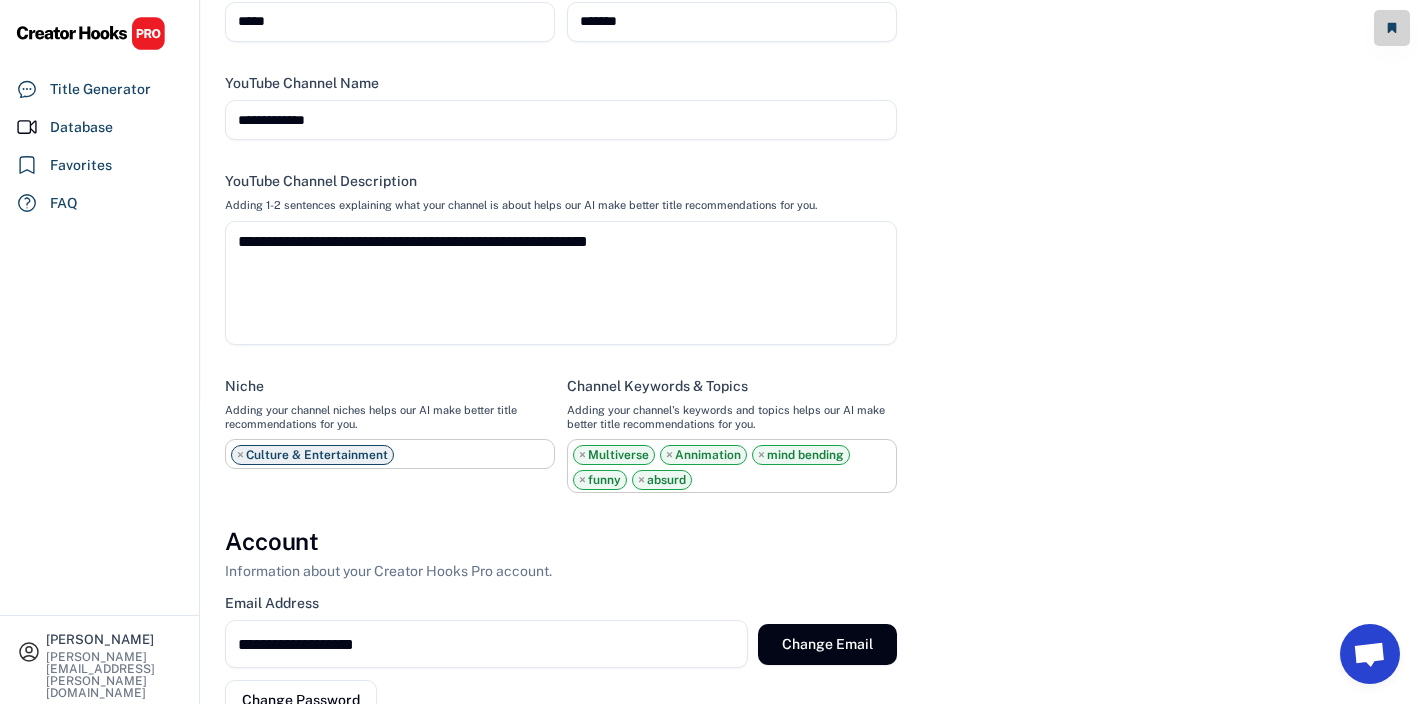 select on "**********" 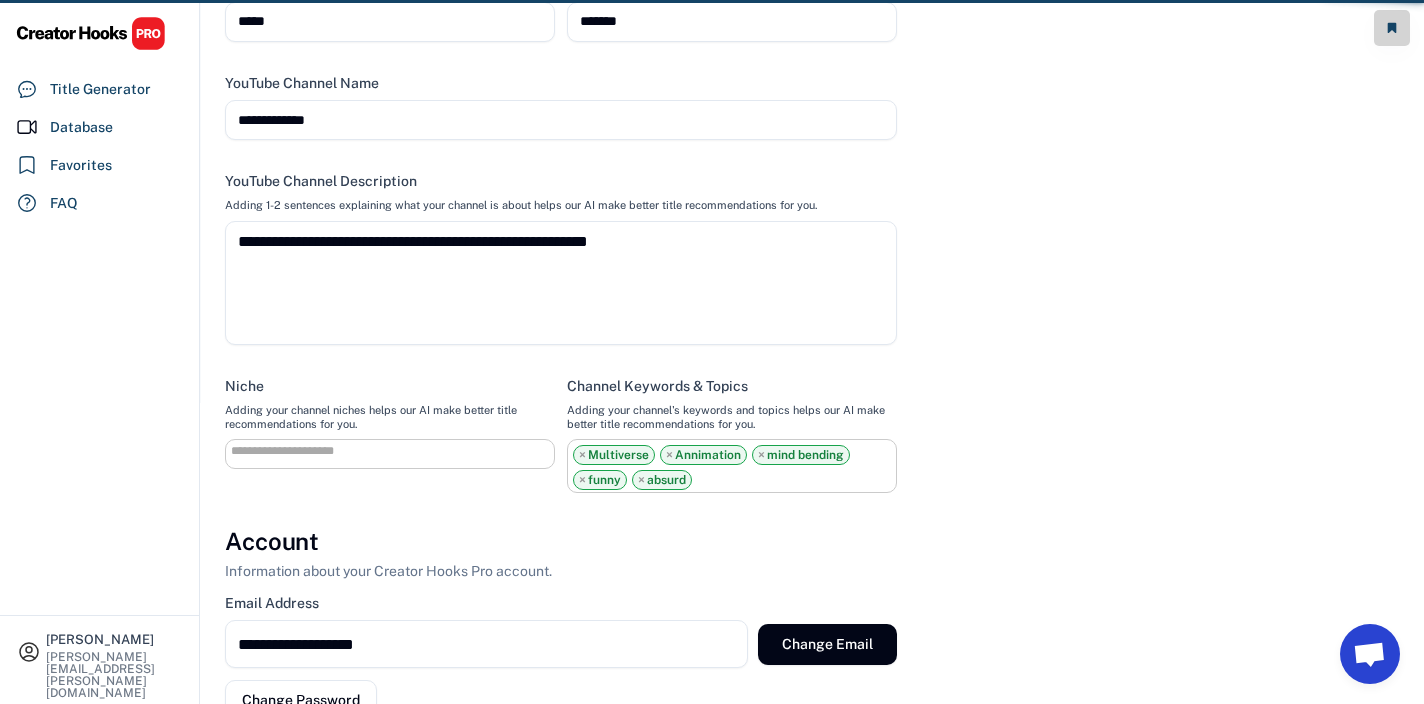 select 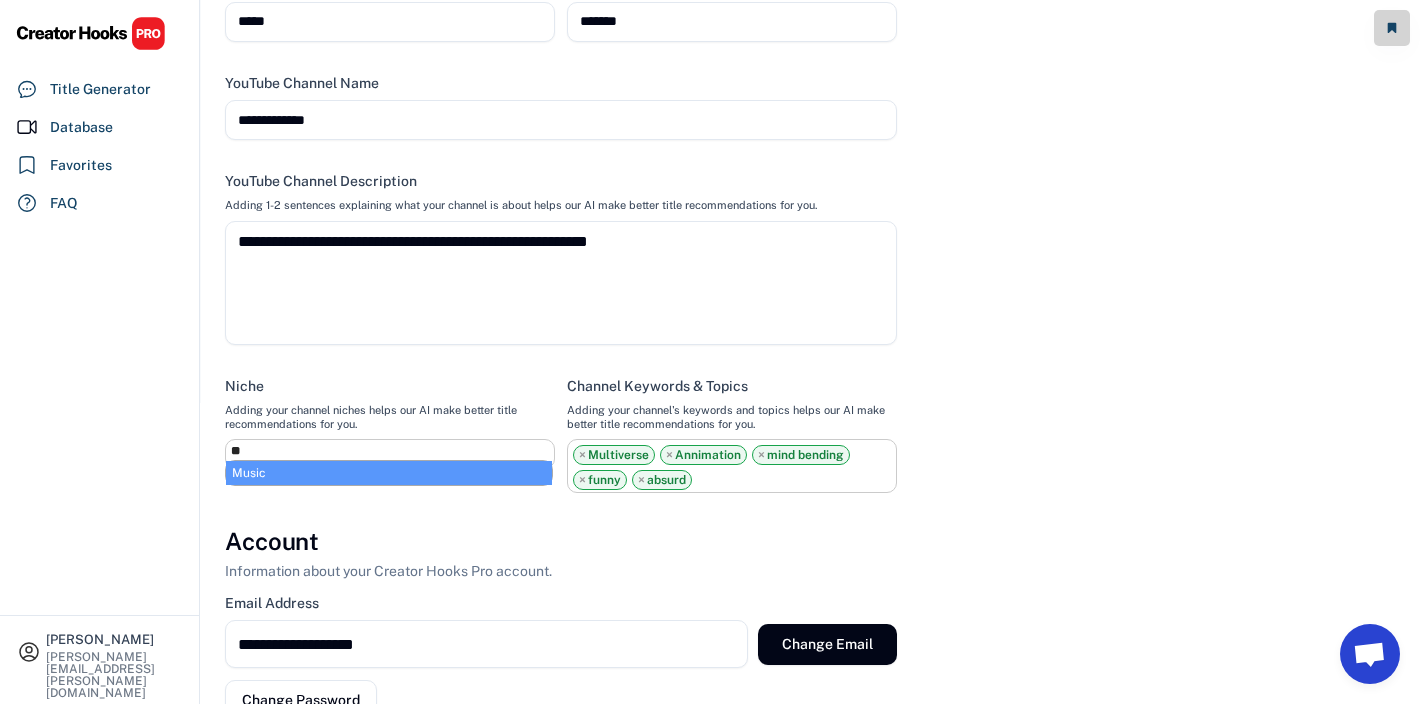 type on "*" 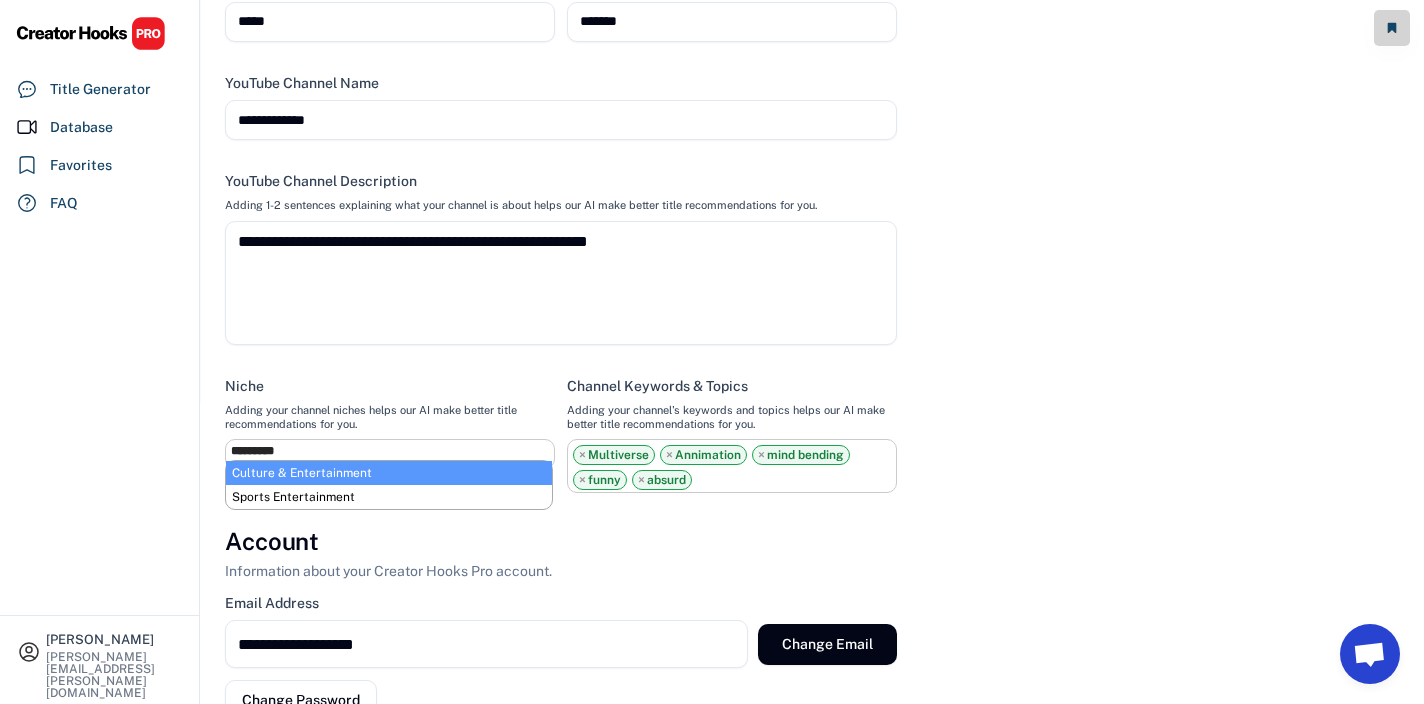 type on "*********" 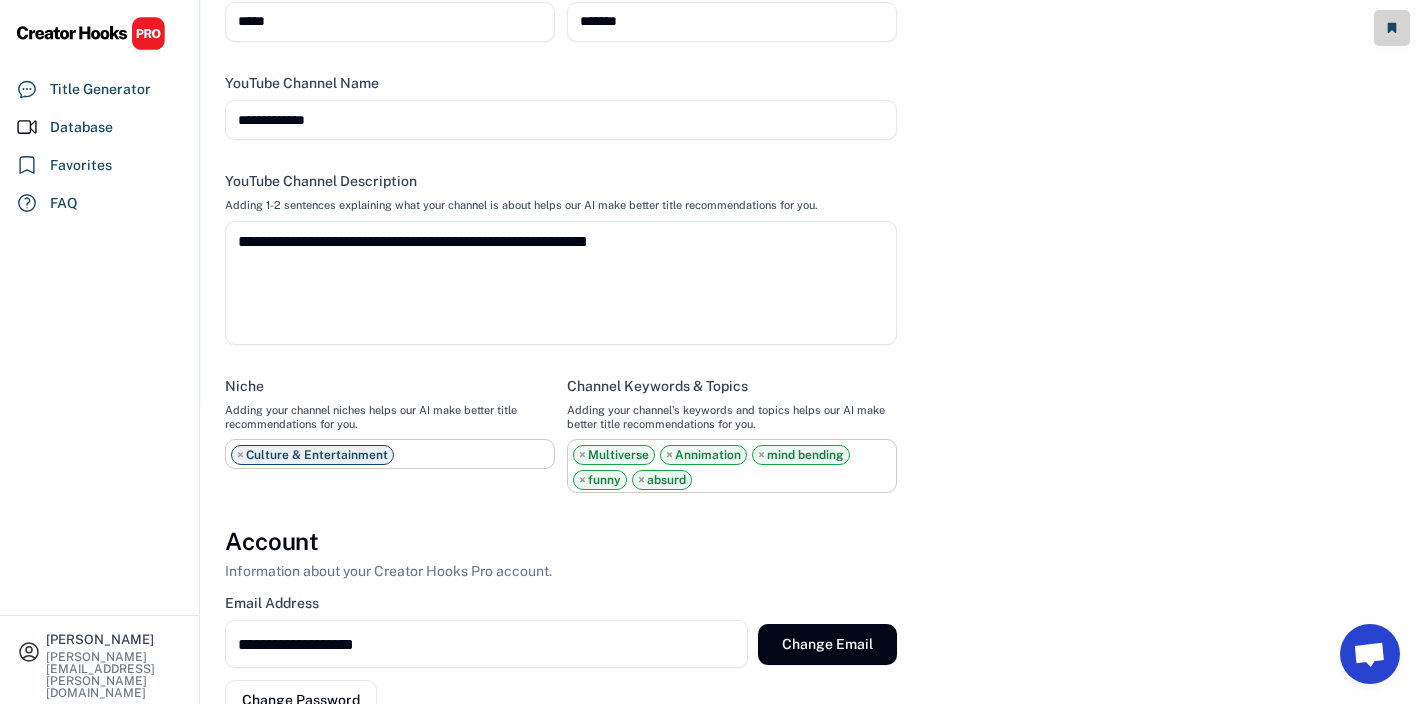 click on "×" at bounding box center [582, 455] 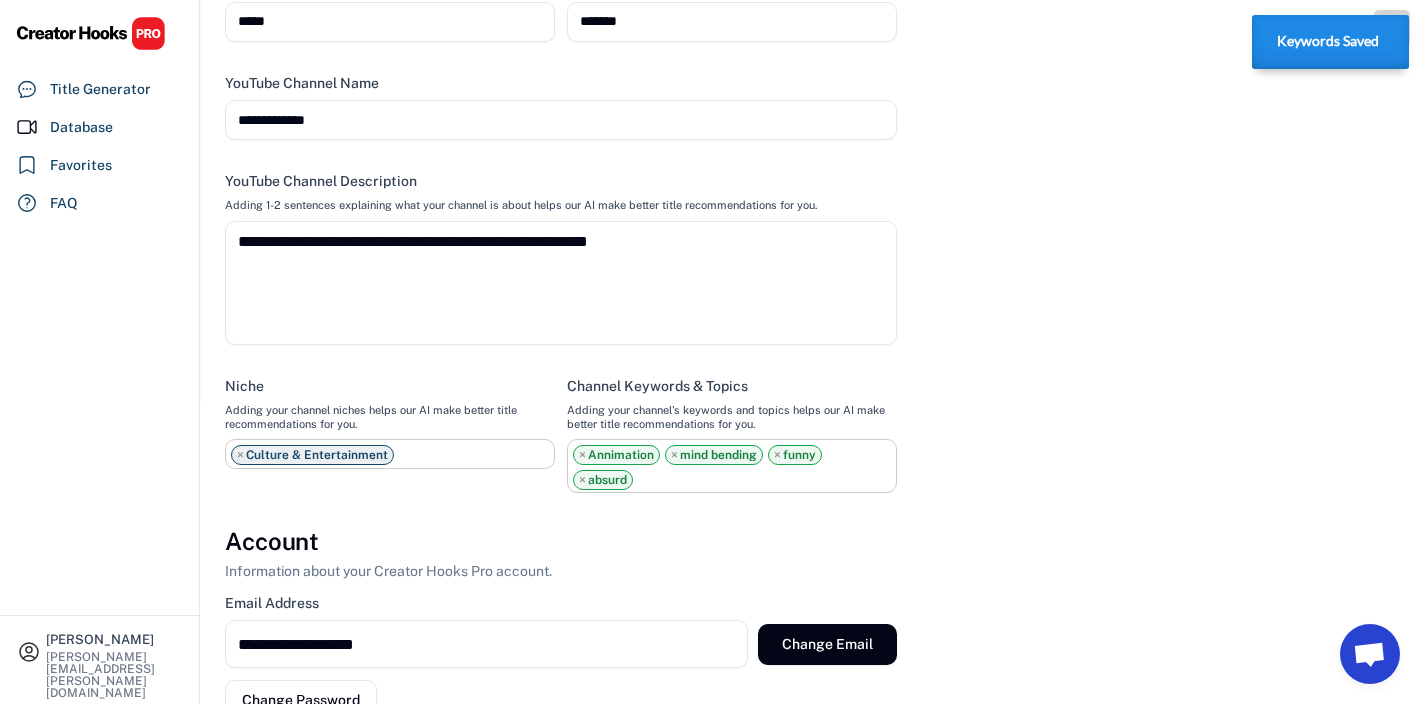 click on "×" at bounding box center [582, 455] 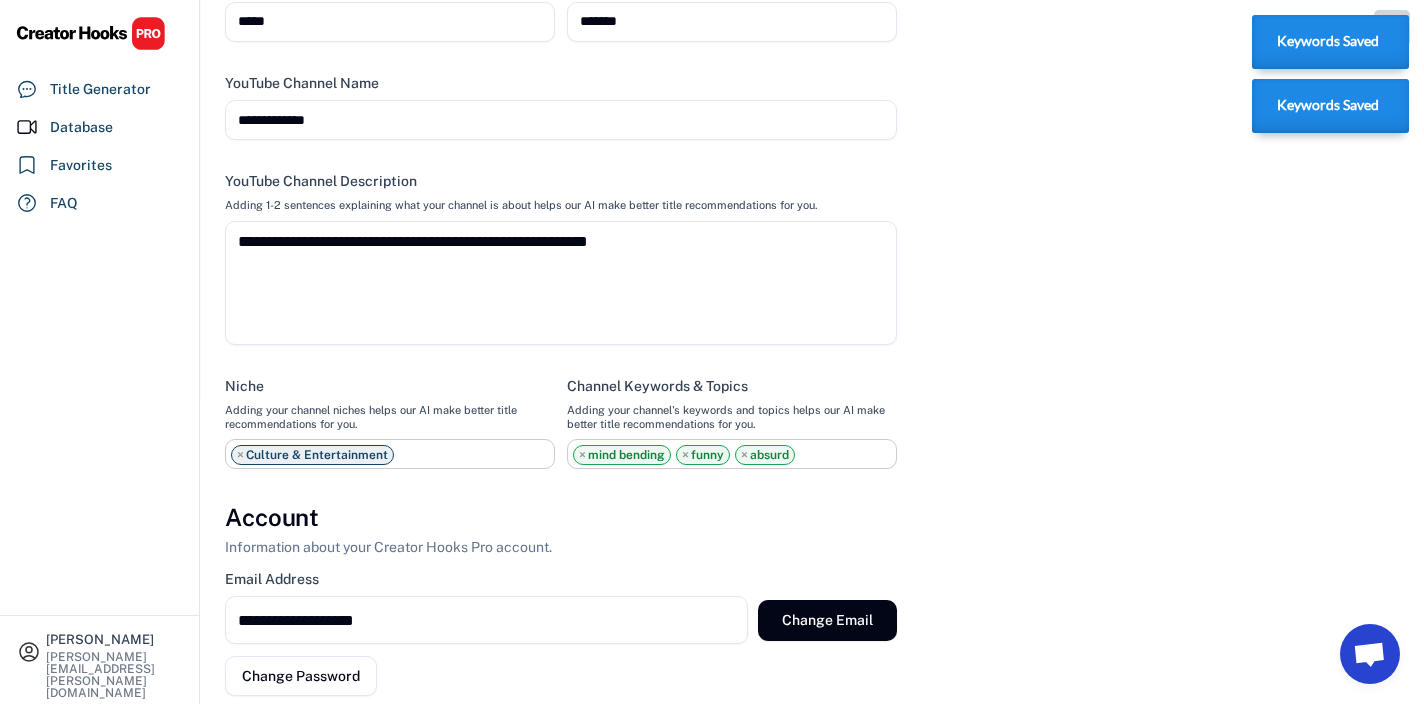select on "**********" 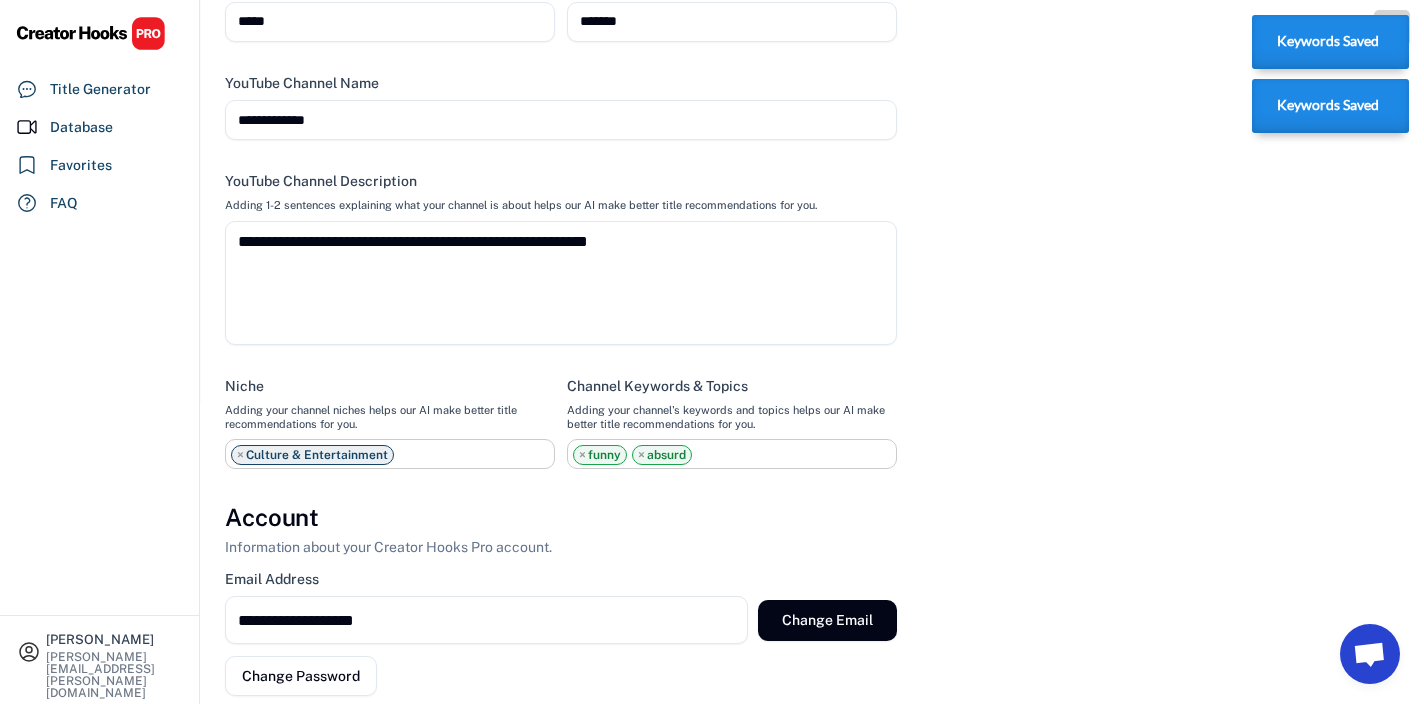 scroll, scrollTop: 17, scrollLeft: 0, axis: vertical 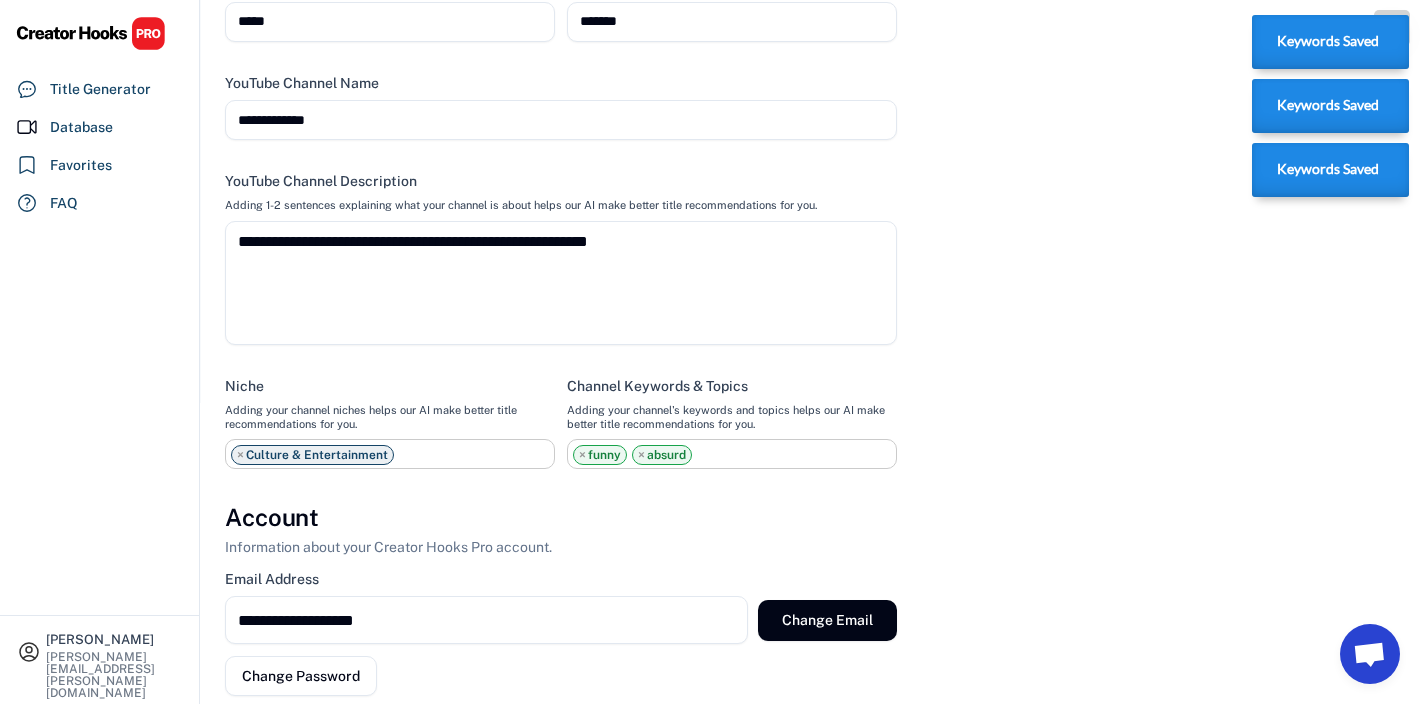 click on "×" at bounding box center (582, 455) 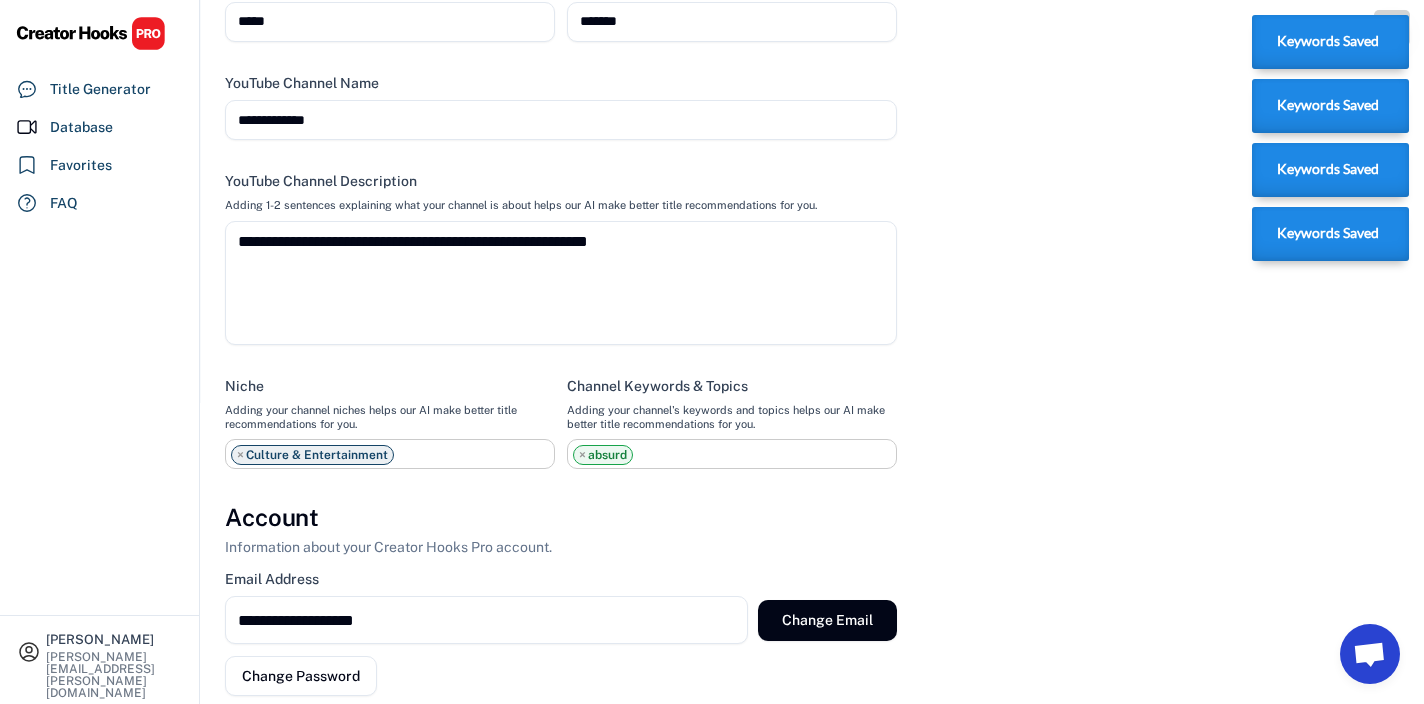 click on "×" at bounding box center (582, 455) 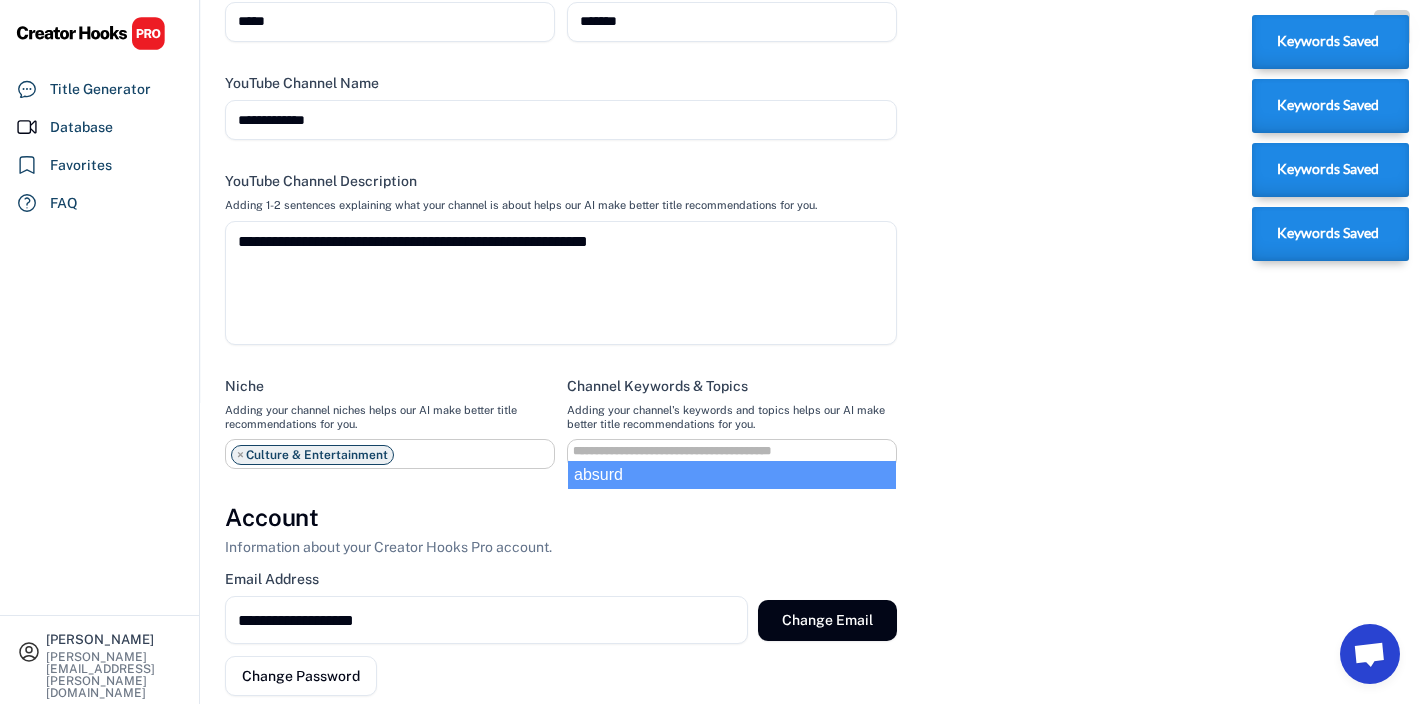 select 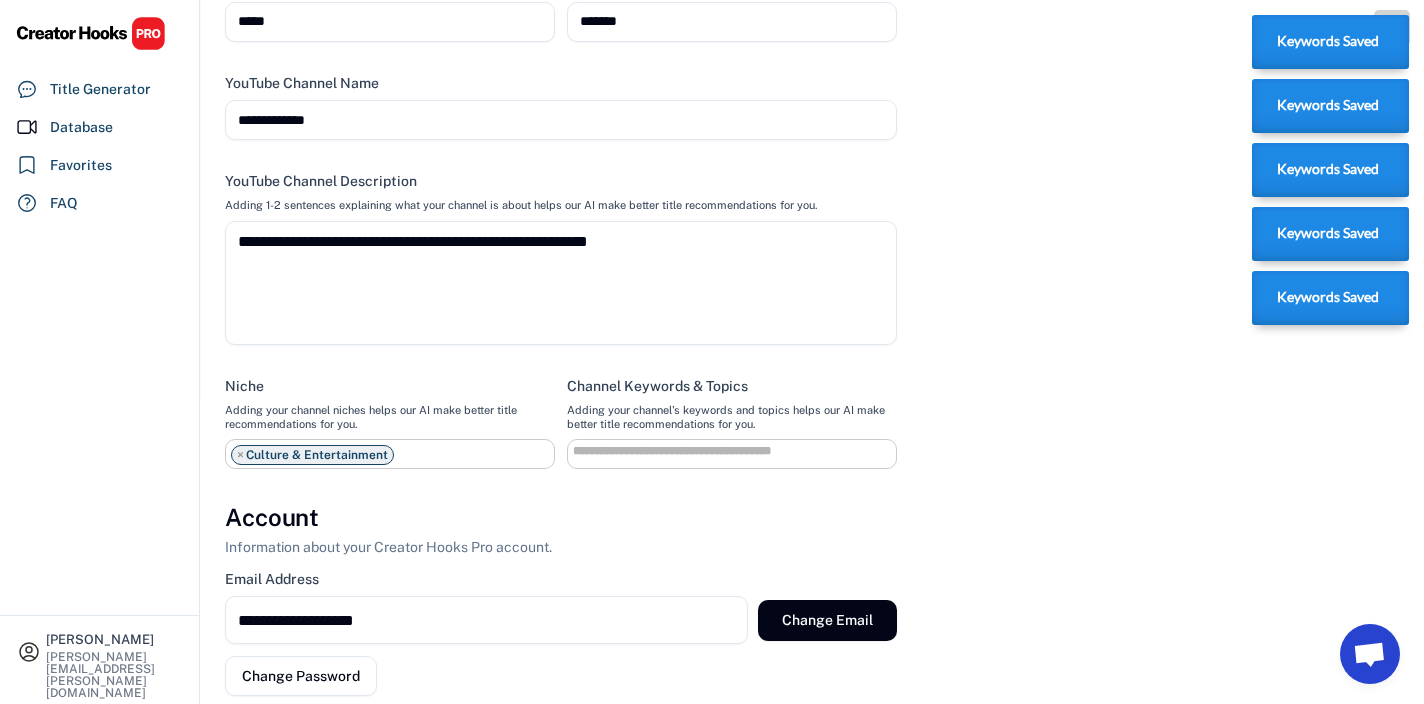 click at bounding box center (737, 451) 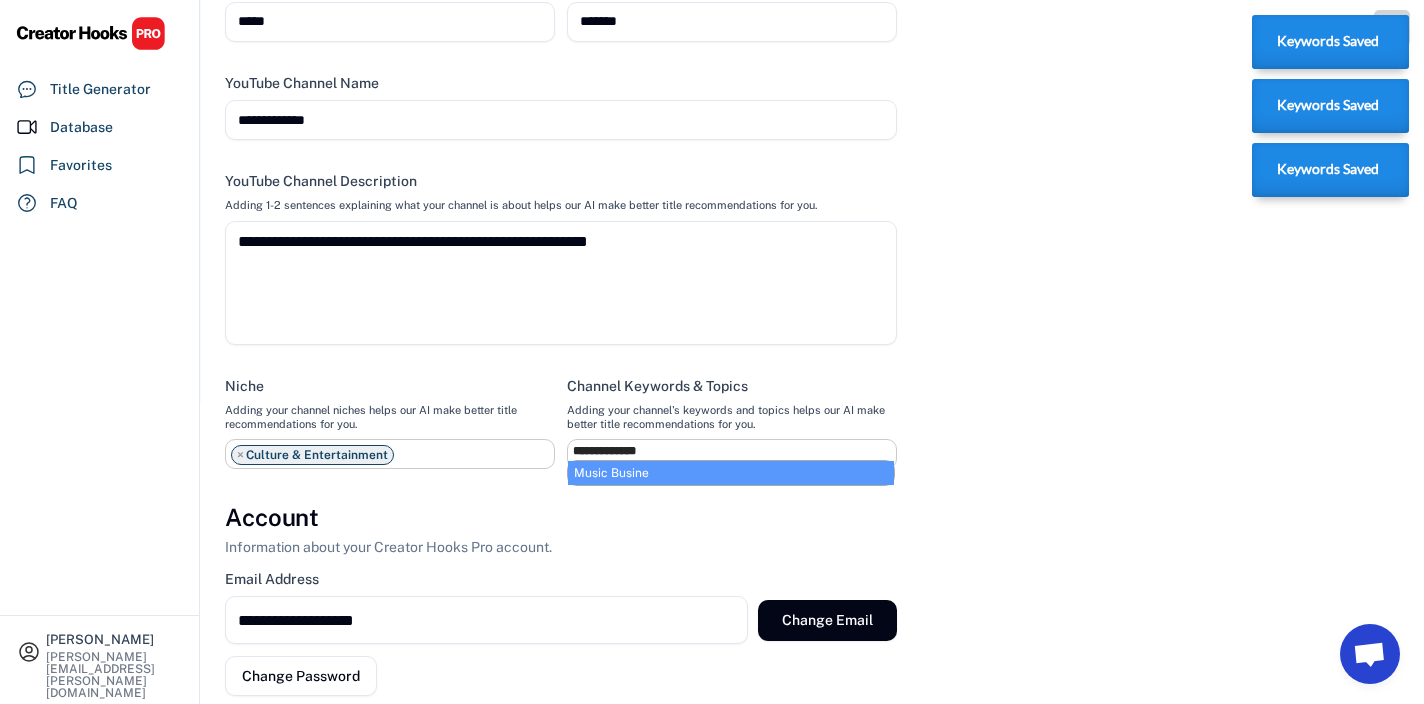 type on "**********" 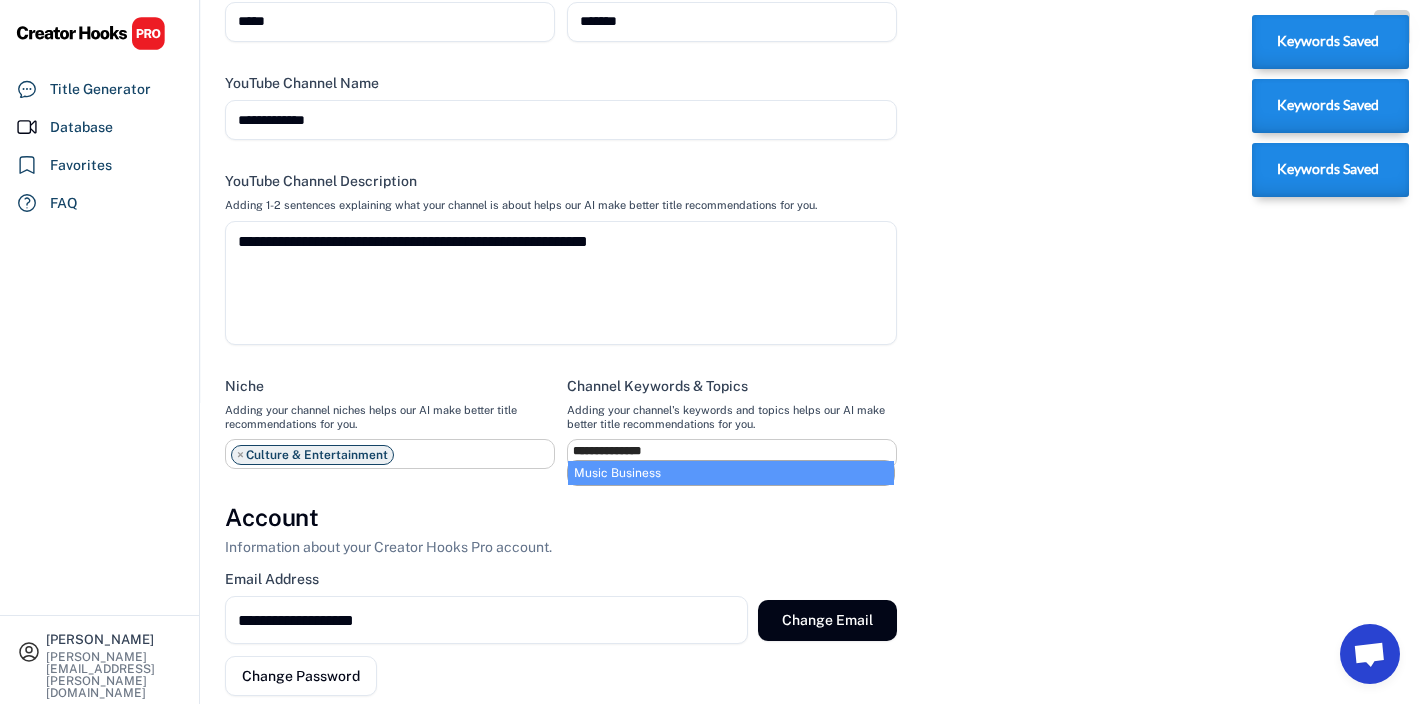 select on "**********" 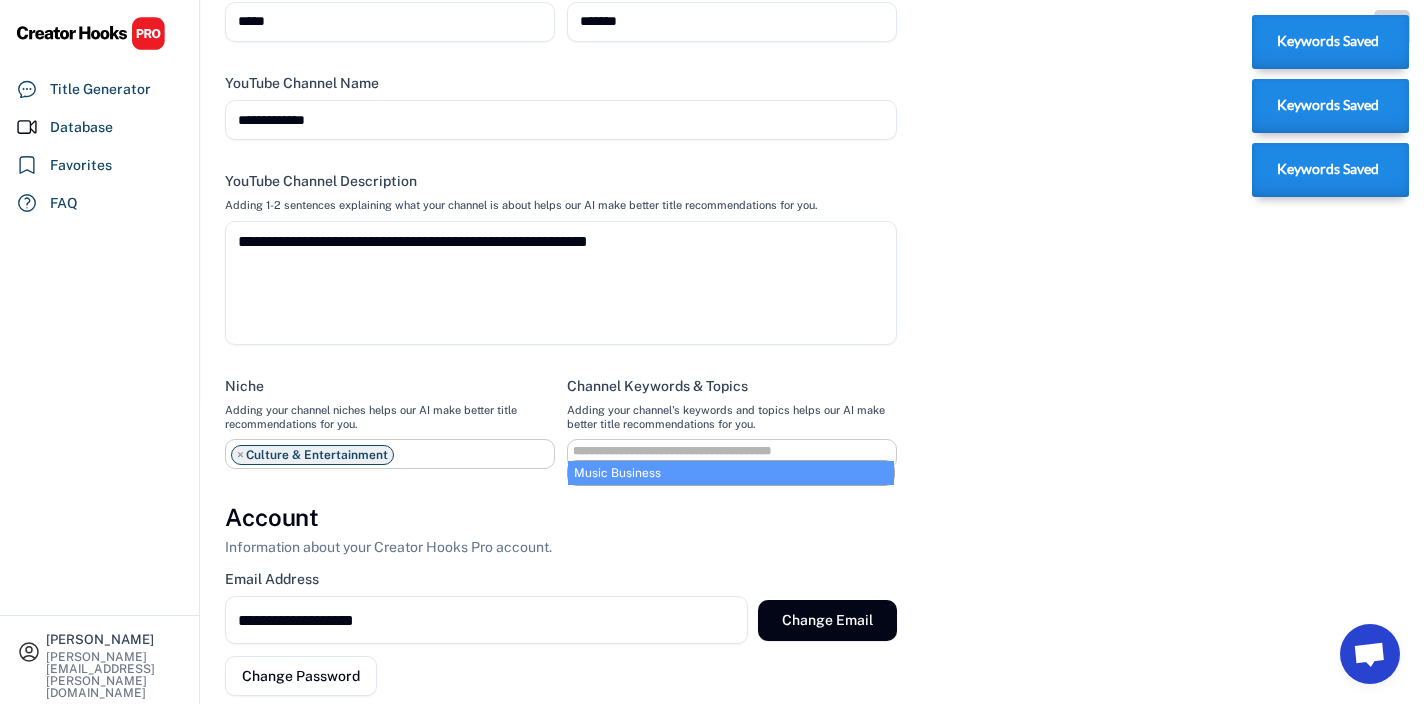 select on "**********" 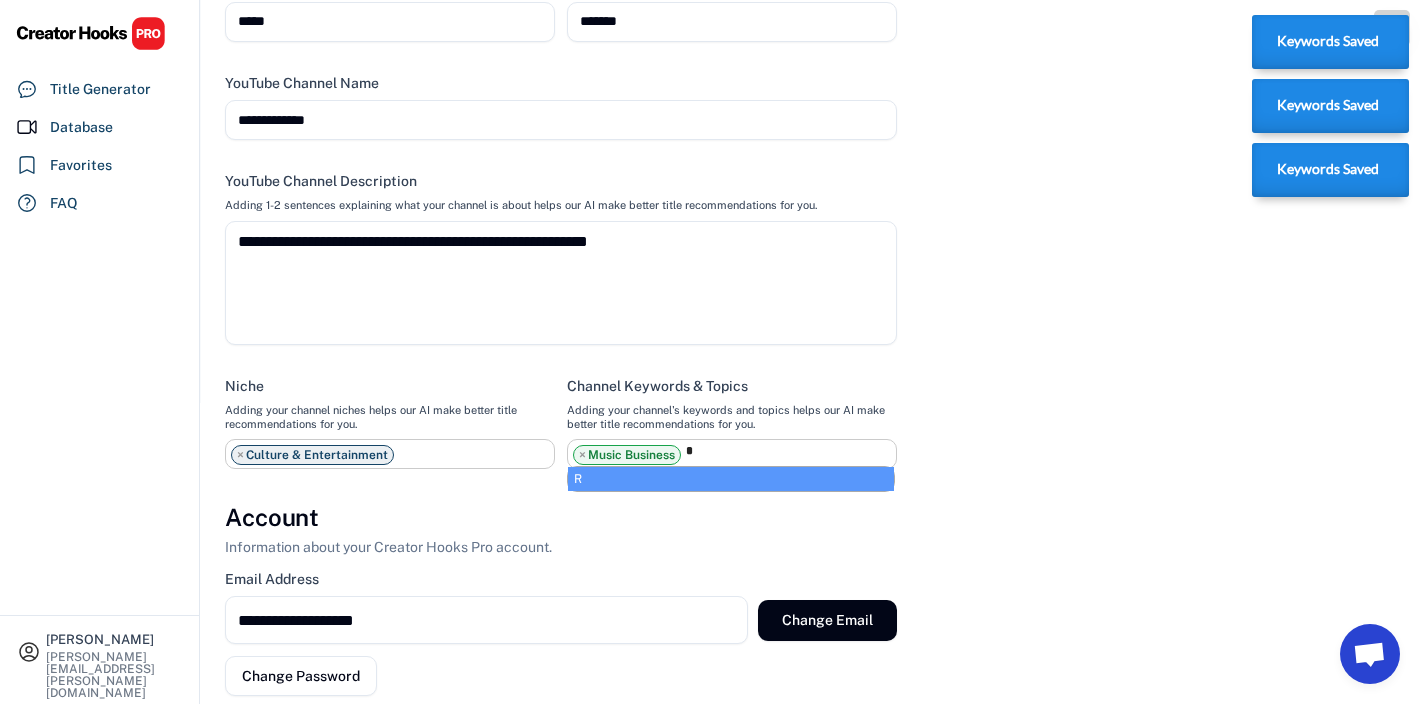 type on "**" 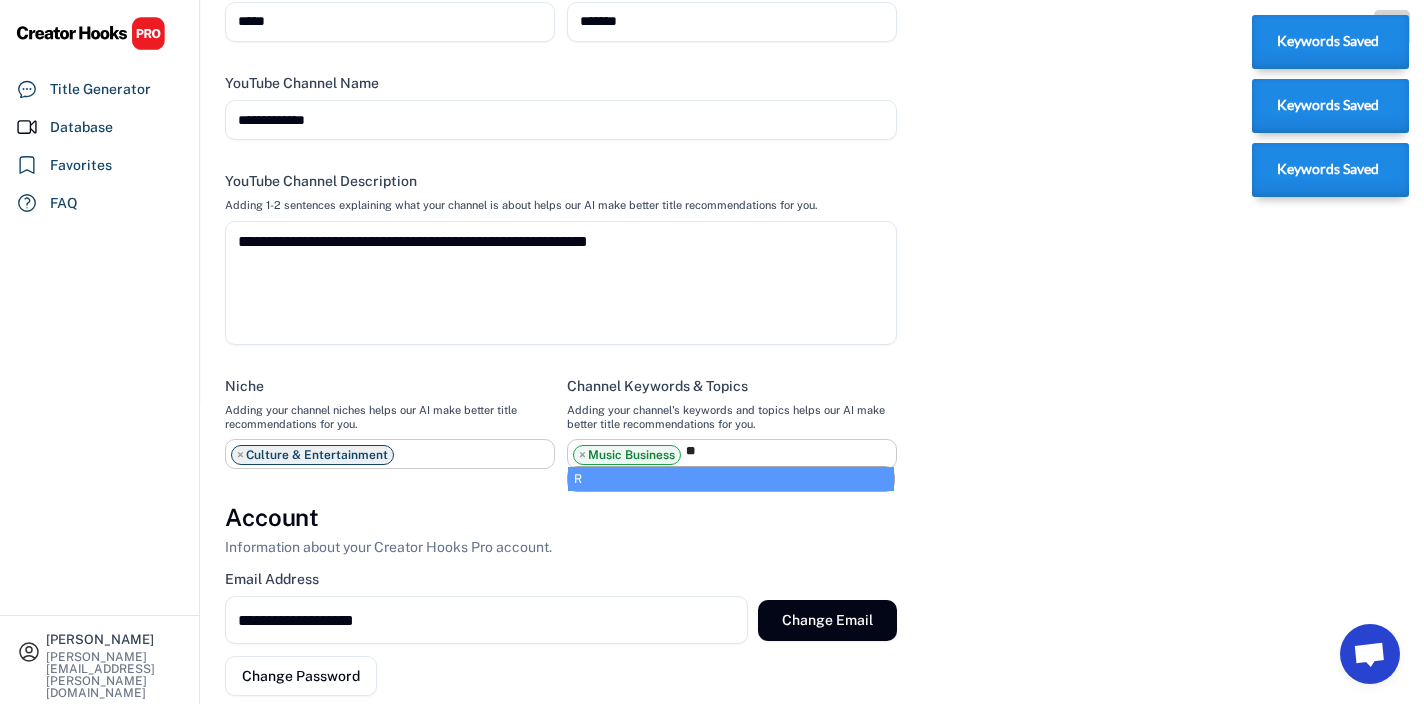 select on "**********" 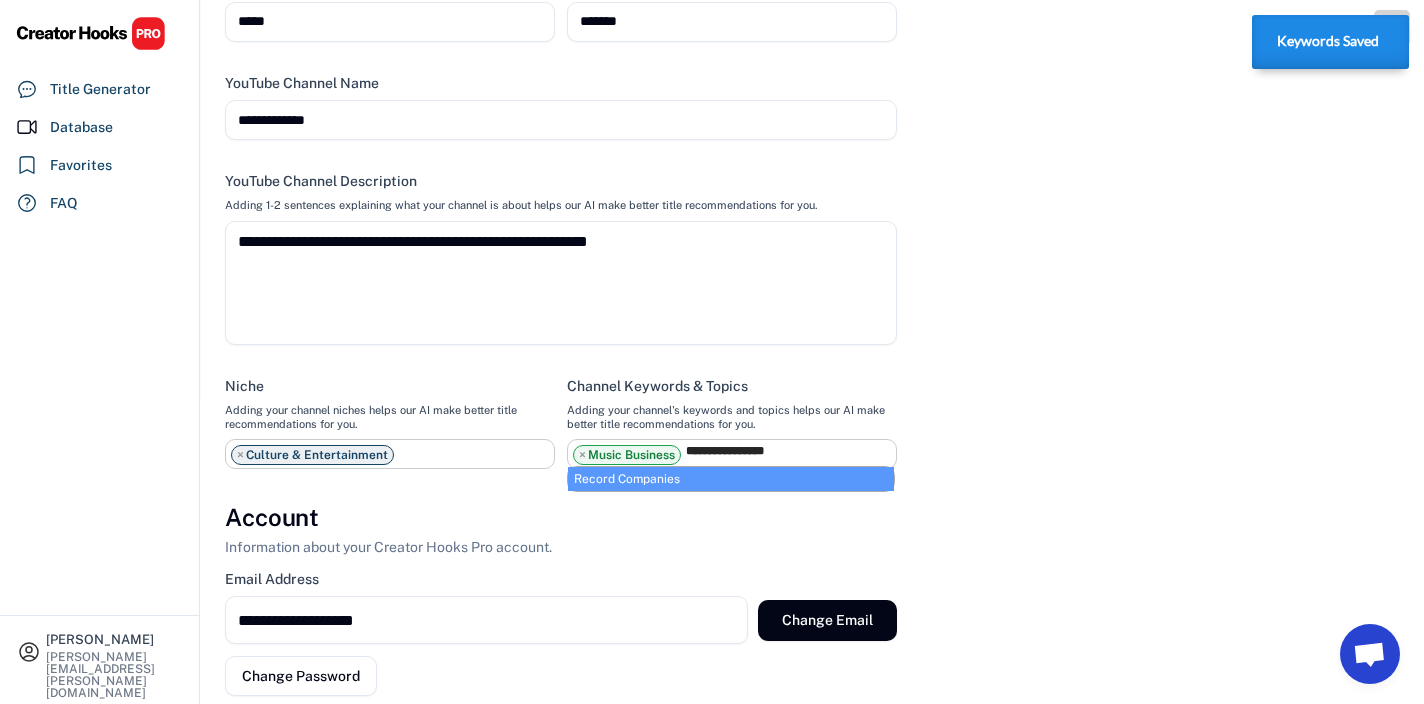 type on "**********" 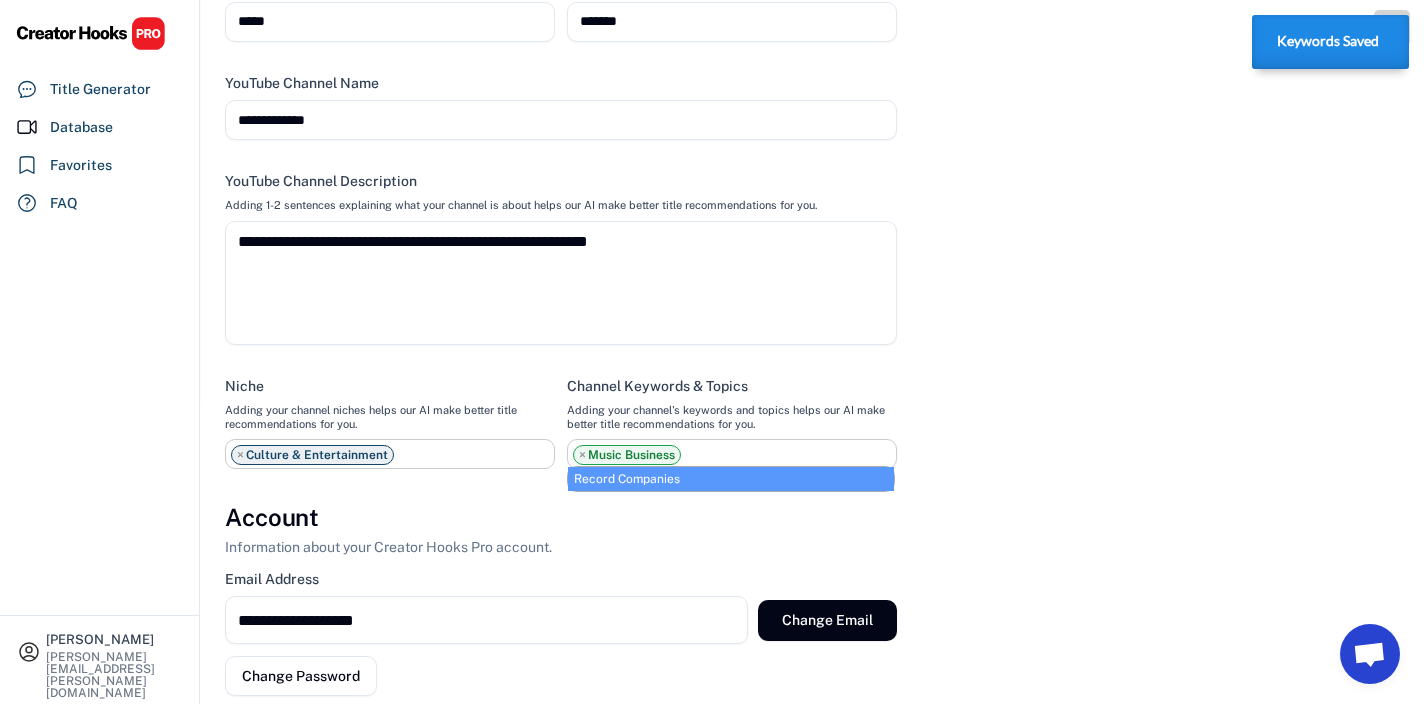scroll, scrollTop: 17, scrollLeft: 0, axis: vertical 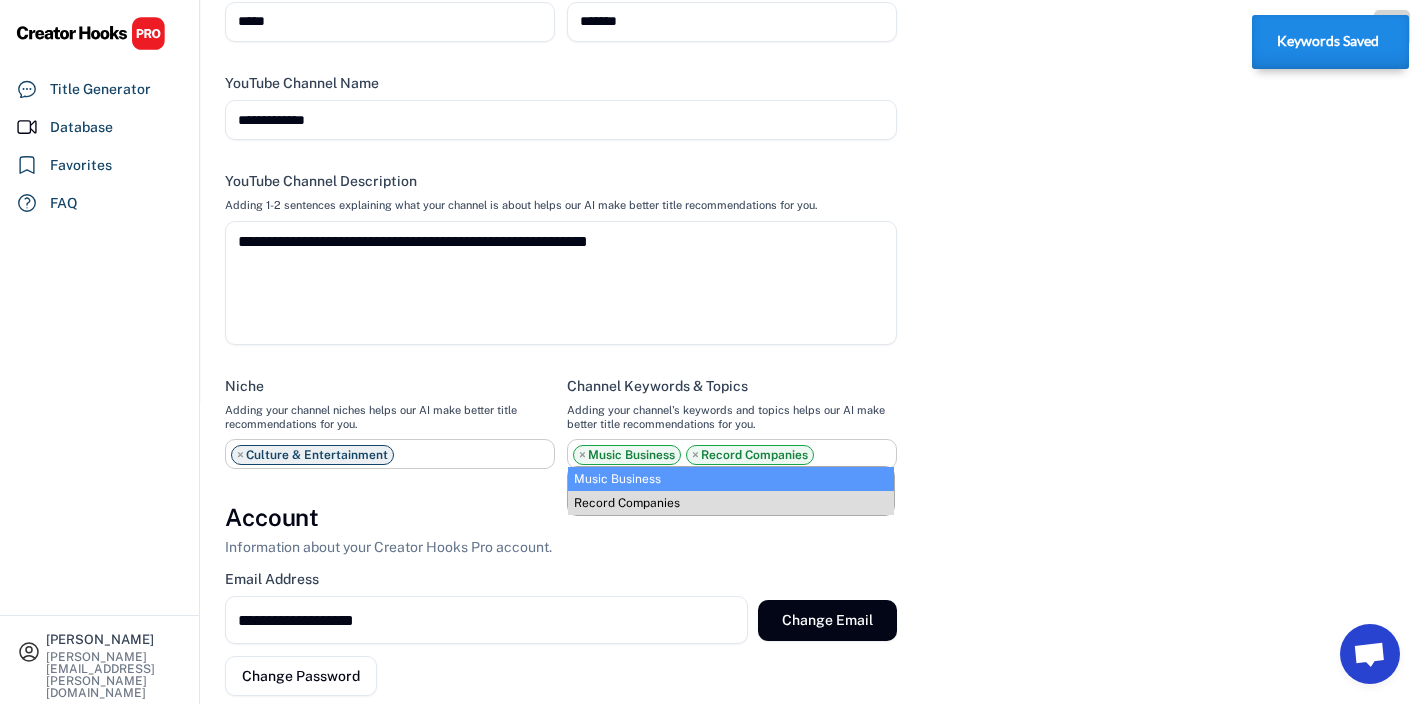 select on "**********" 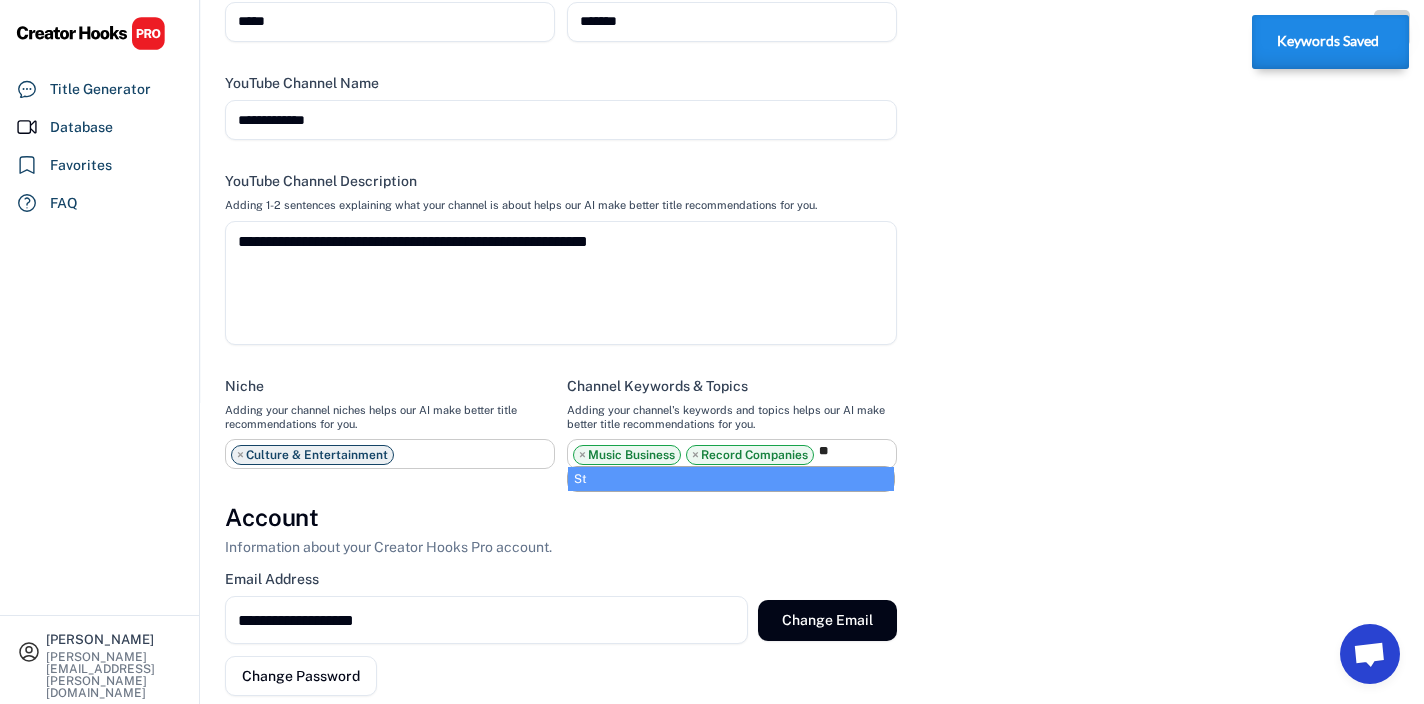 type on "*" 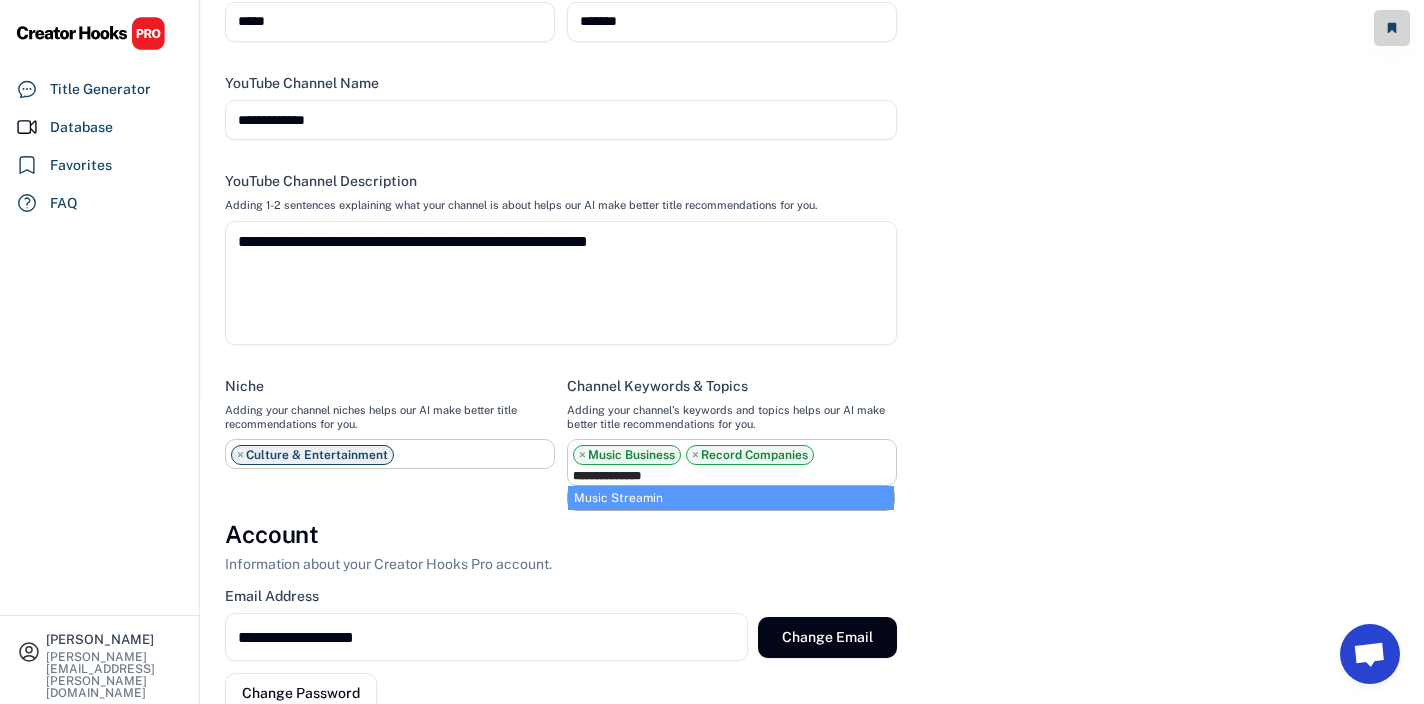 type on "**********" 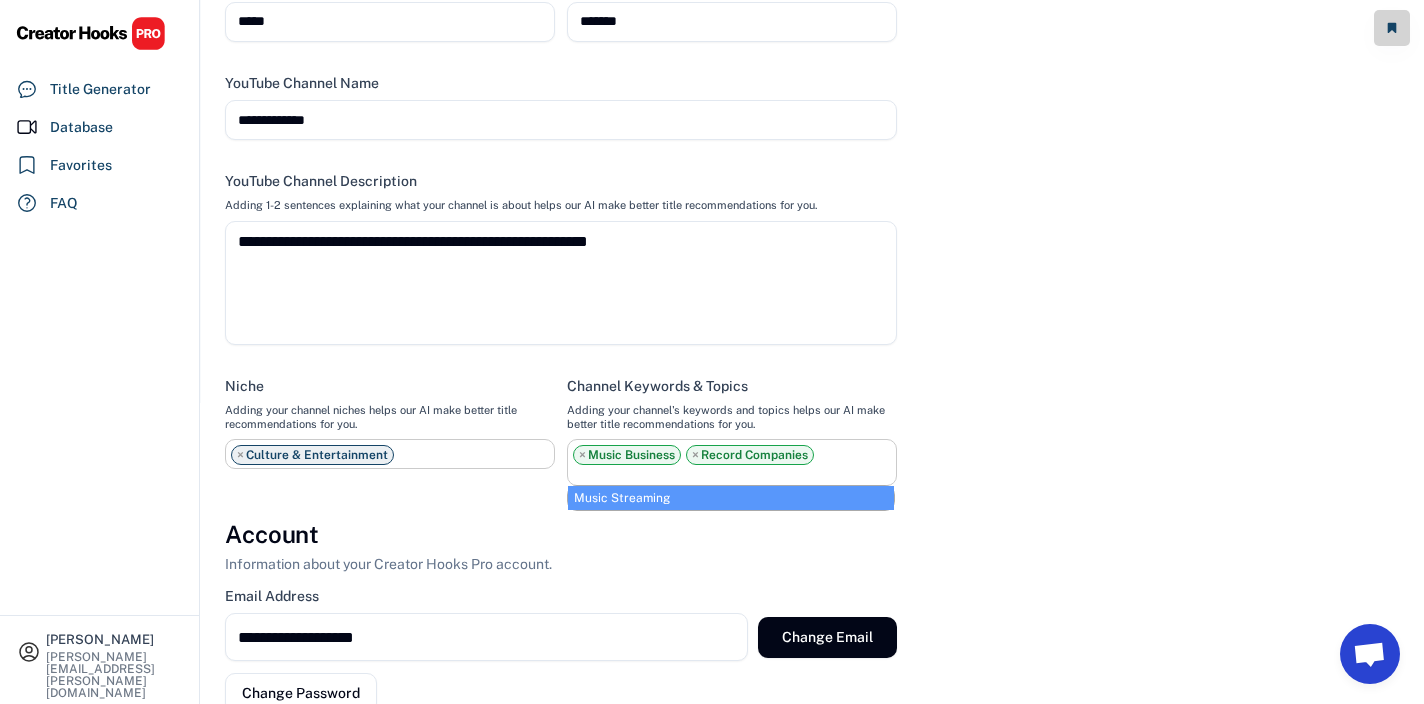 select on "**********" 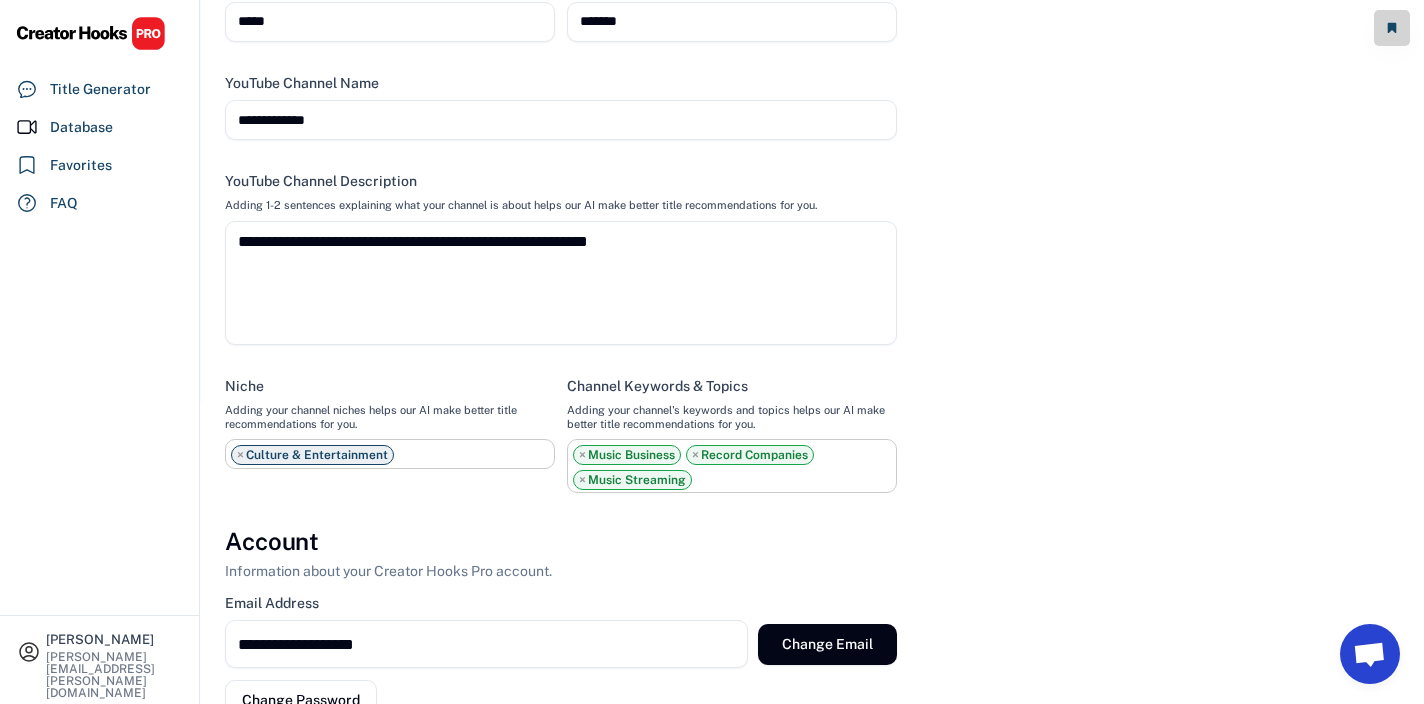scroll, scrollTop: 34, scrollLeft: 0, axis: vertical 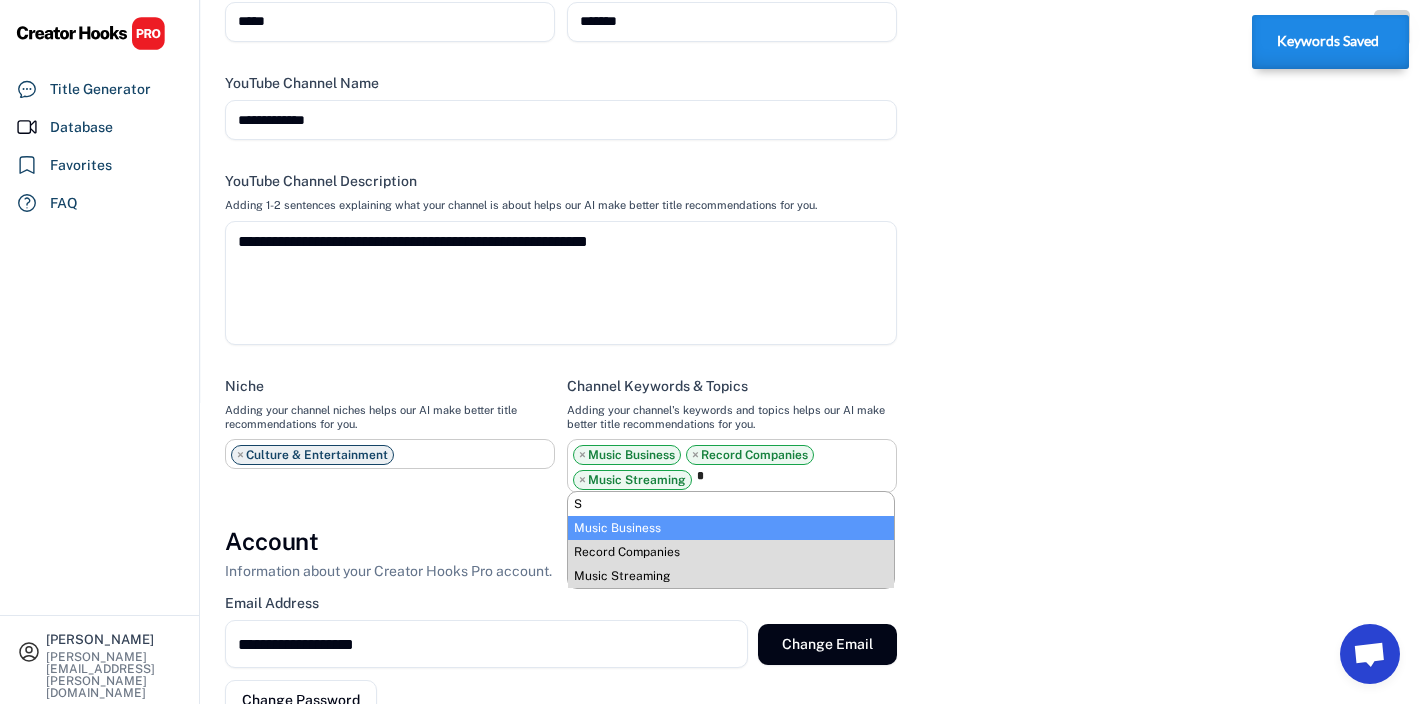 type on "**" 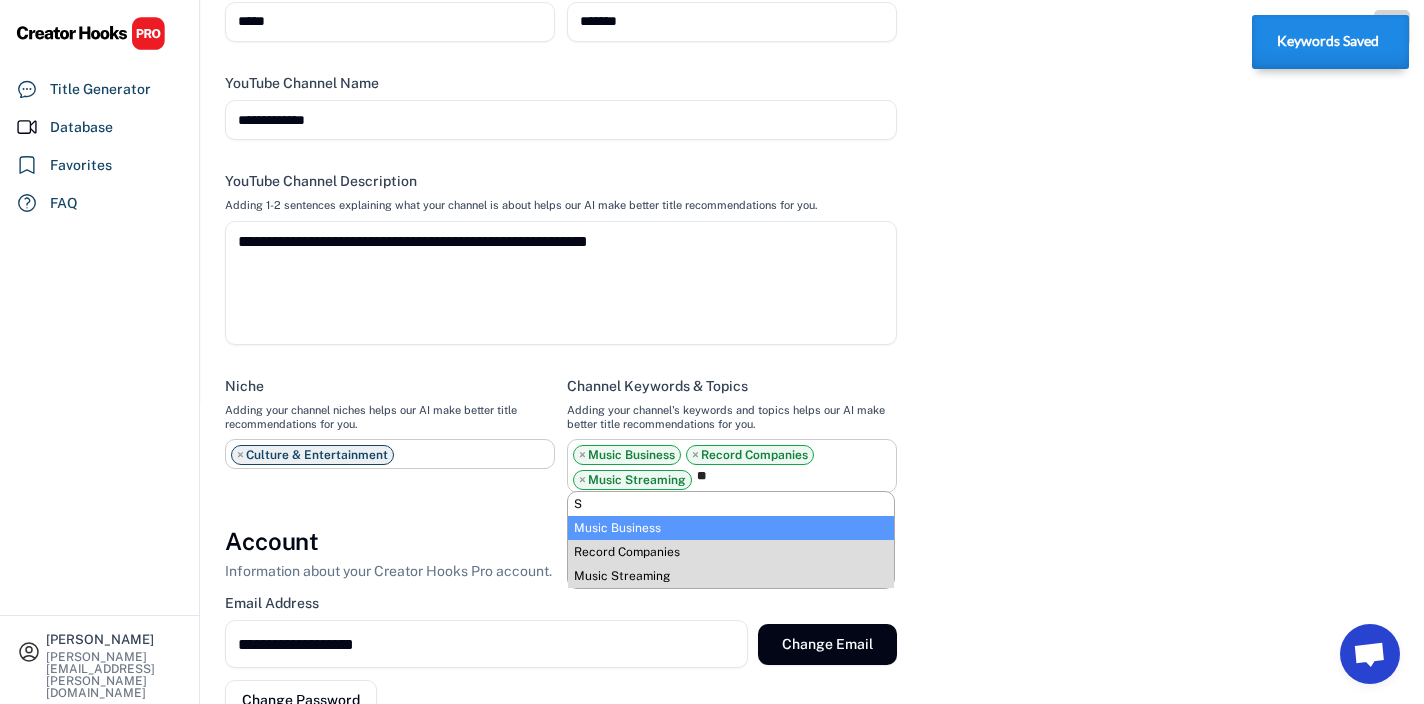 select on "**********" 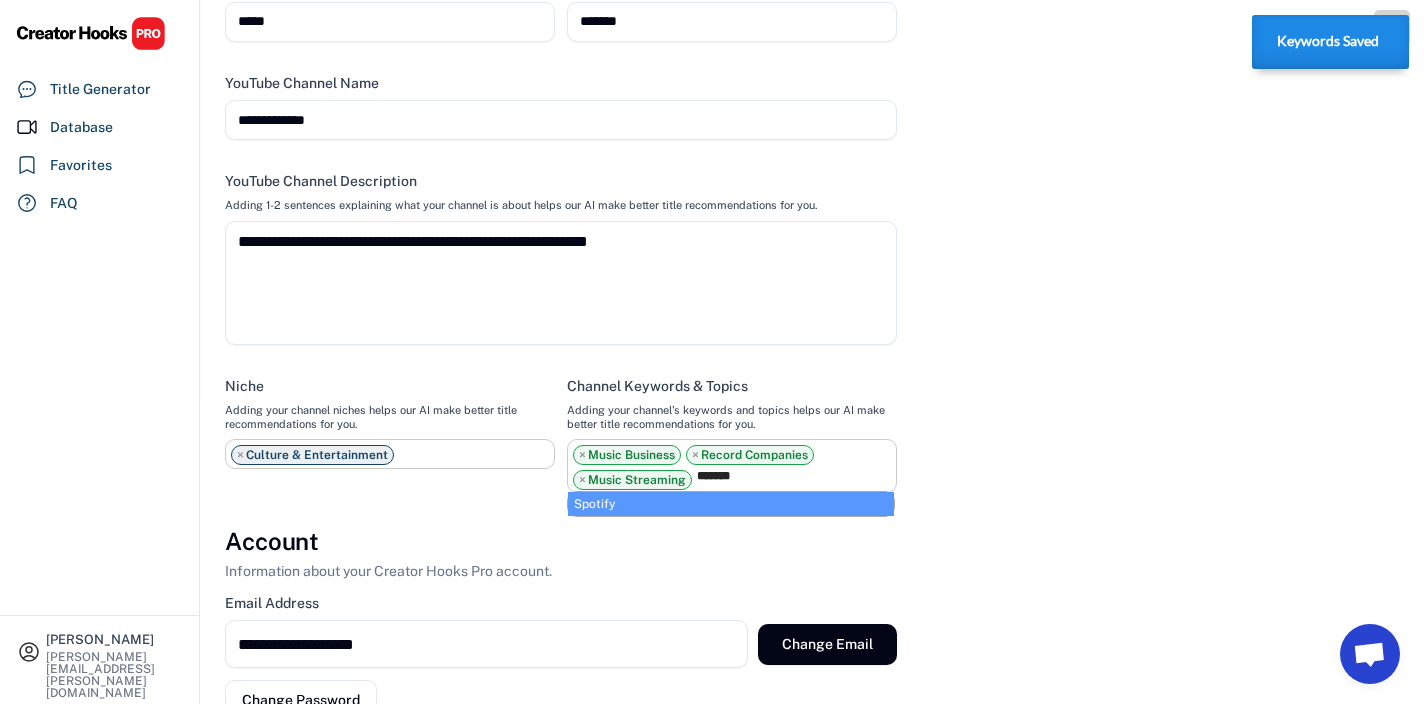 type on "*******" 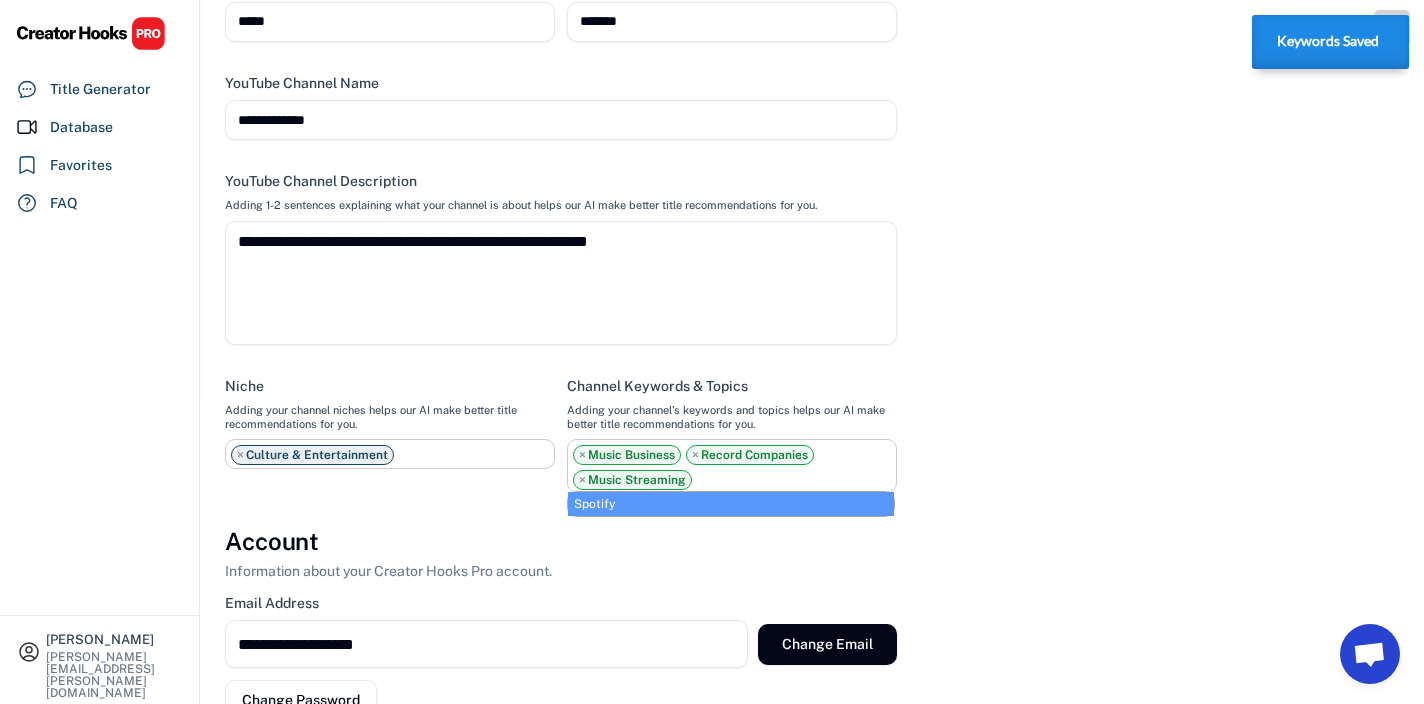 scroll, scrollTop: 51, scrollLeft: 0, axis: vertical 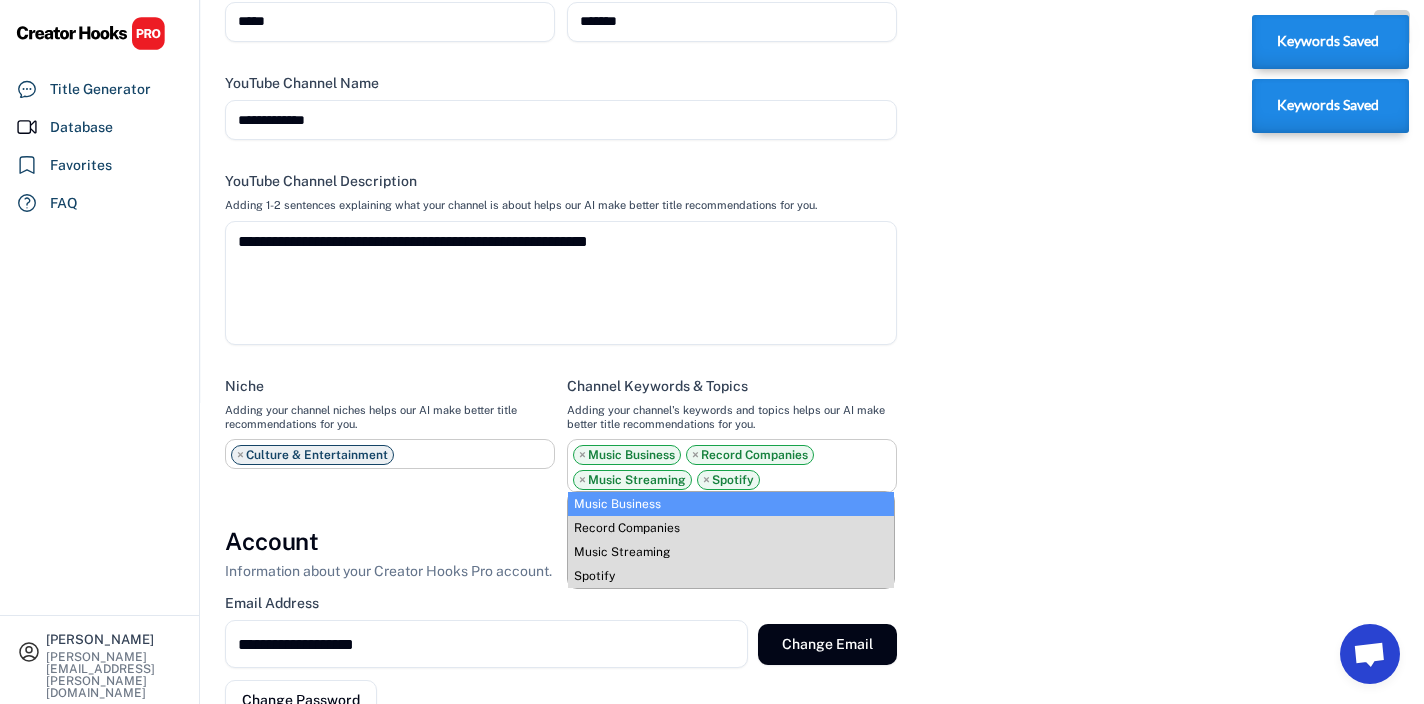 click on "**********" 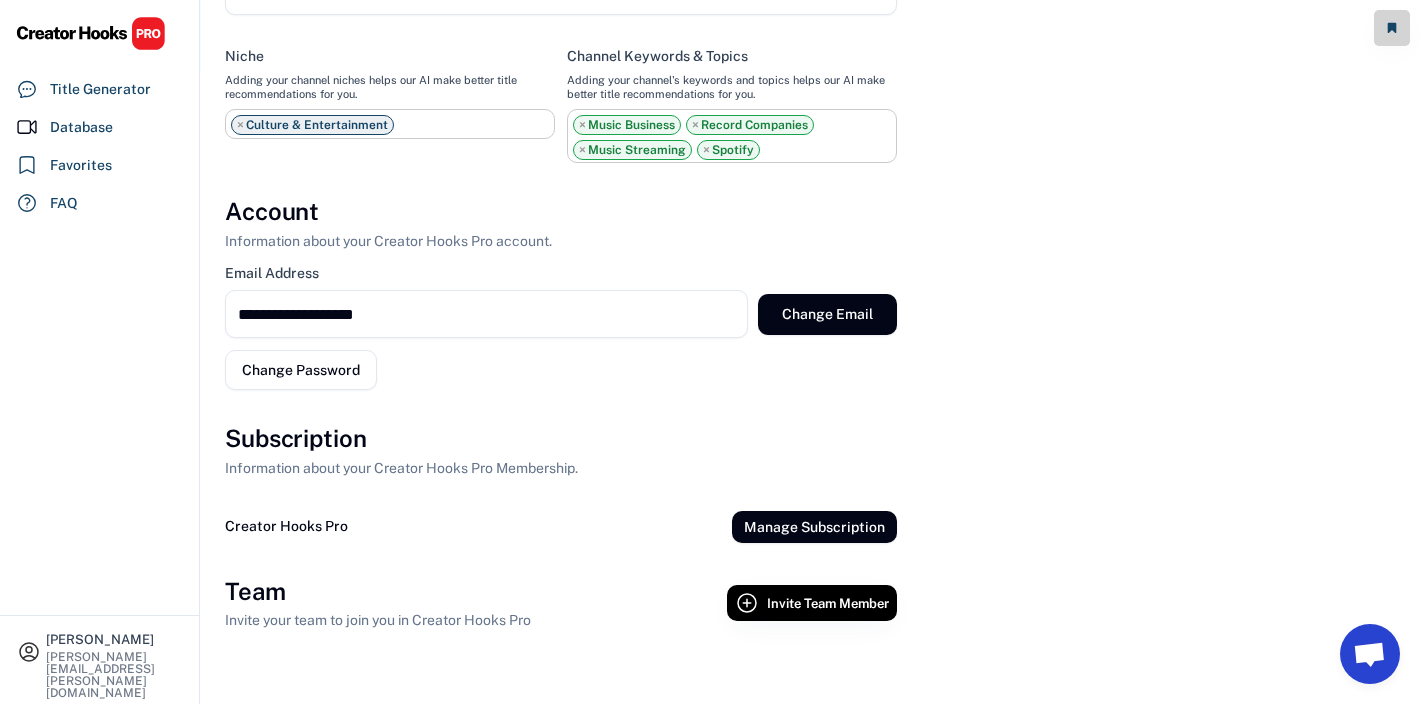 scroll, scrollTop: 0, scrollLeft: 0, axis: both 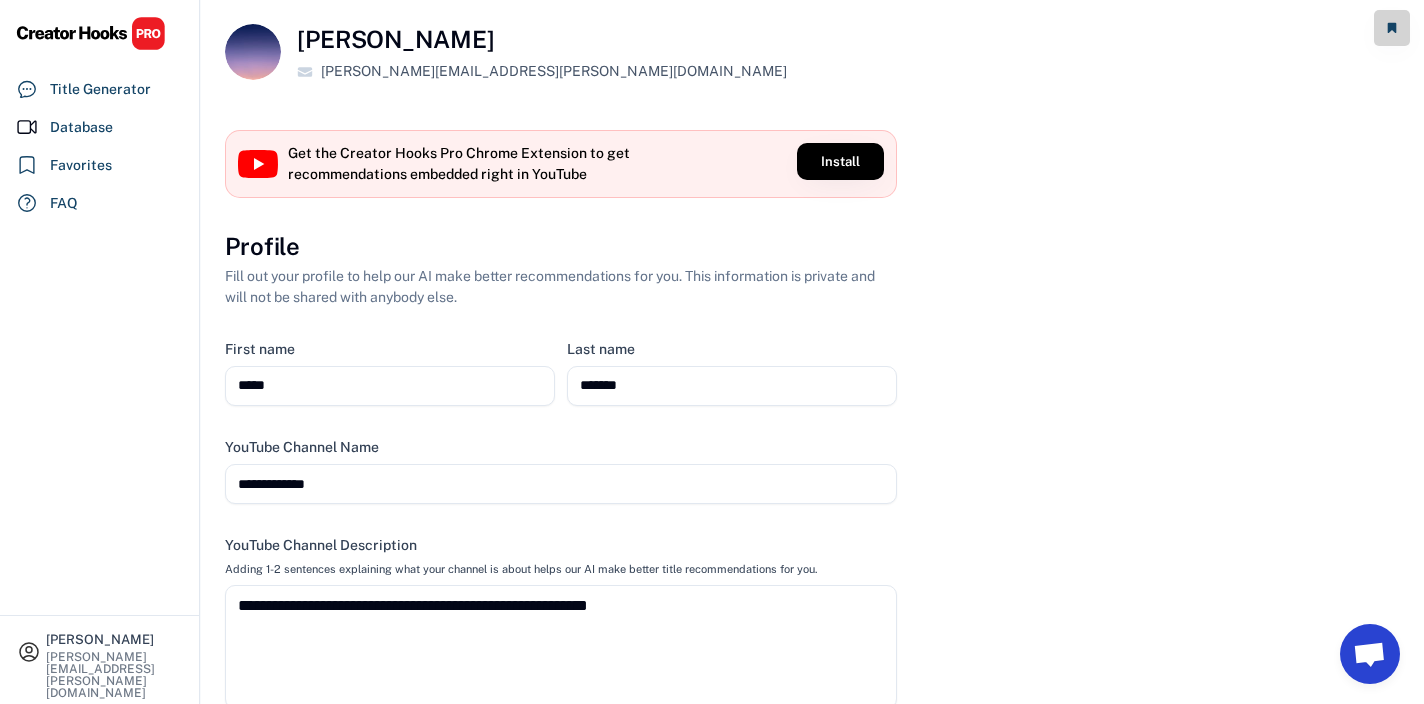 click on "**********" at bounding box center (812, 743) 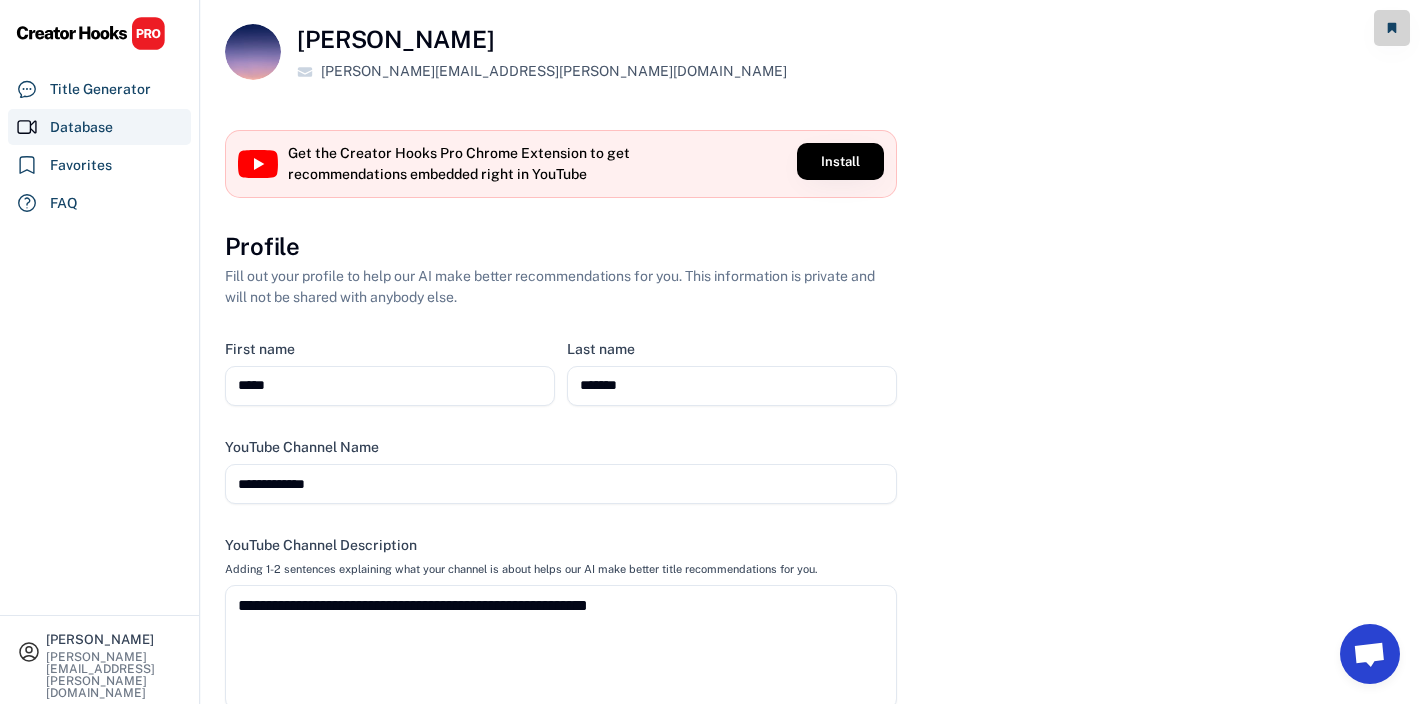 click on "Database" at bounding box center [99, 127] 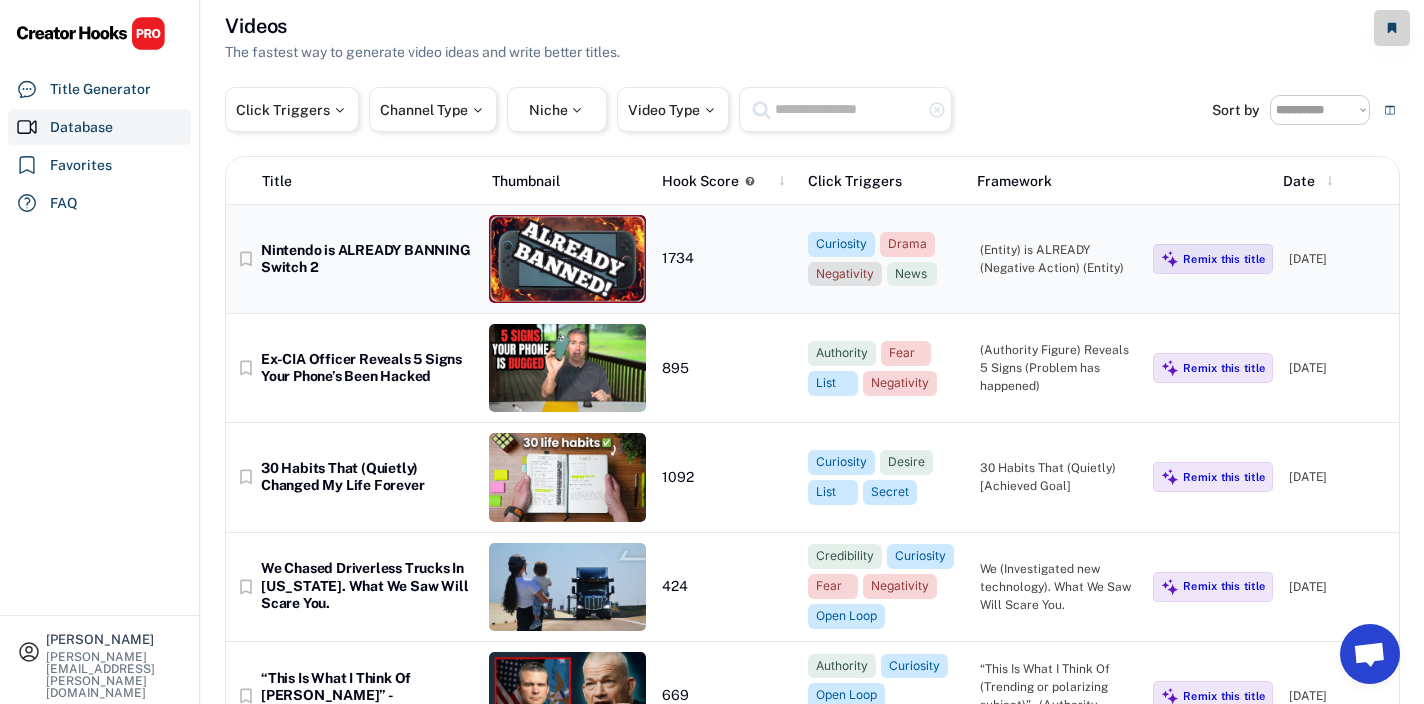 scroll, scrollTop: 0, scrollLeft: 0, axis: both 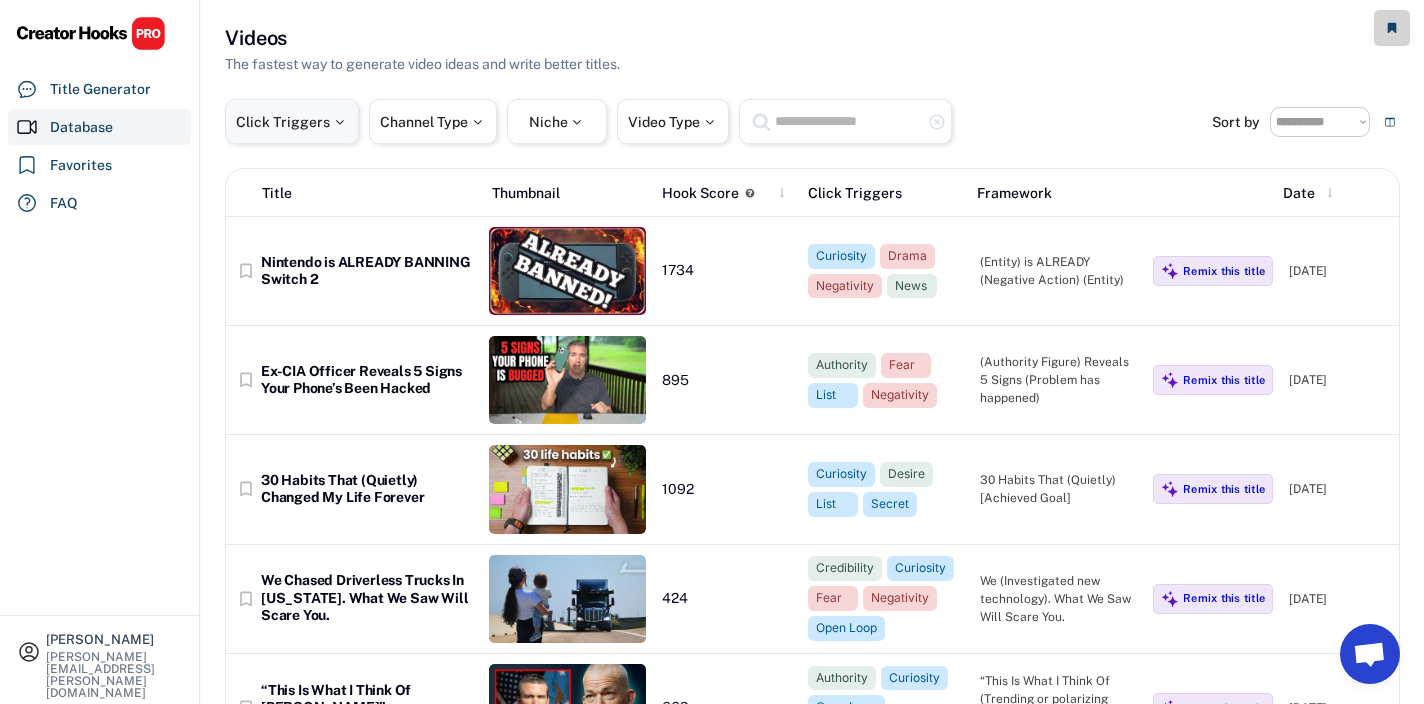 click on "Click Triggers" at bounding box center (292, 122) 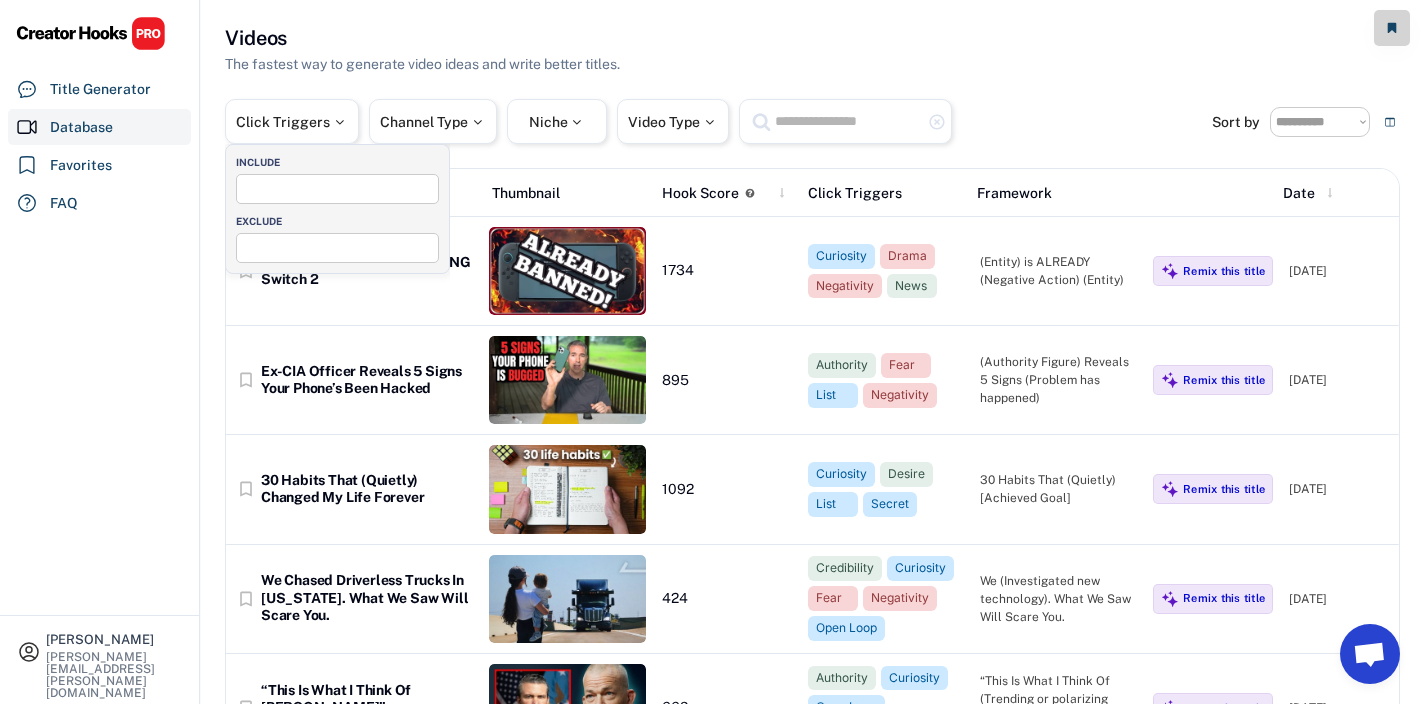 select 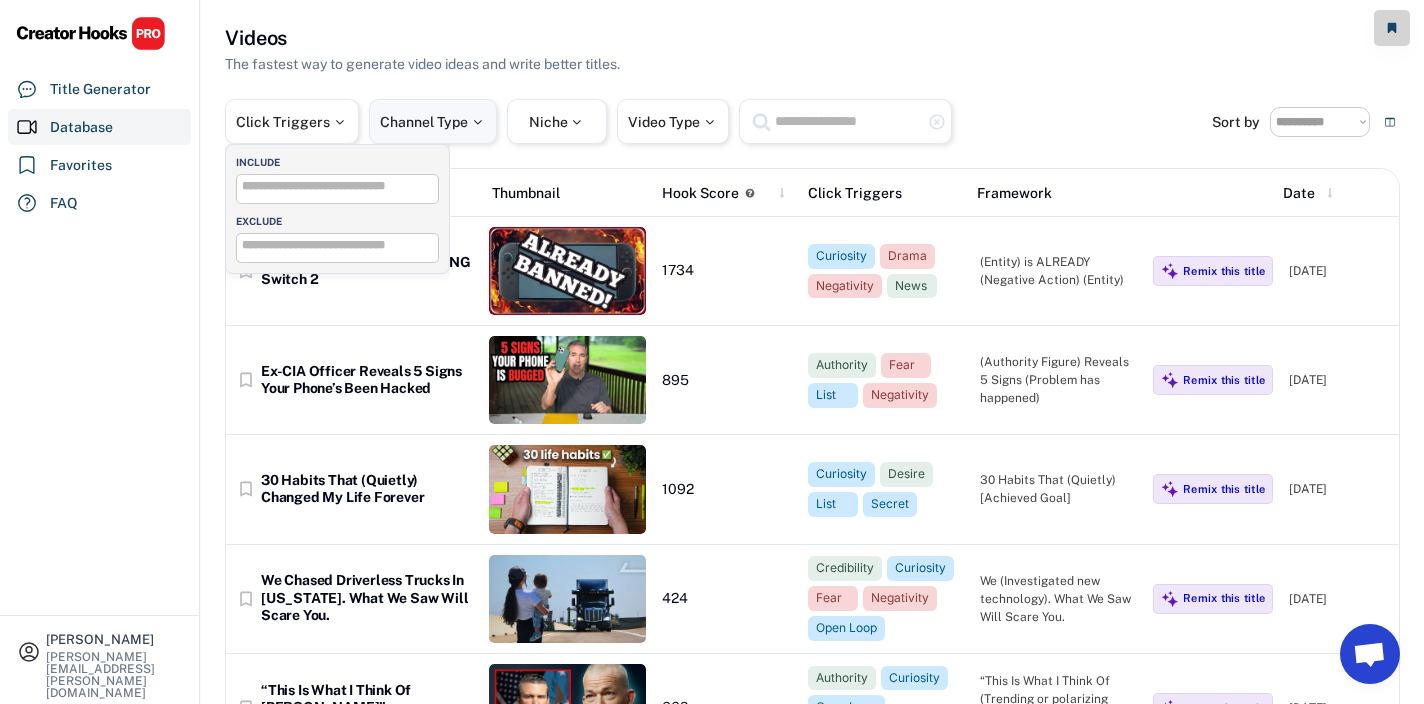 click on "Channel Type" at bounding box center [433, 122] 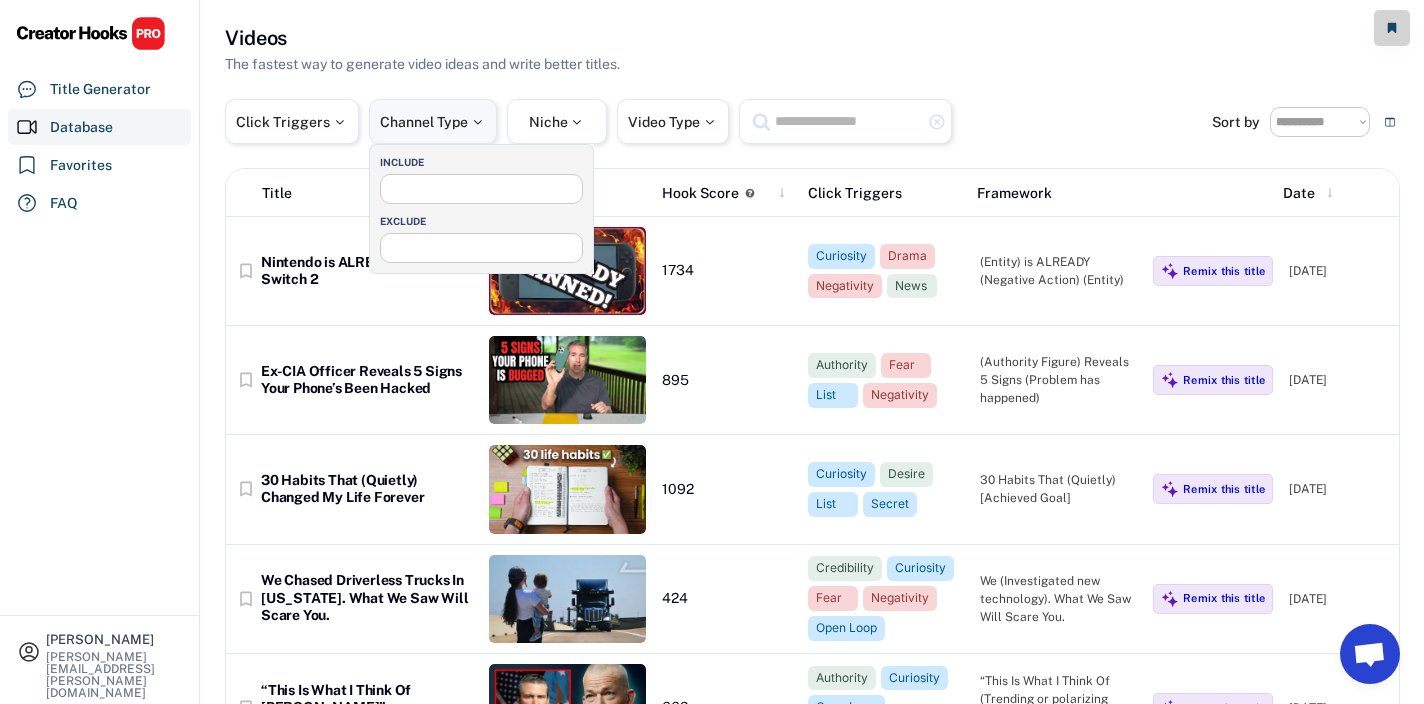 select 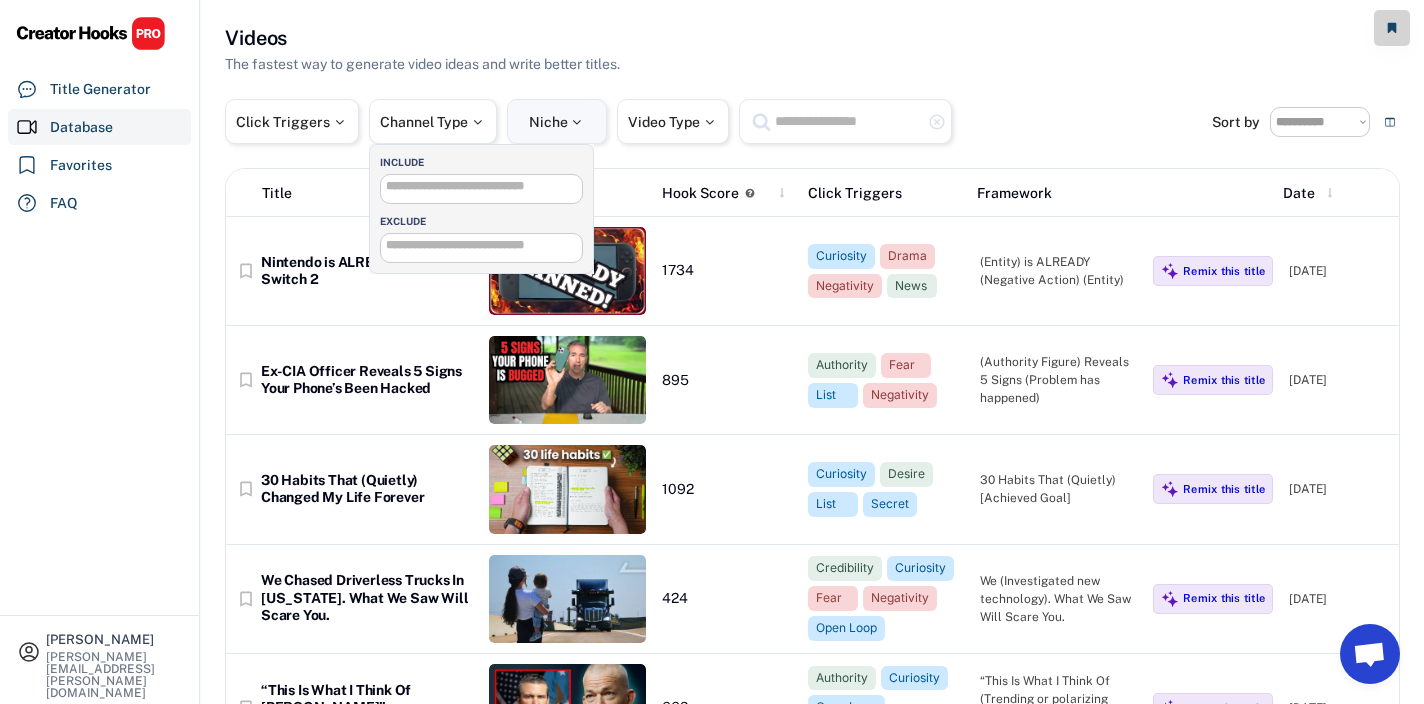 click on "Niche" at bounding box center (557, 122) 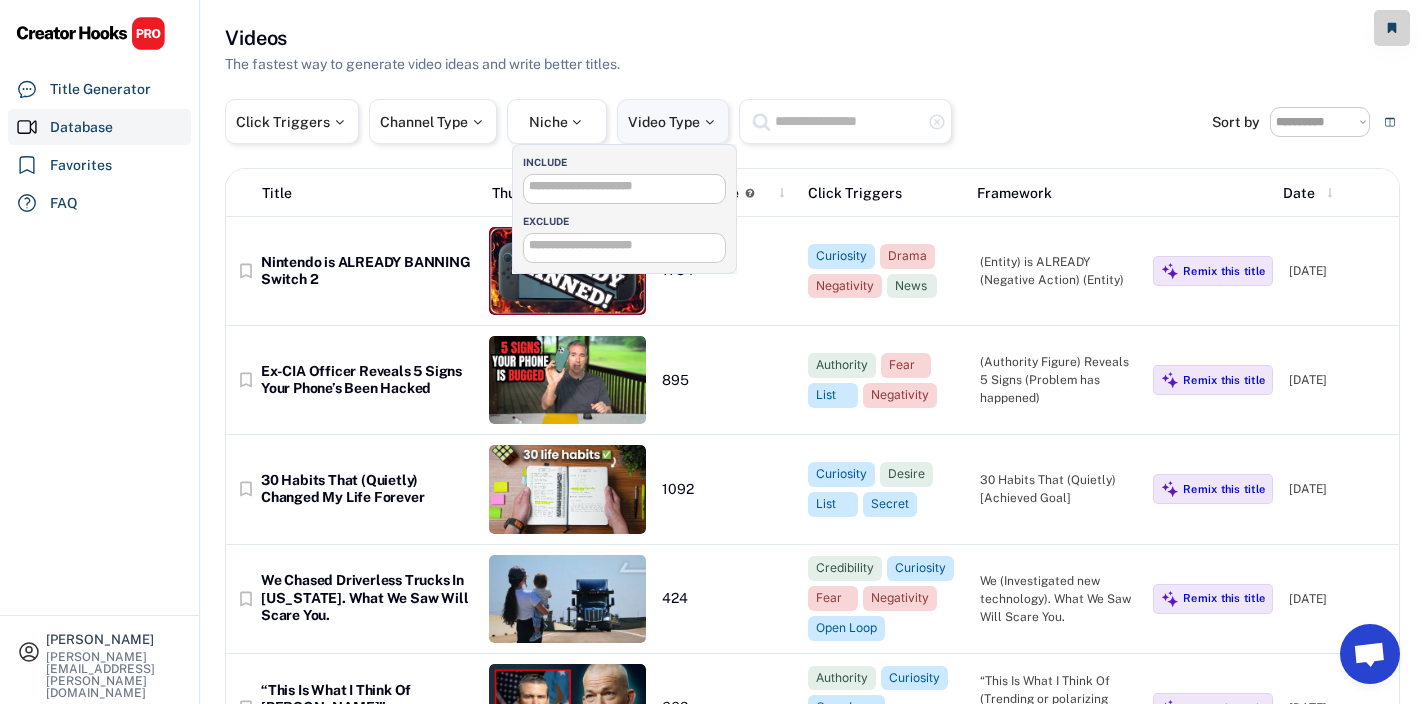 click on "Video Type" at bounding box center [673, 122] 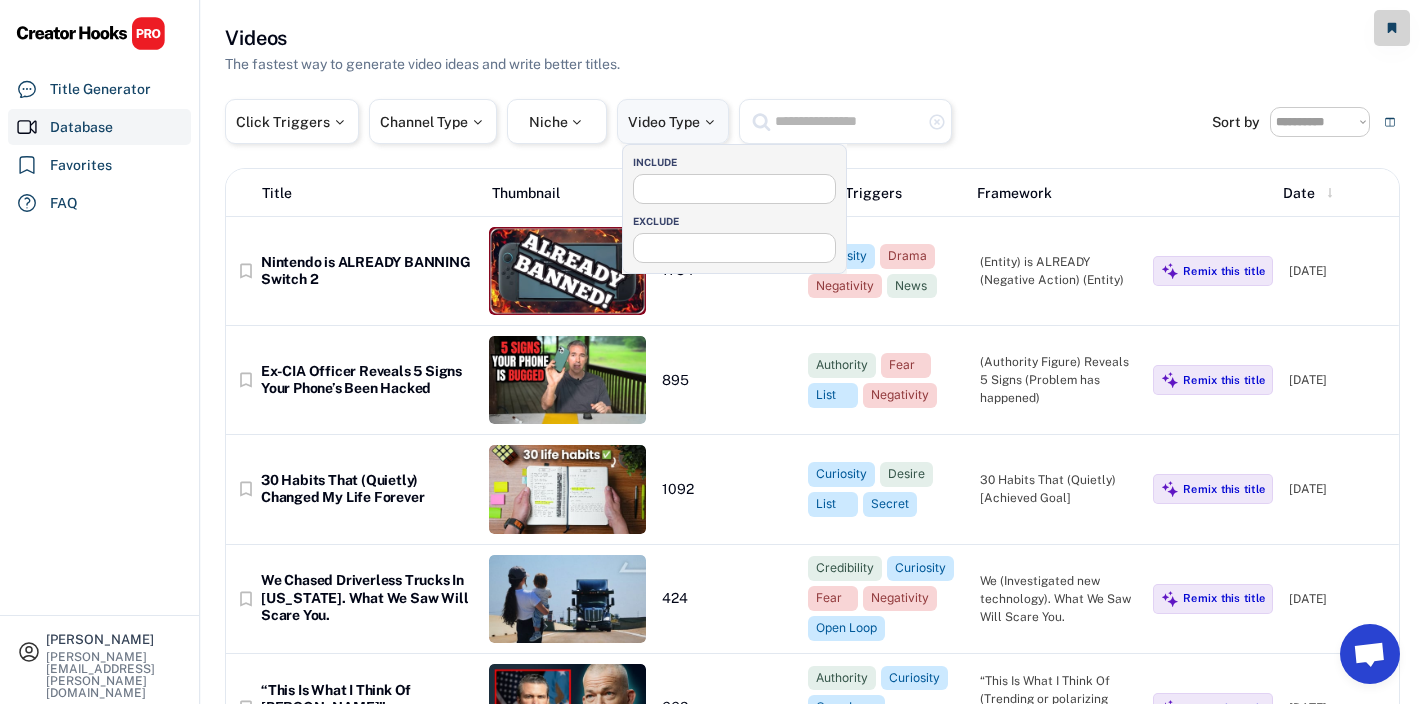 select 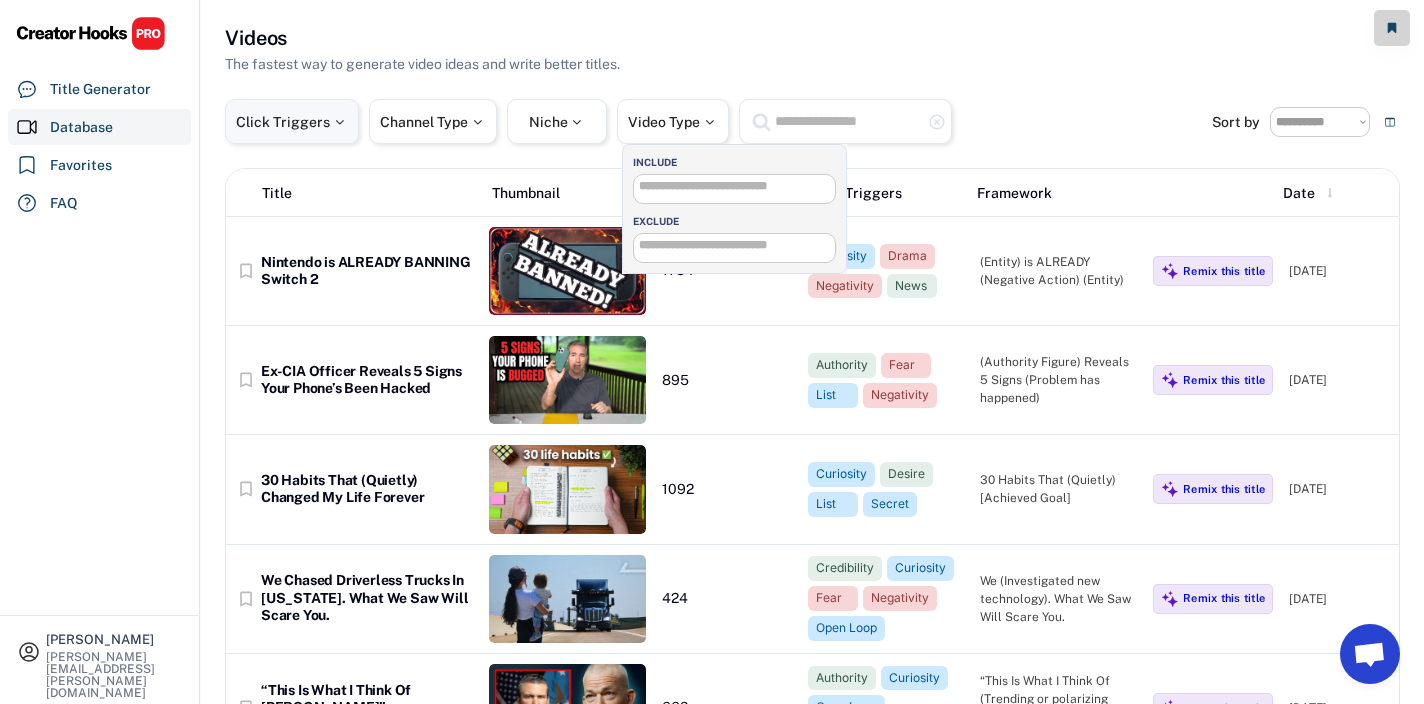 click on "Click Triggers" at bounding box center [292, 121] 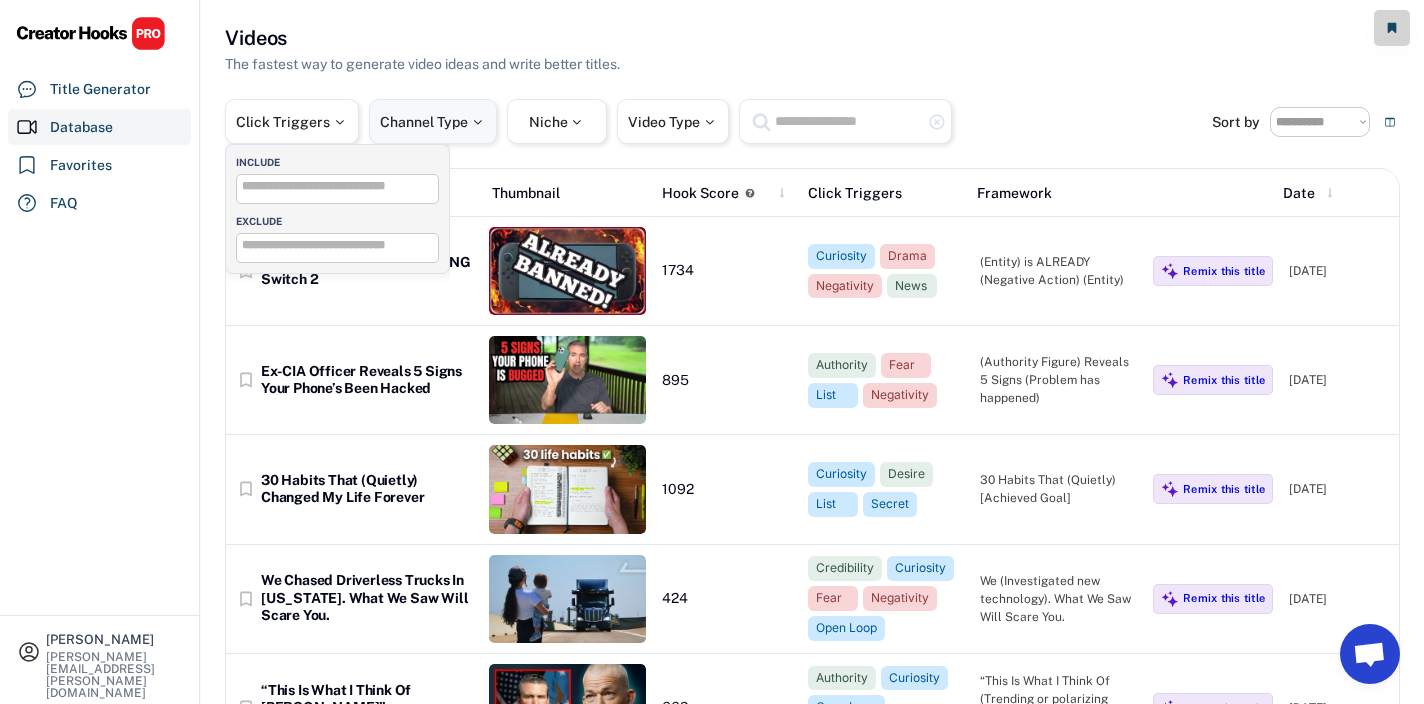 click on "Channel Type" at bounding box center [433, 122] 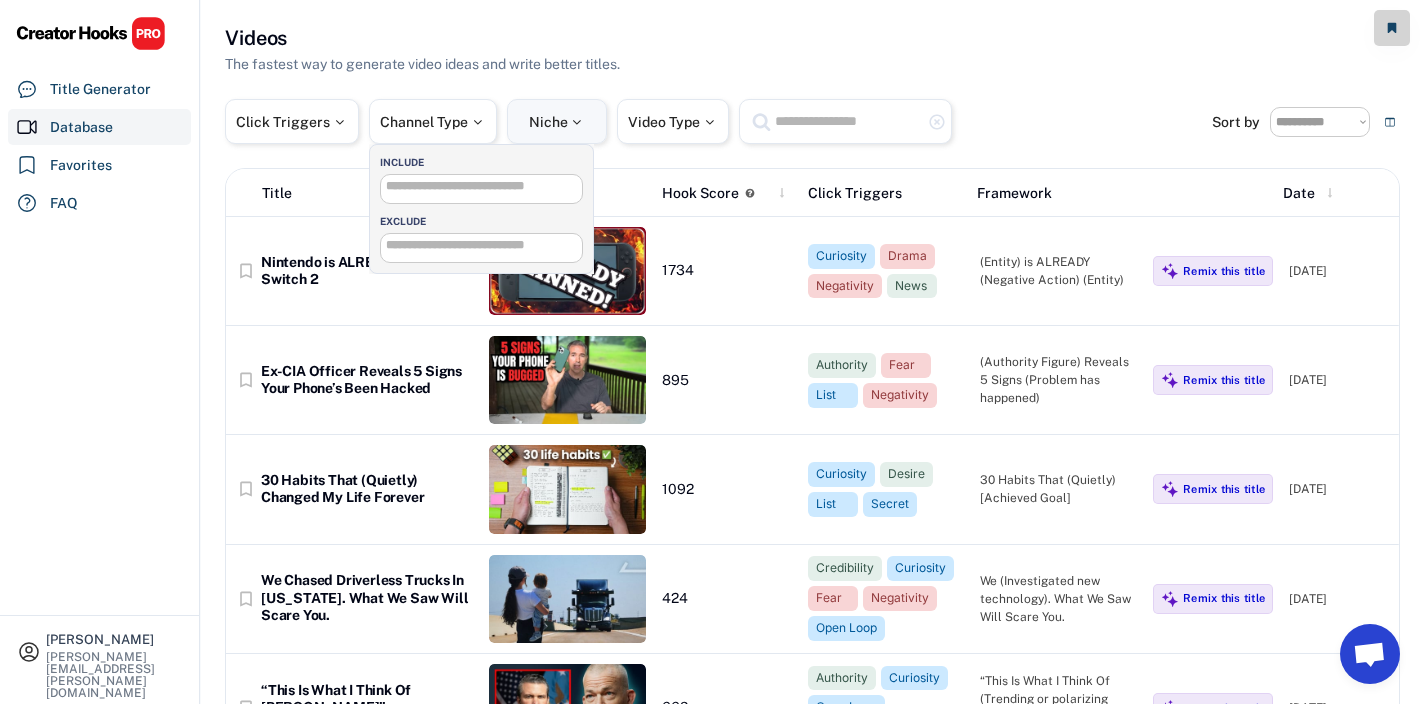 click on "Niche" at bounding box center (557, 121) 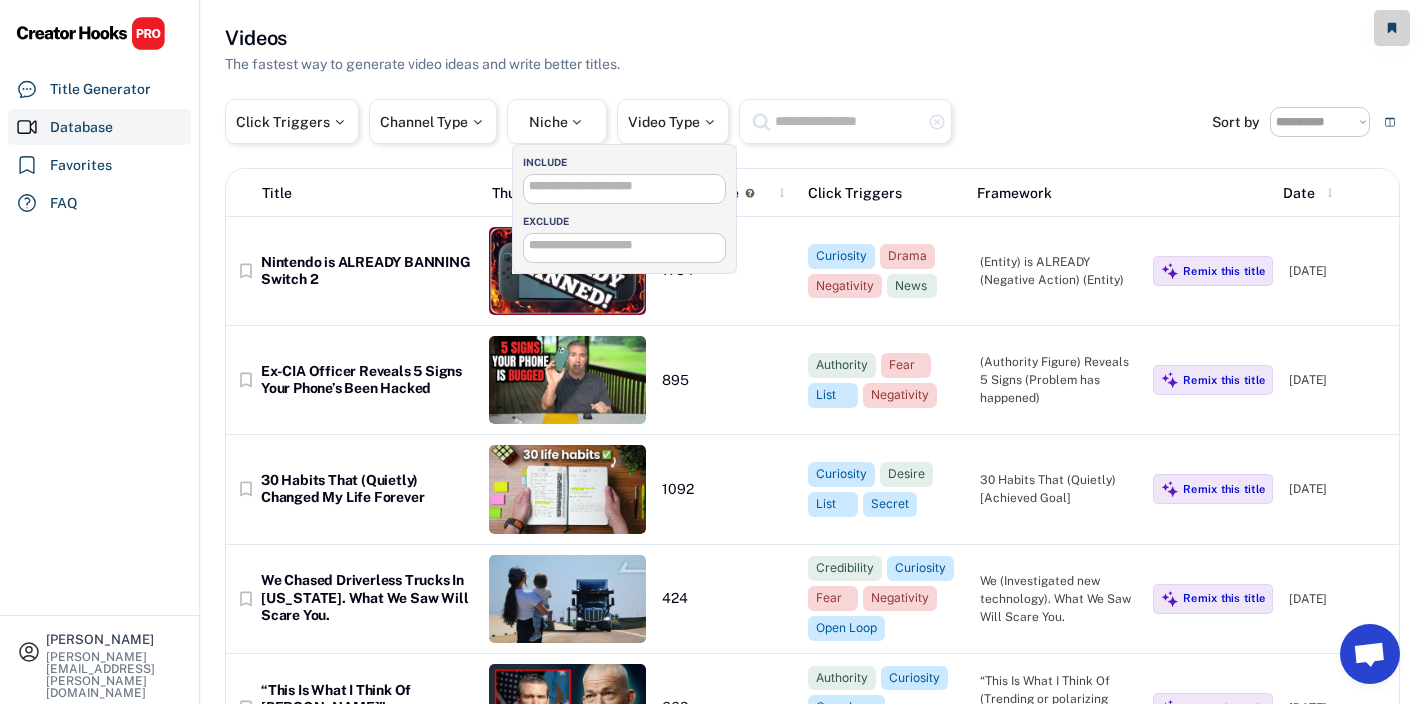 click at bounding box center [629, 186] 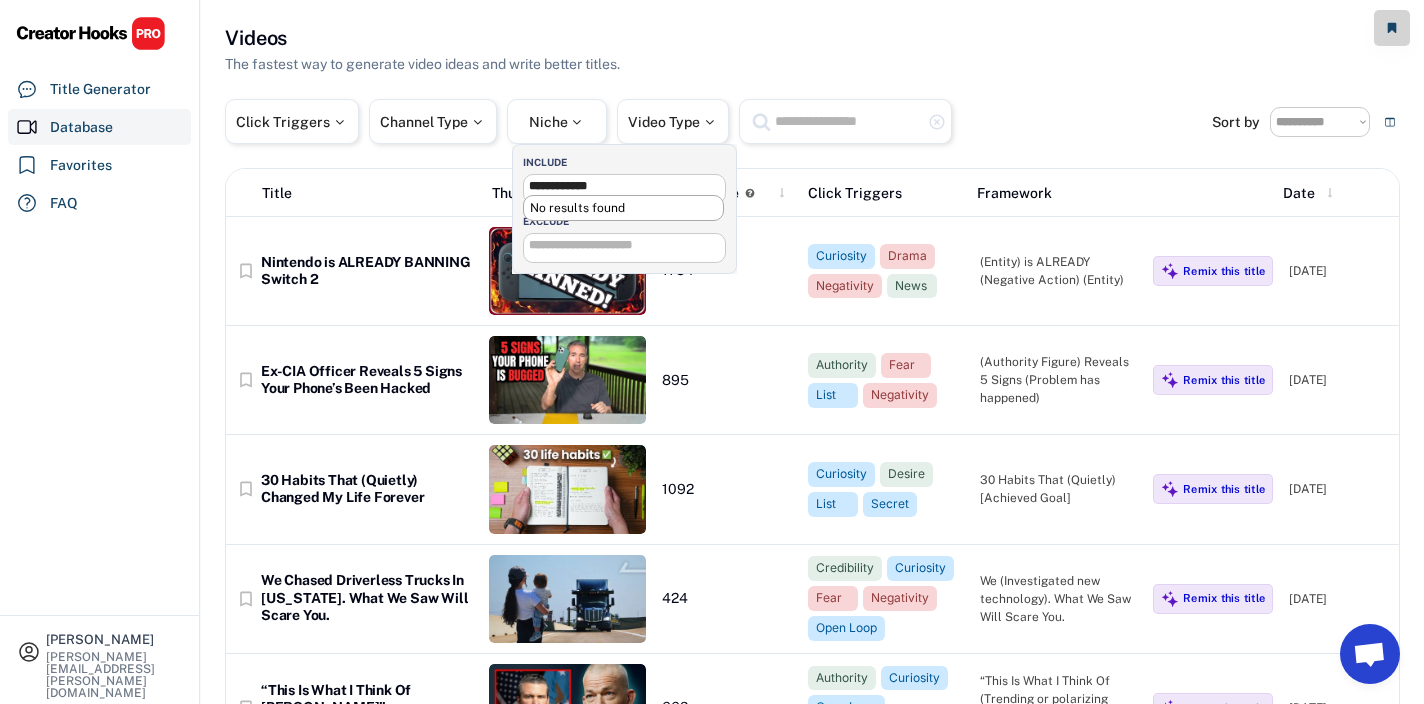type on "**********" 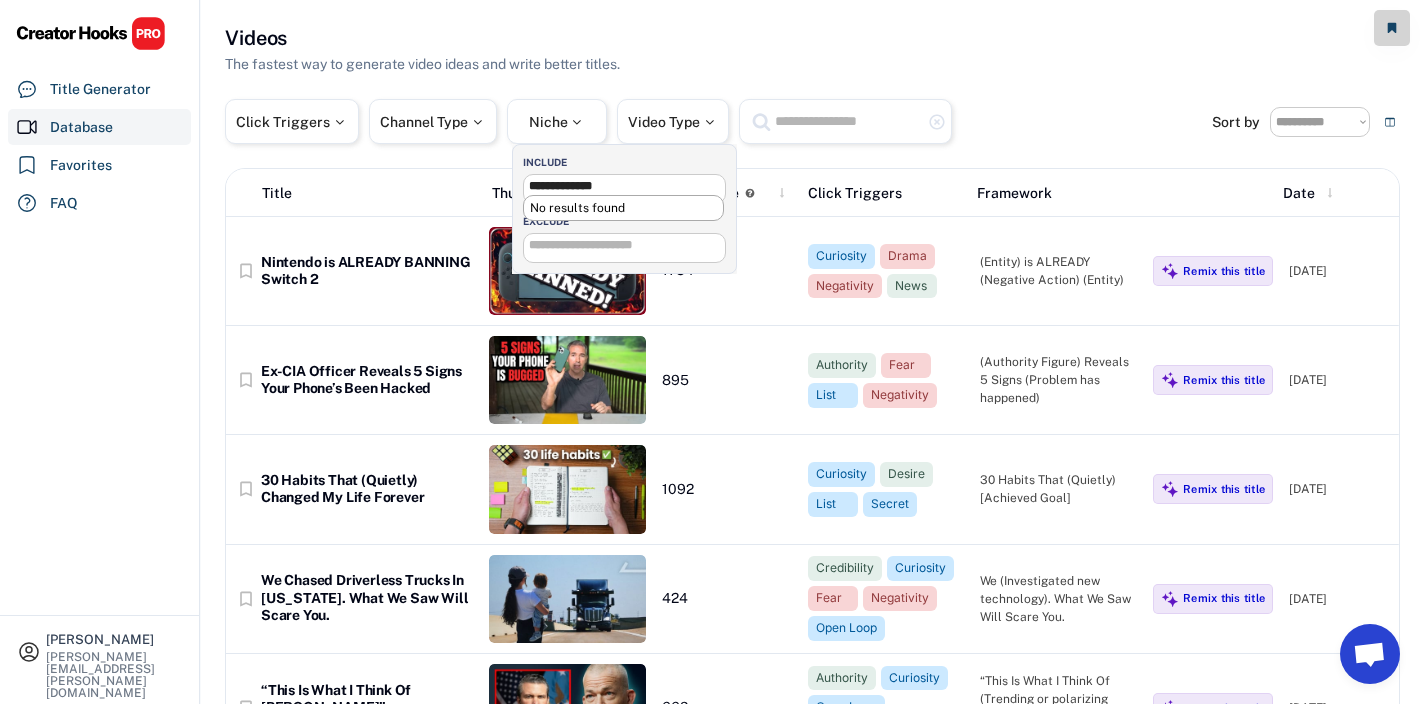drag, startPoint x: 573, startPoint y: 184, endPoint x: 508, endPoint y: 180, distance: 65.12296 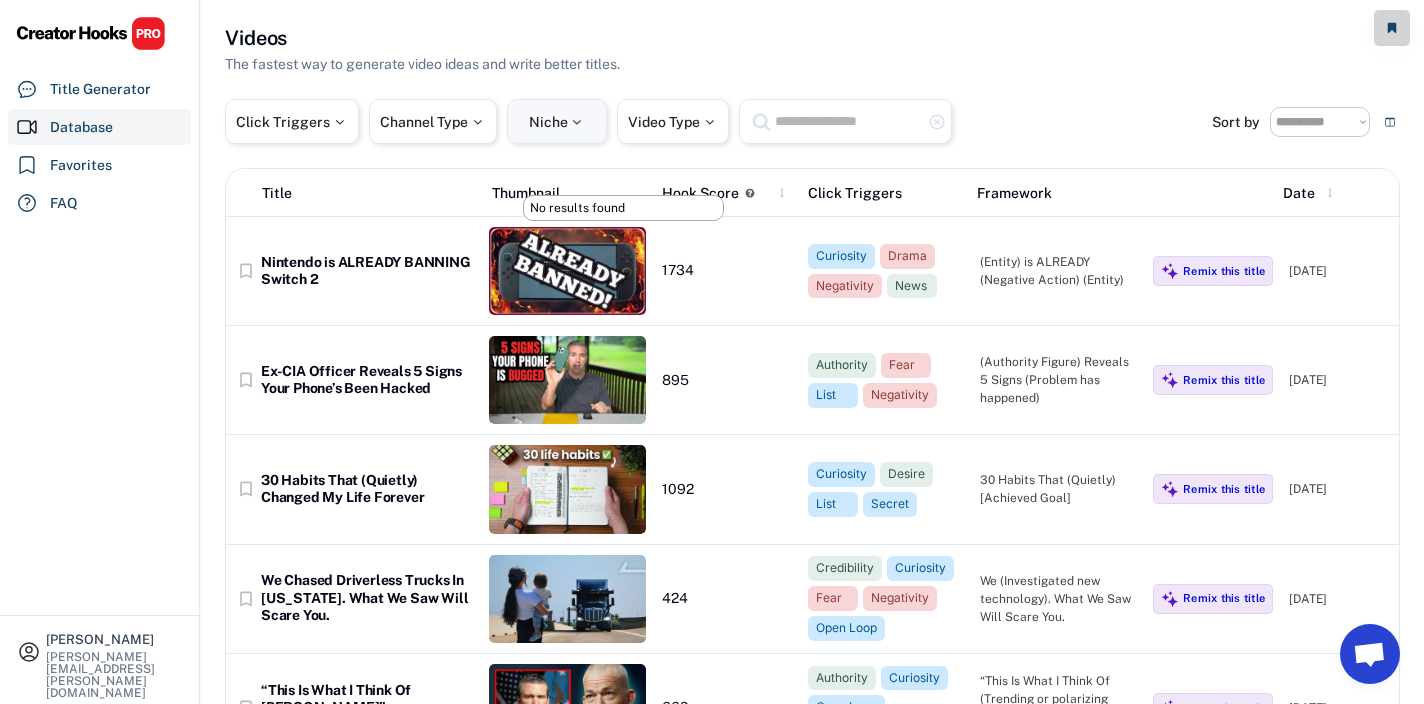 click on "Niche" at bounding box center [557, 122] 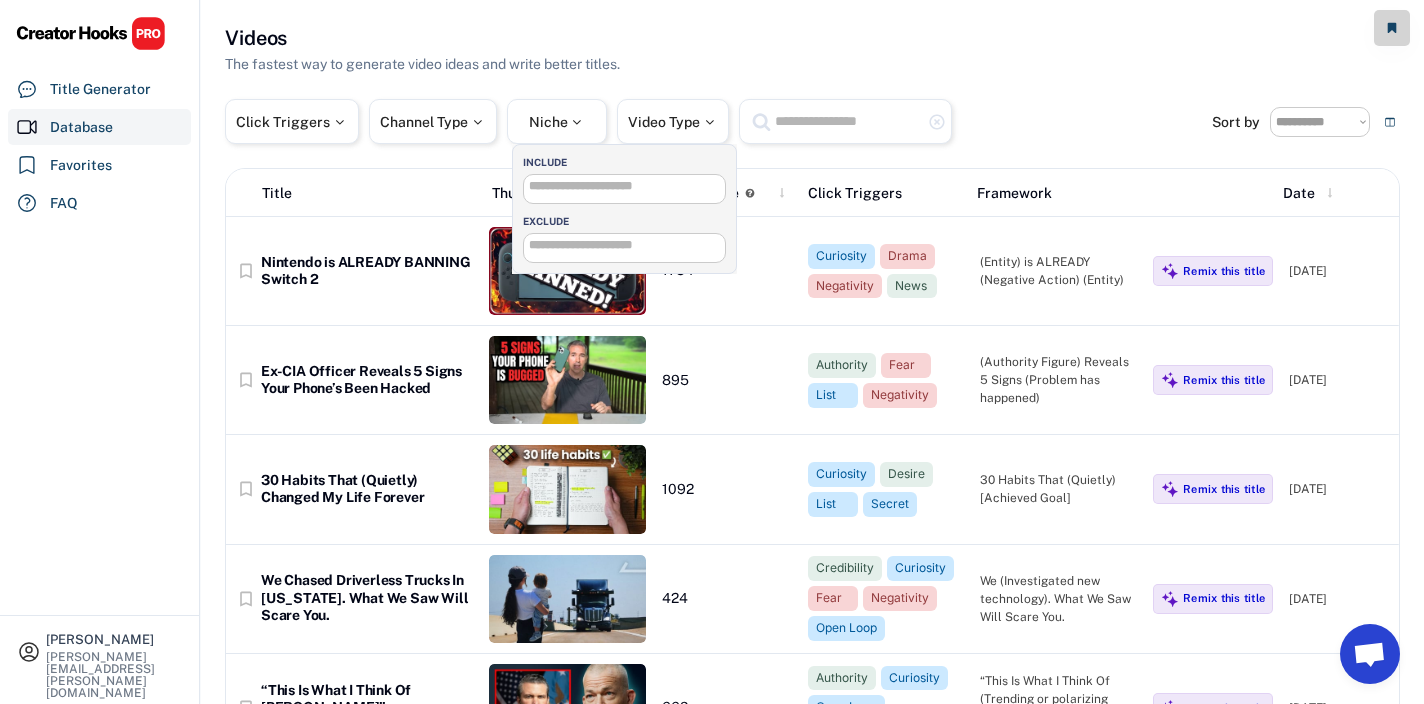 click at bounding box center (629, 186) 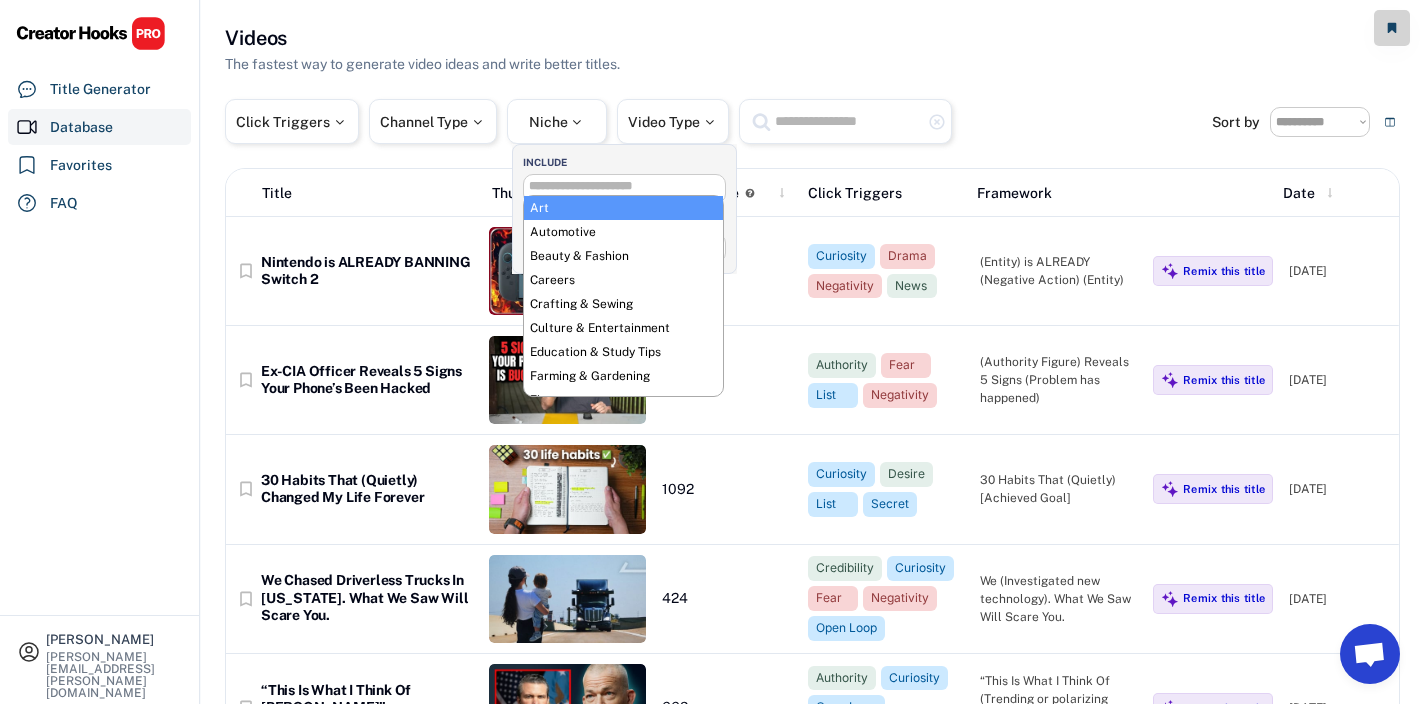 type on "*" 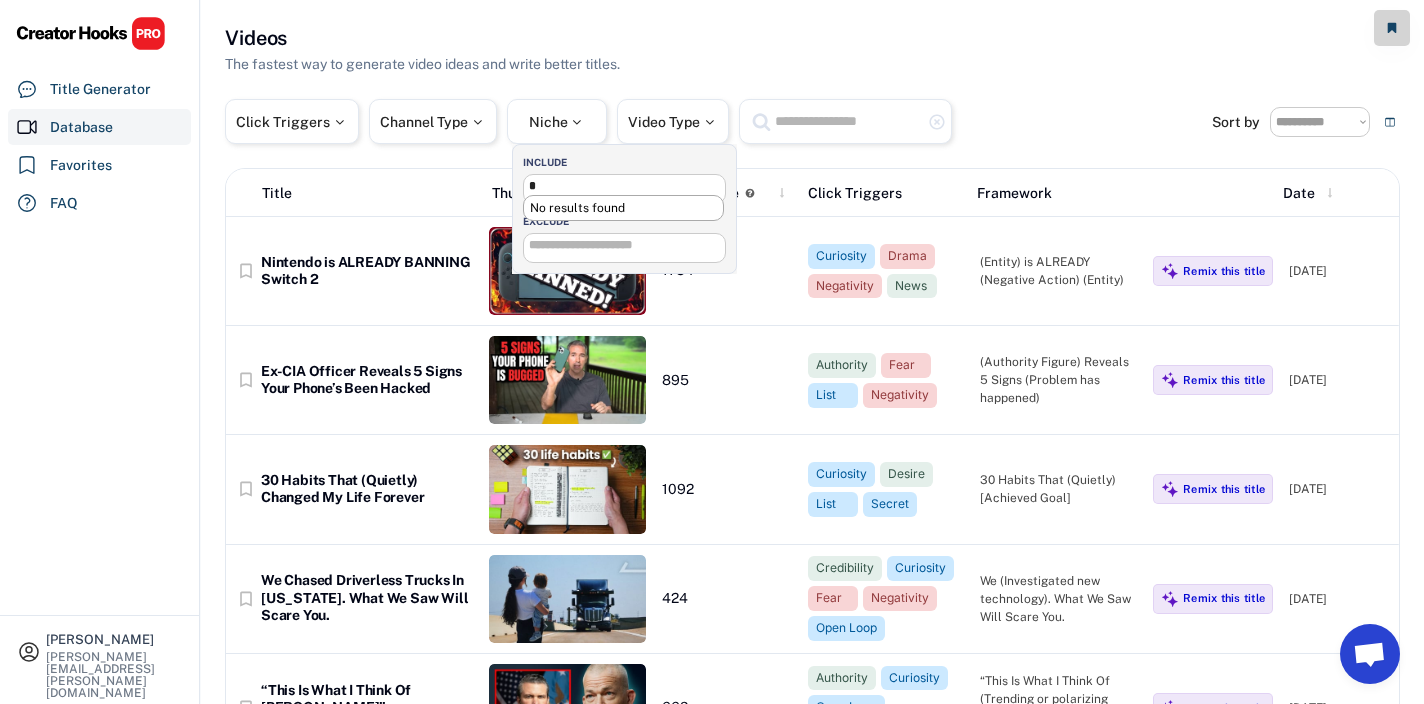 type 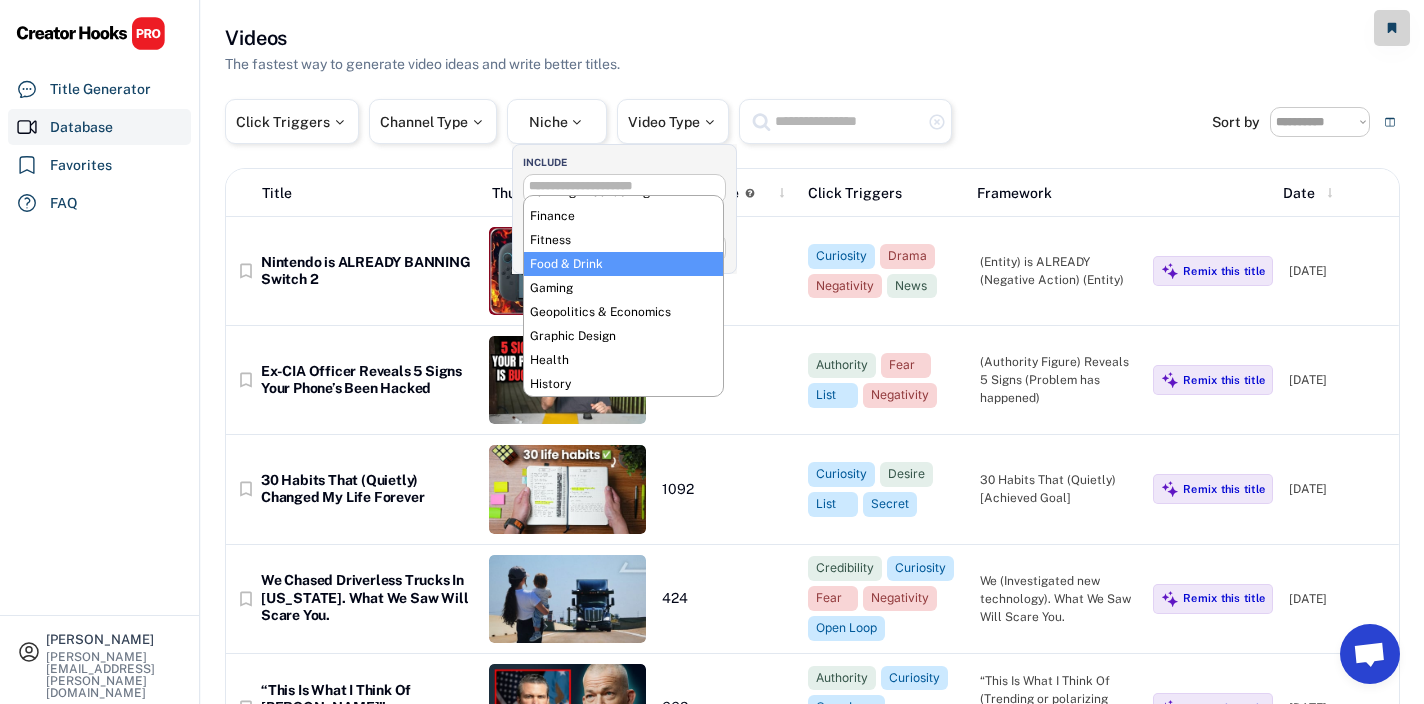 scroll, scrollTop: 214, scrollLeft: 0, axis: vertical 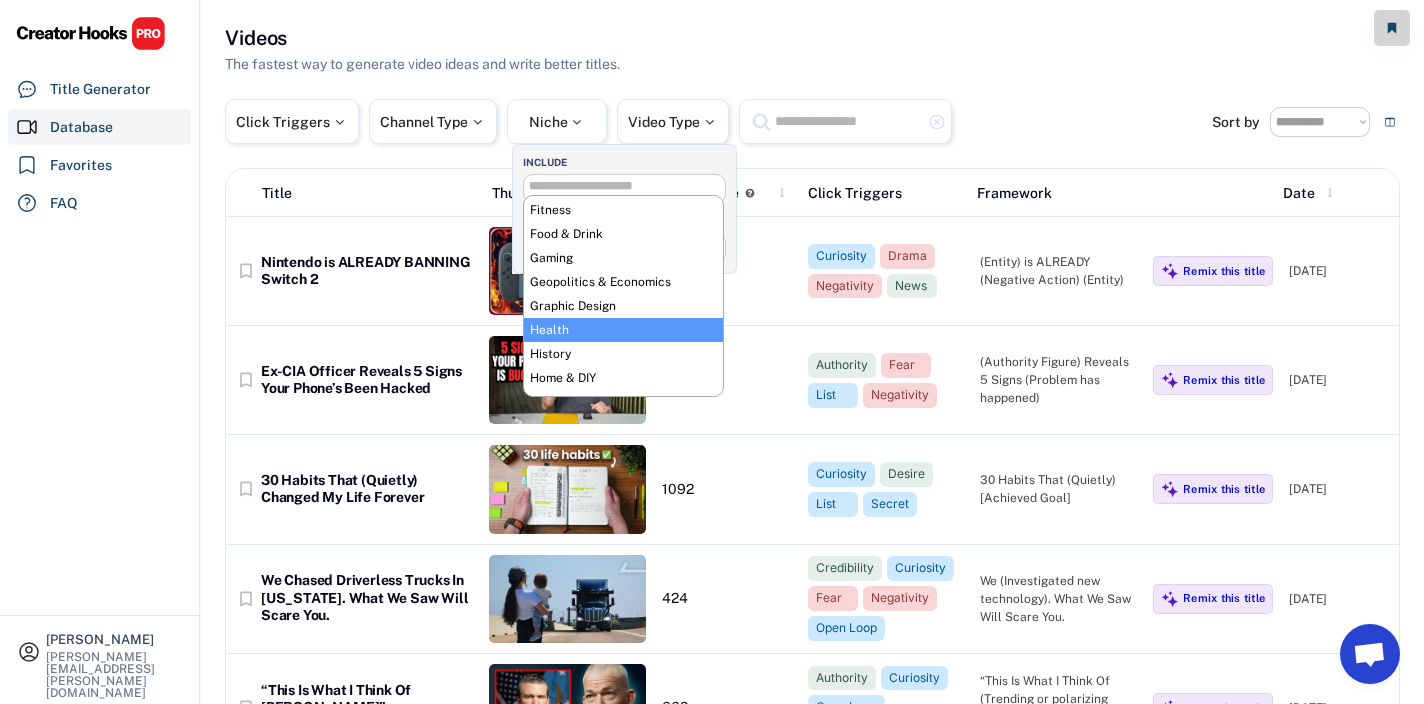select on "**********" 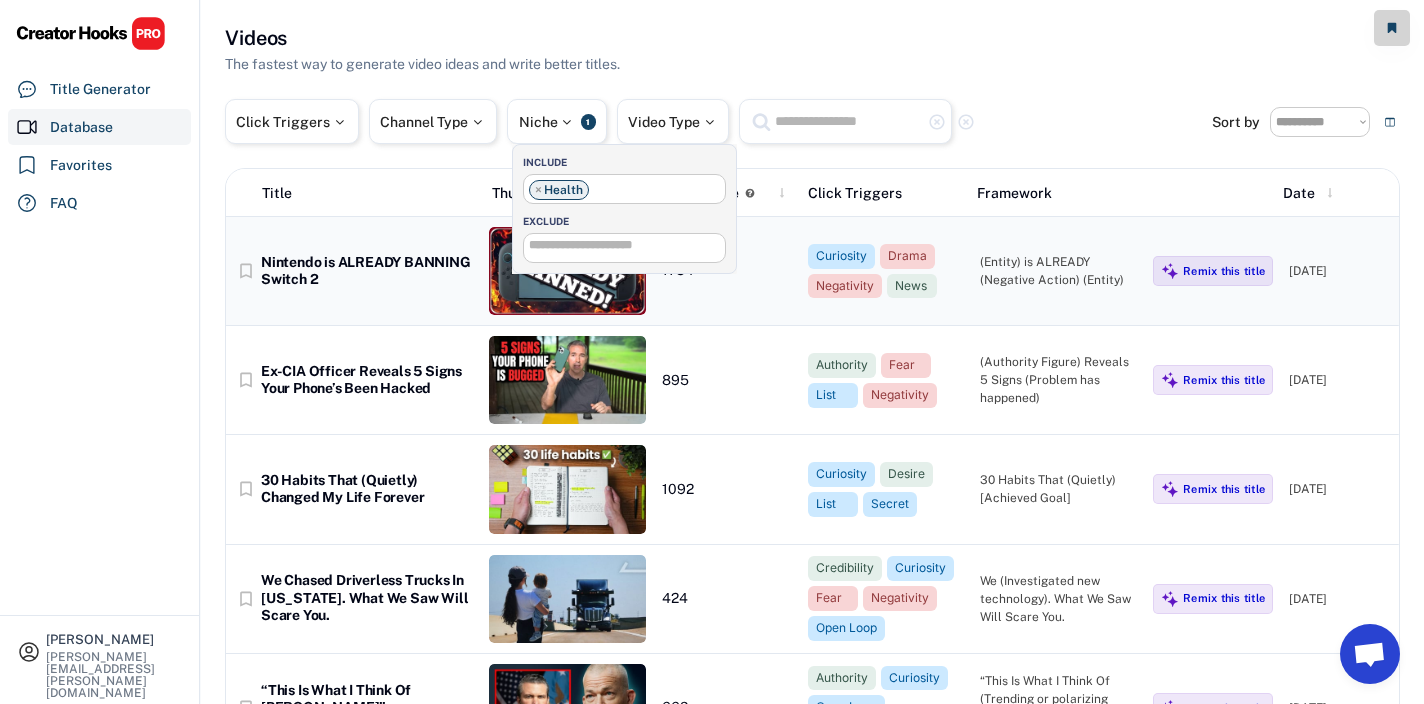 scroll, scrollTop: 238, scrollLeft: 0, axis: vertical 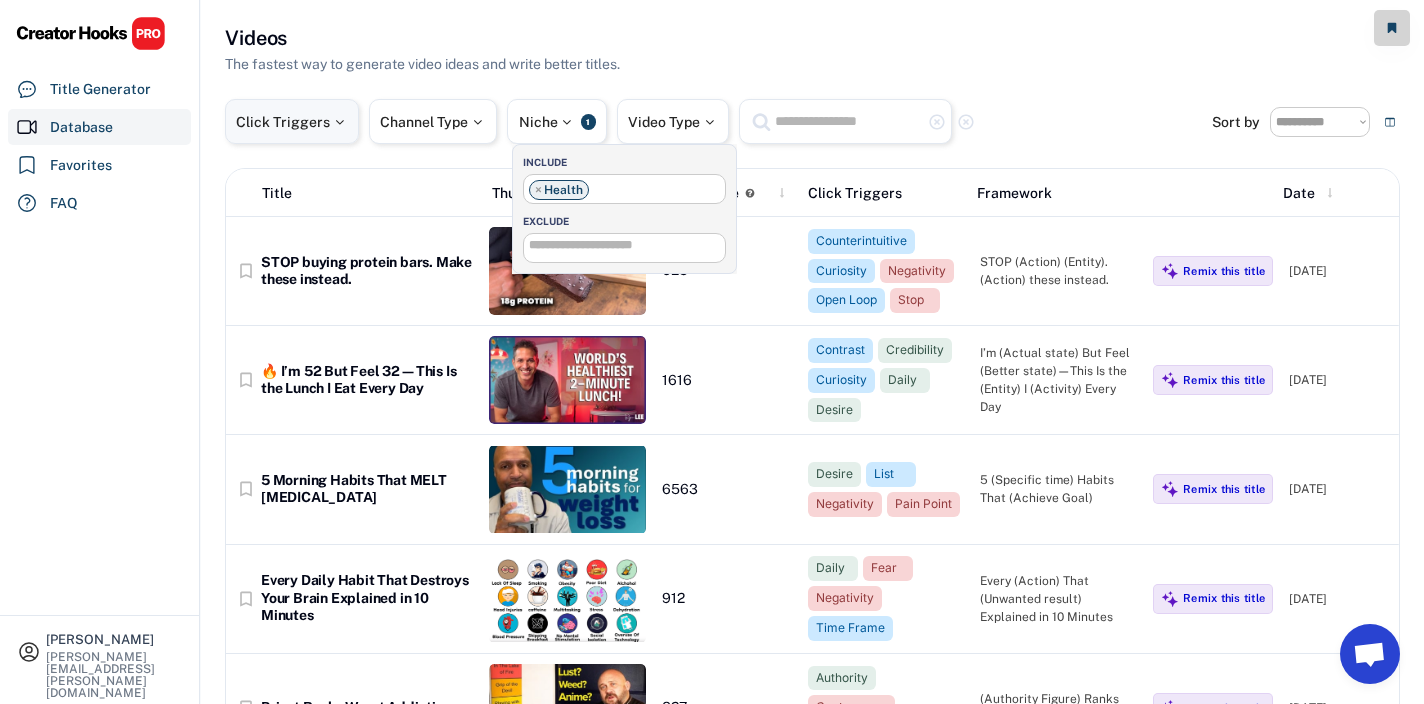 click on "Click Triggers" at bounding box center (292, 121) 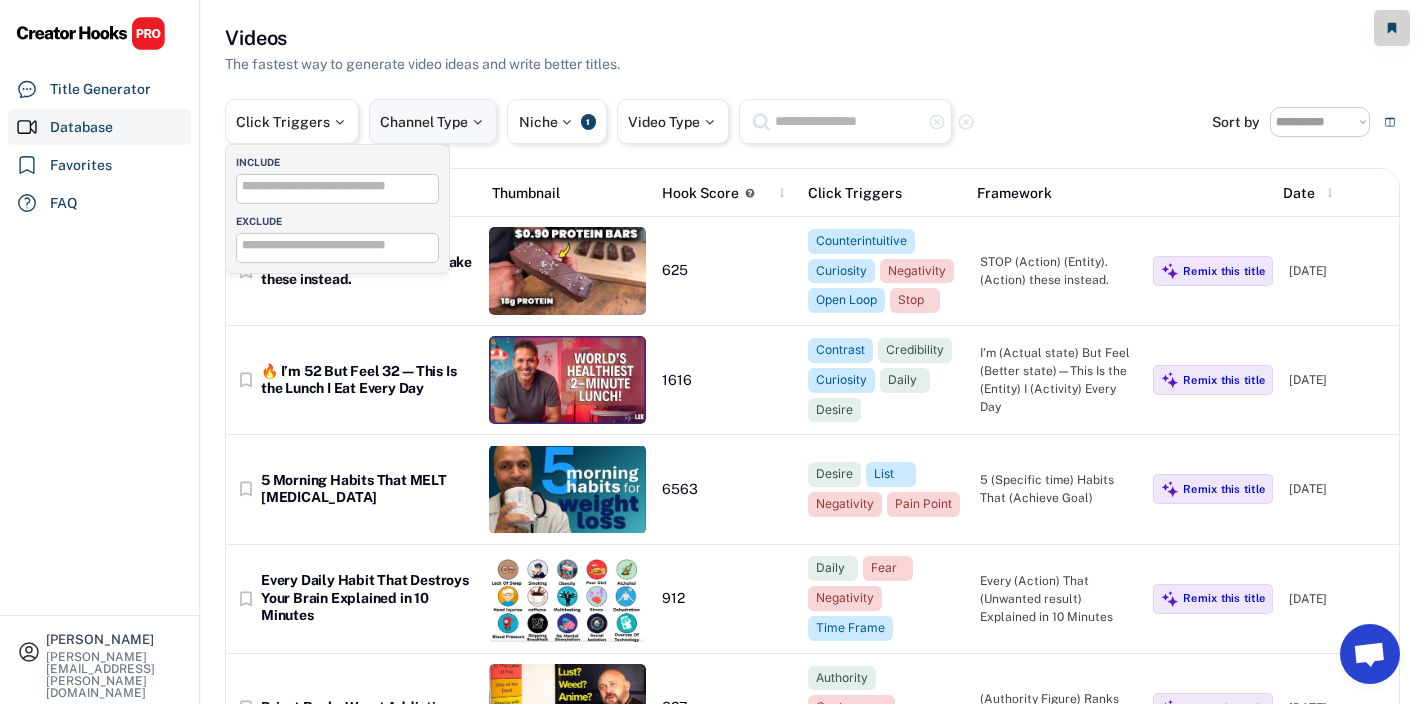 click on "Channel Type" at bounding box center [433, 122] 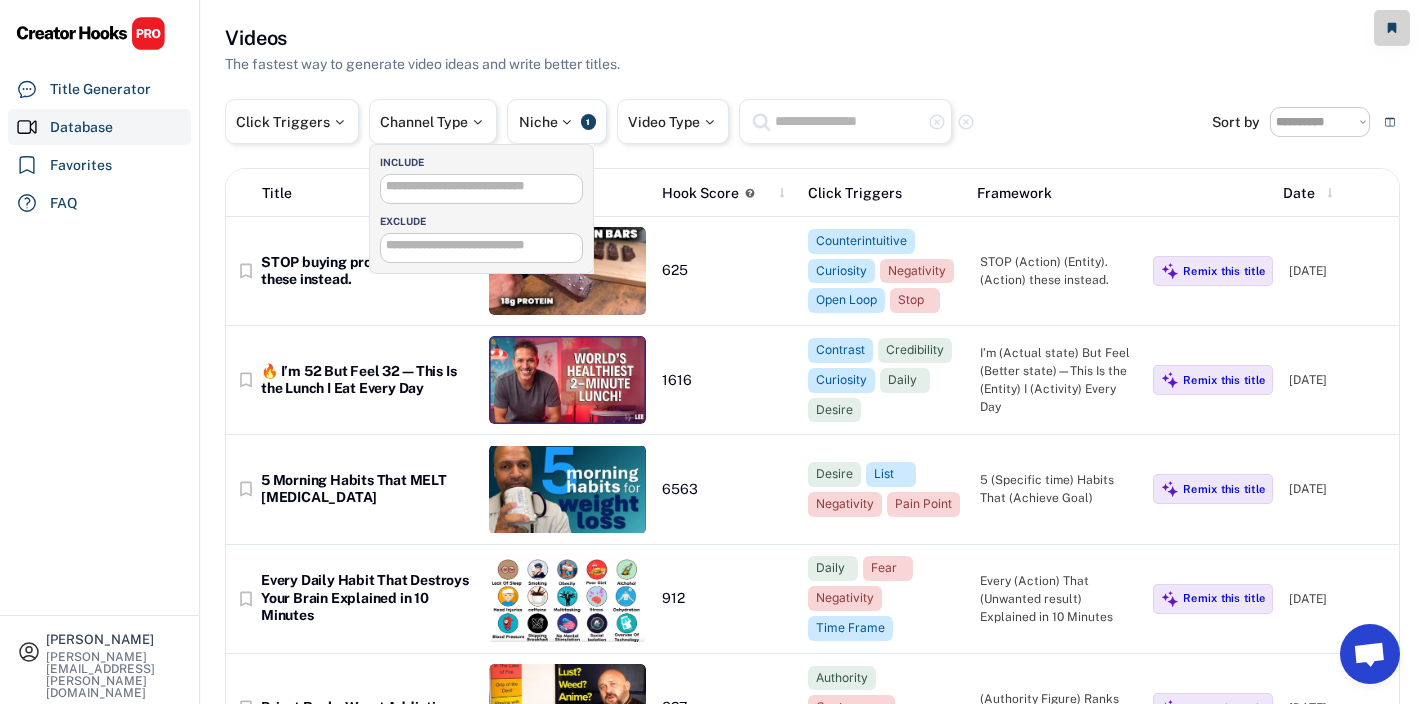 click at bounding box center (486, 186) 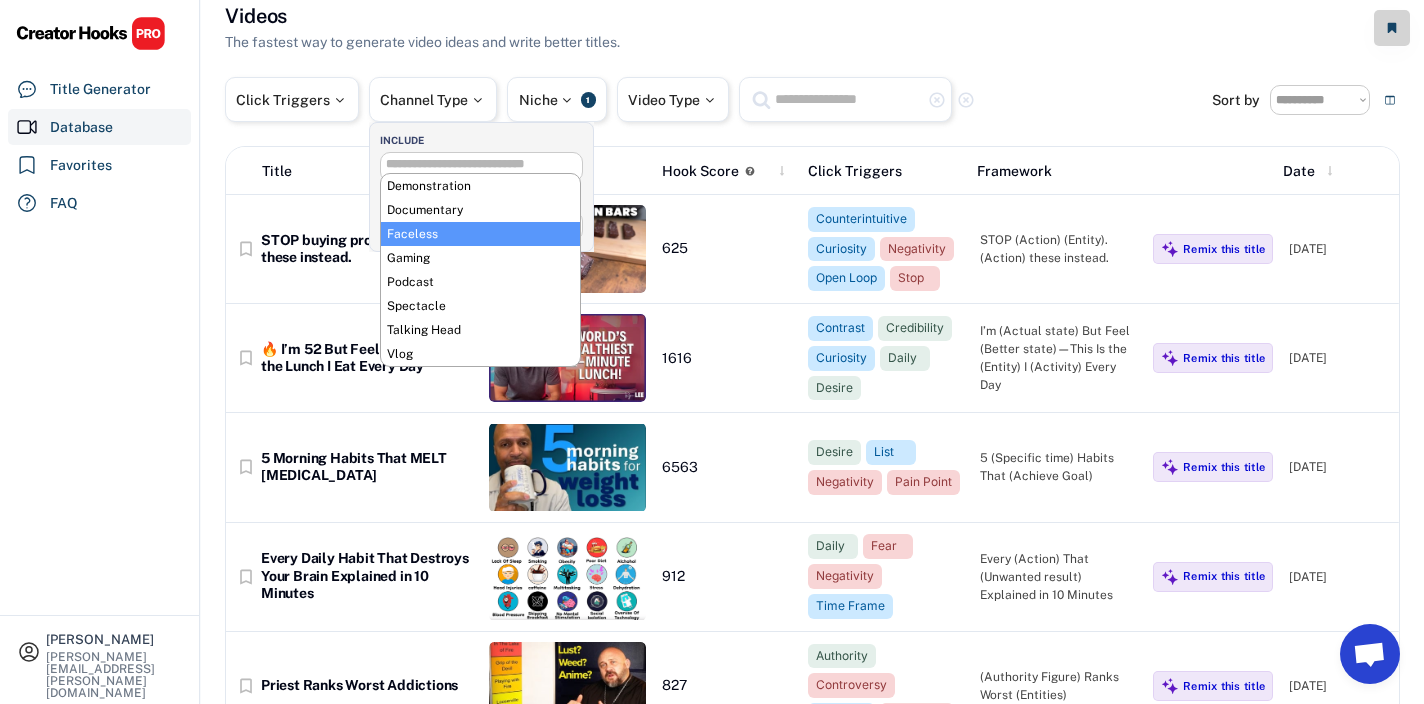 scroll, scrollTop: 25, scrollLeft: 0, axis: vertical 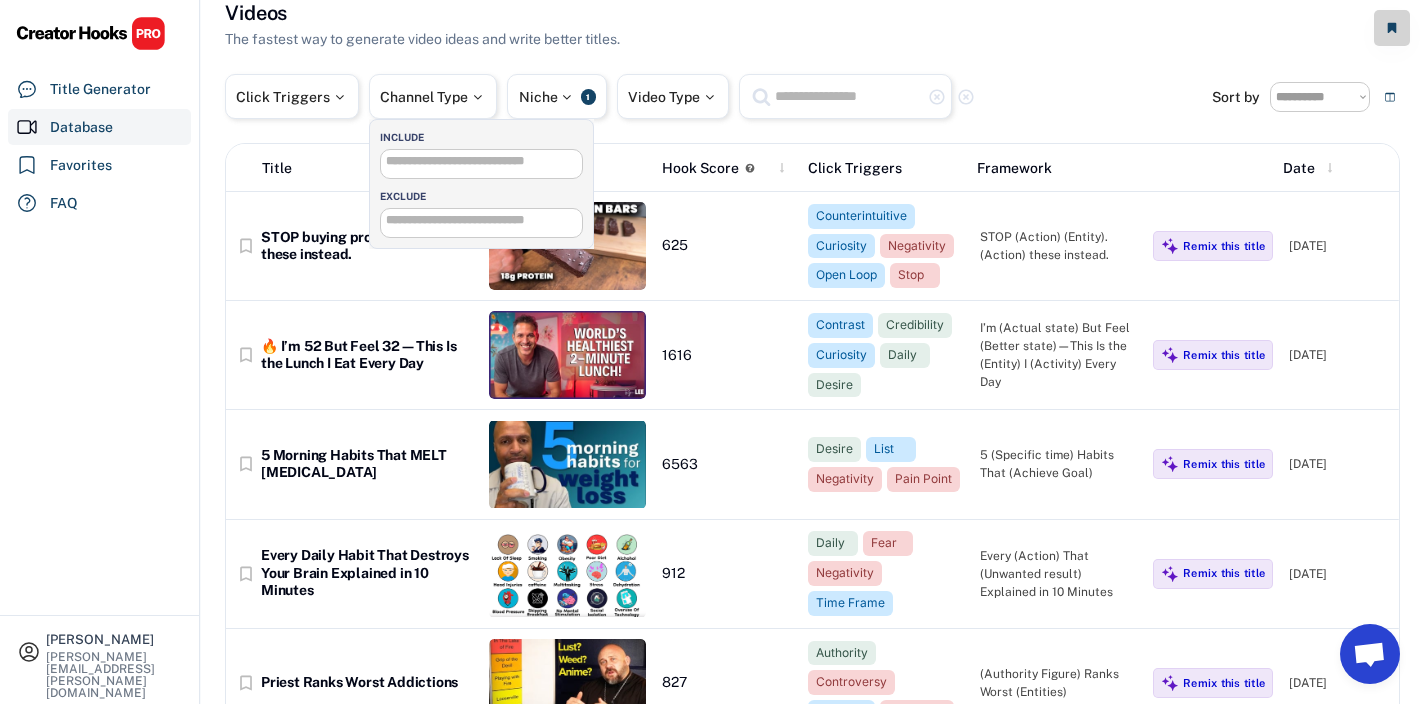 click on "Title Thumbnail Hook Score Click Triggers Framework Date Date" at bounding box center [812, 168] 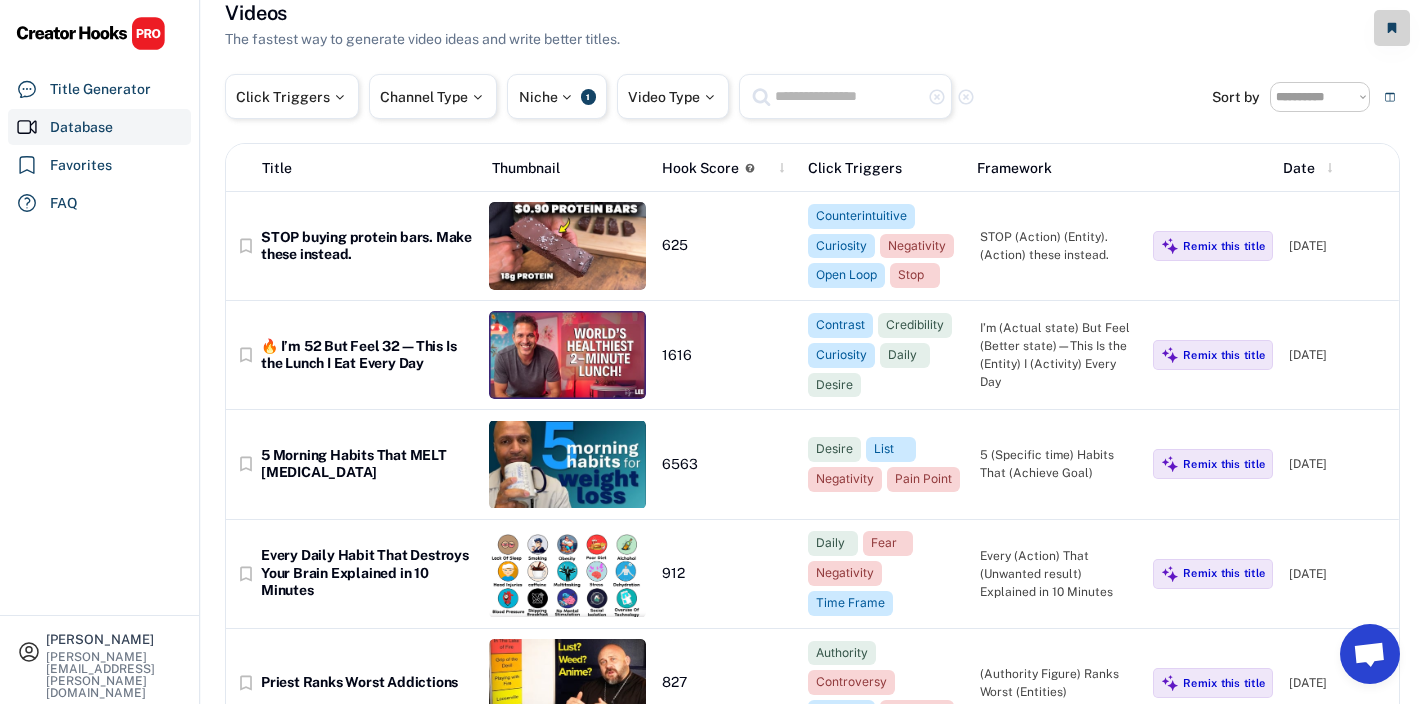 click on "**********" at bounding box center [812, 1063] 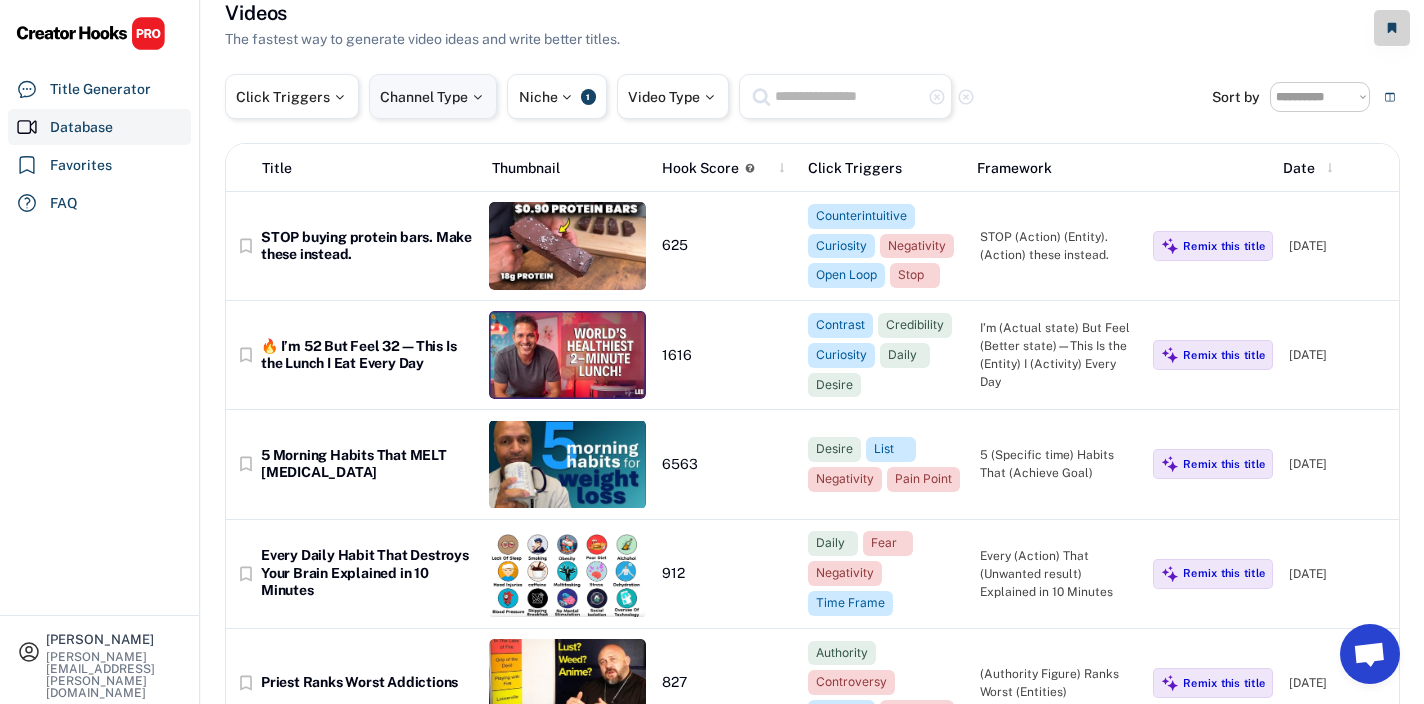 click on "Channel Type" at bounding box center (433, 96) 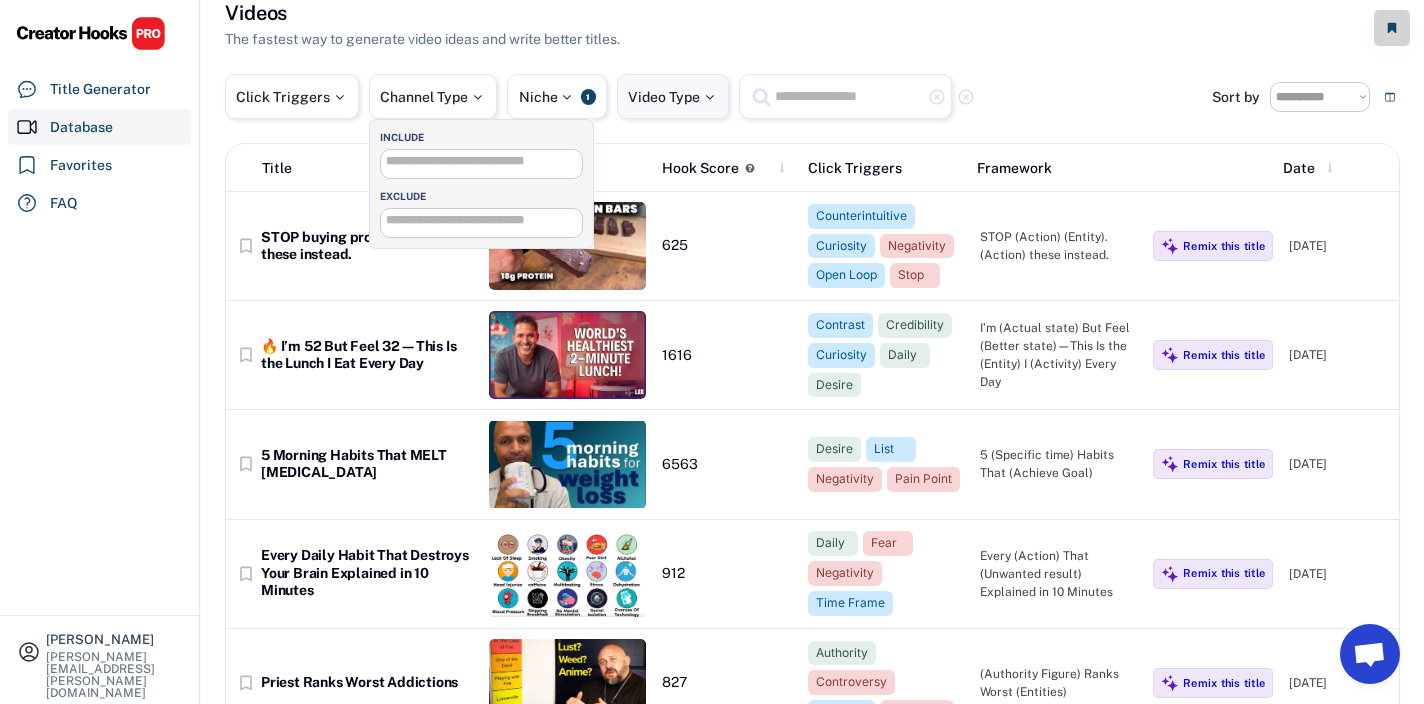 click on "Video Type" at bounding box center (673, 97) 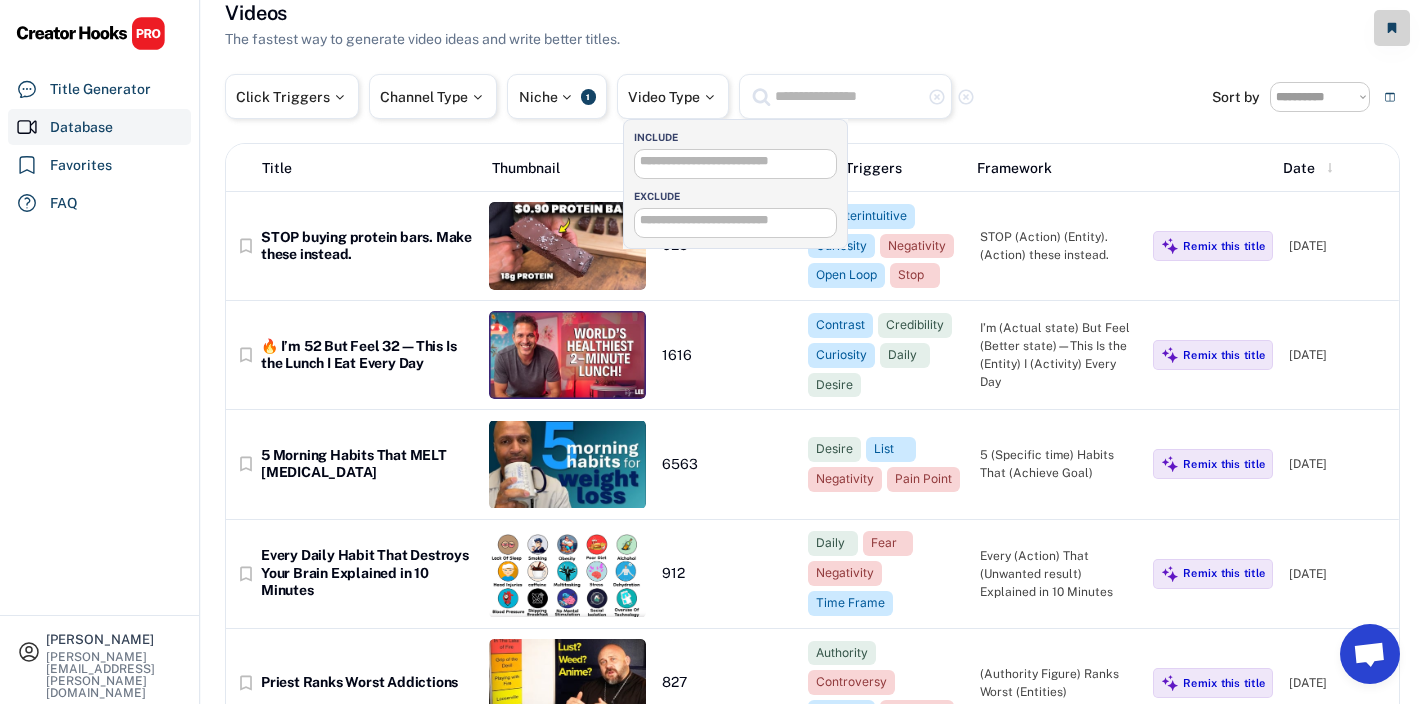 click at bounding box center (848, 96) 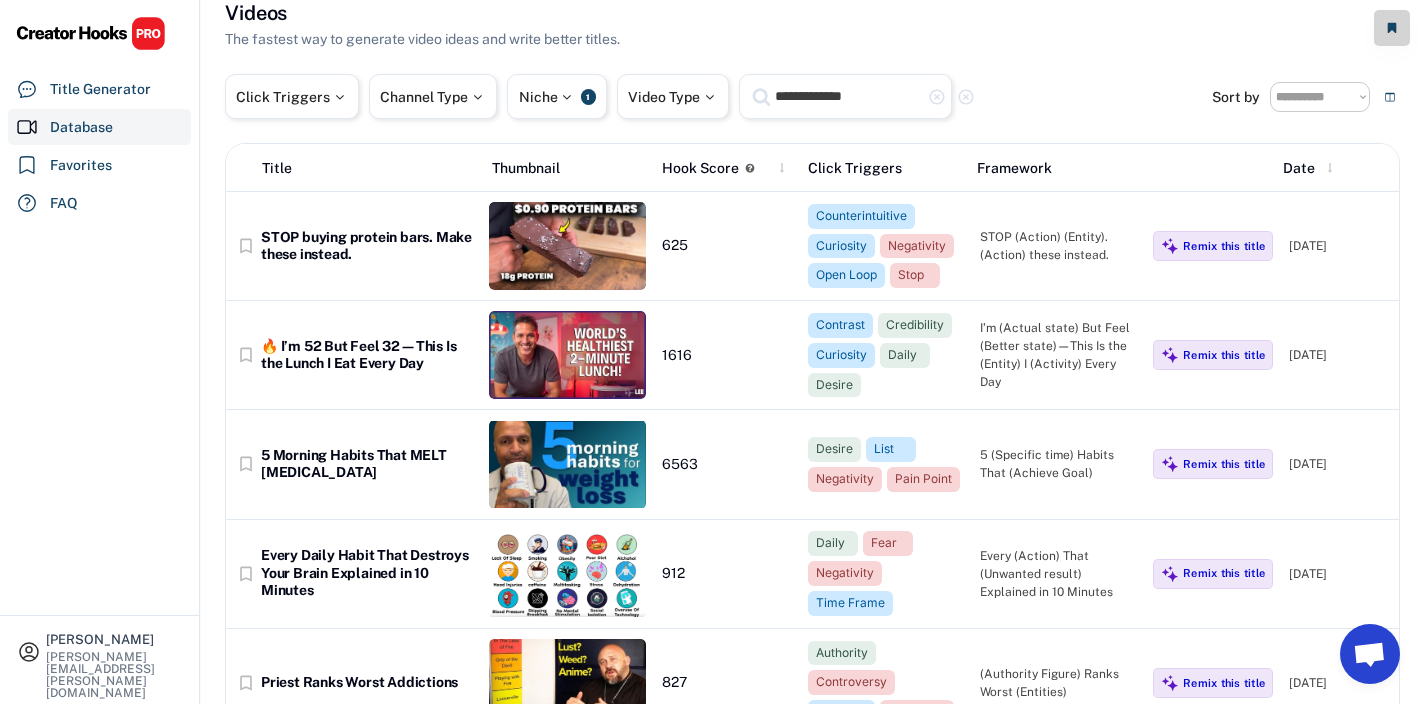type on "**********" 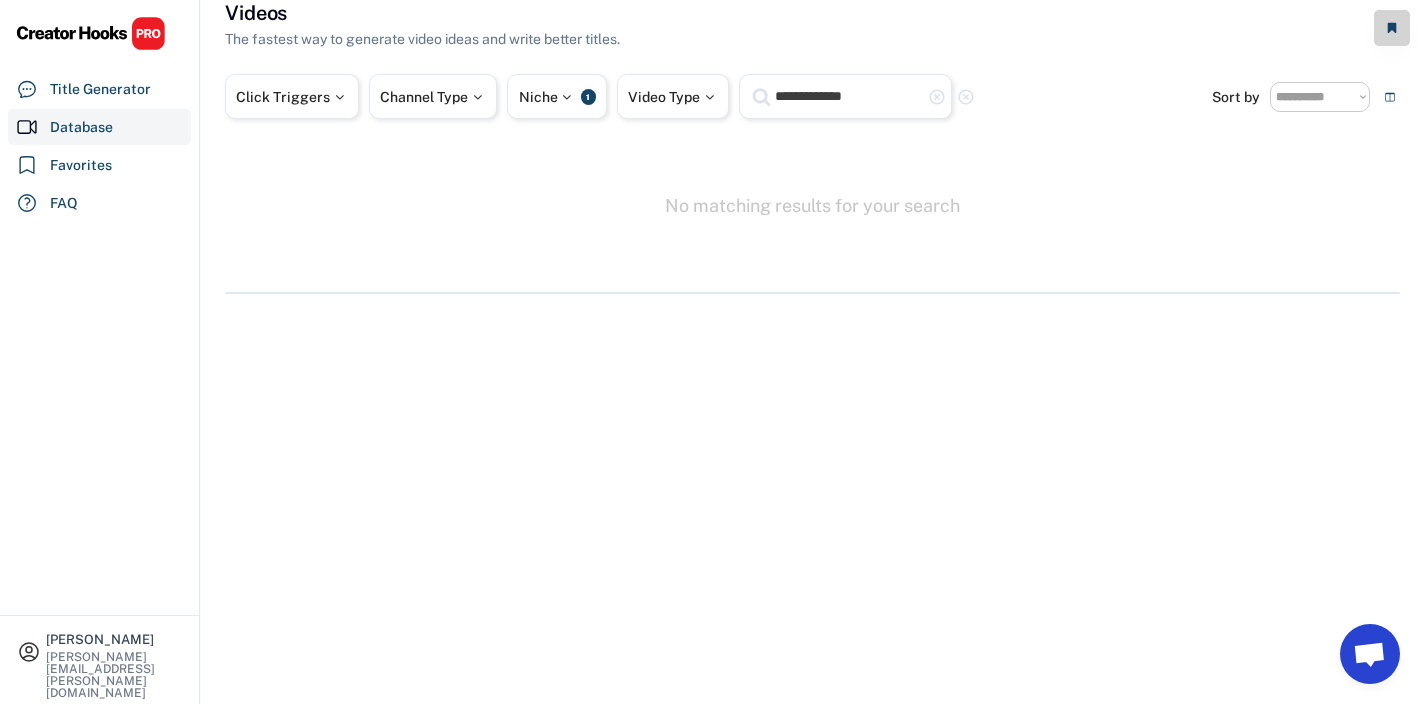 drag, startPoint x: 877, startPoint y: 96, endPoint x: 783, endPoint y: 95, distance: 94.00532 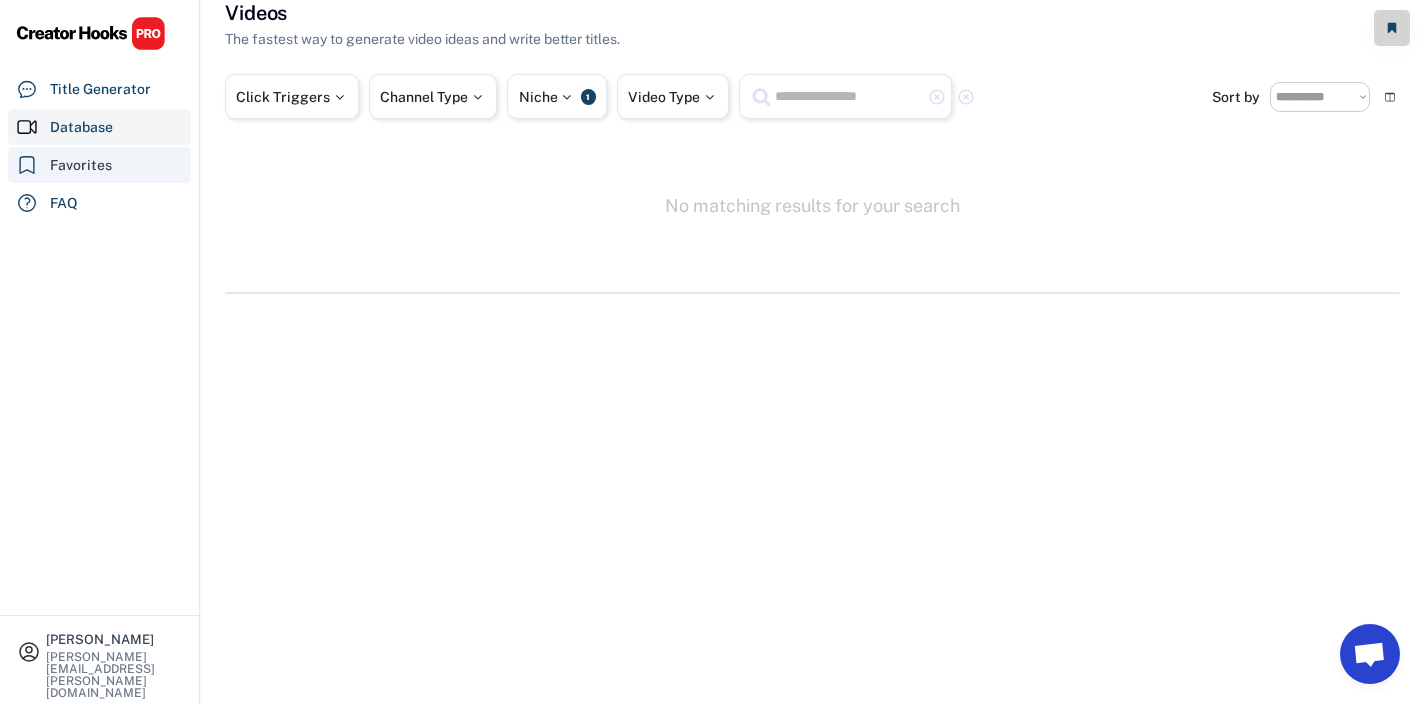 type 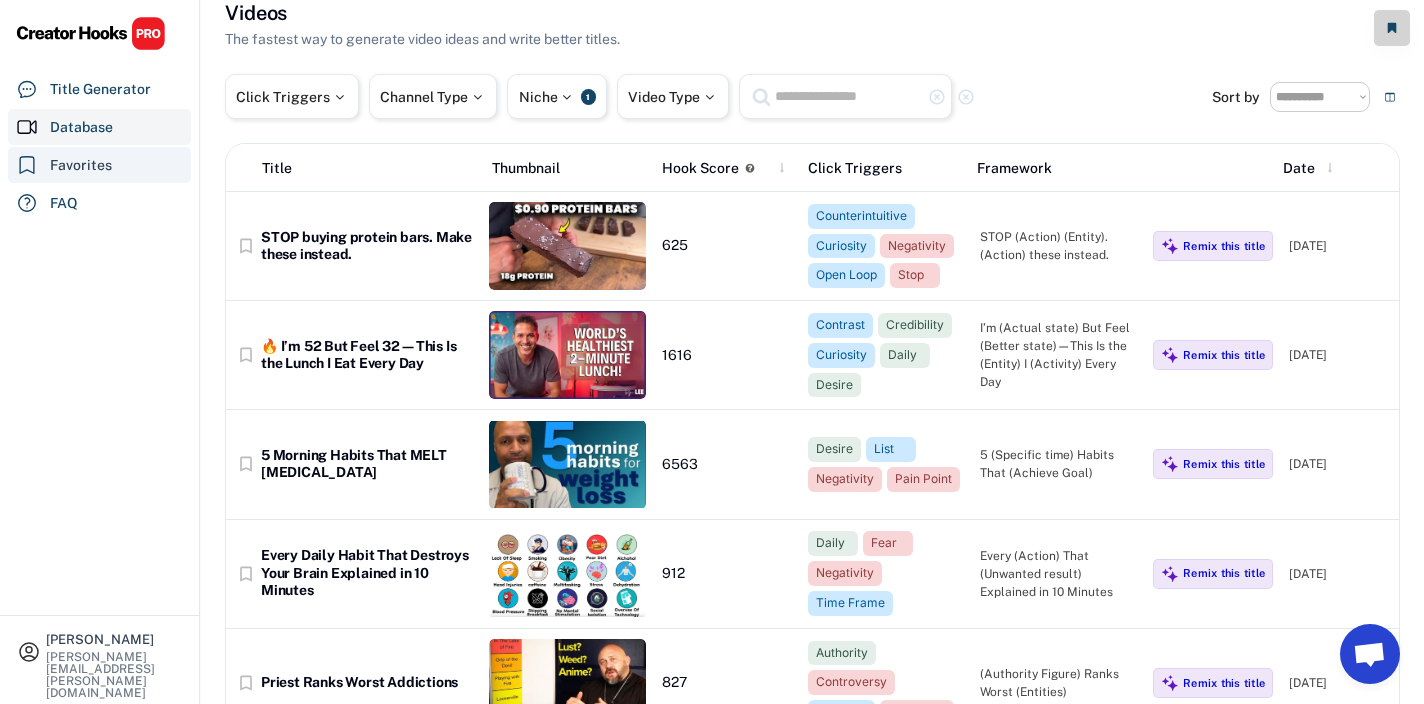 click on "Favorites" at bounding box center [81, 165] 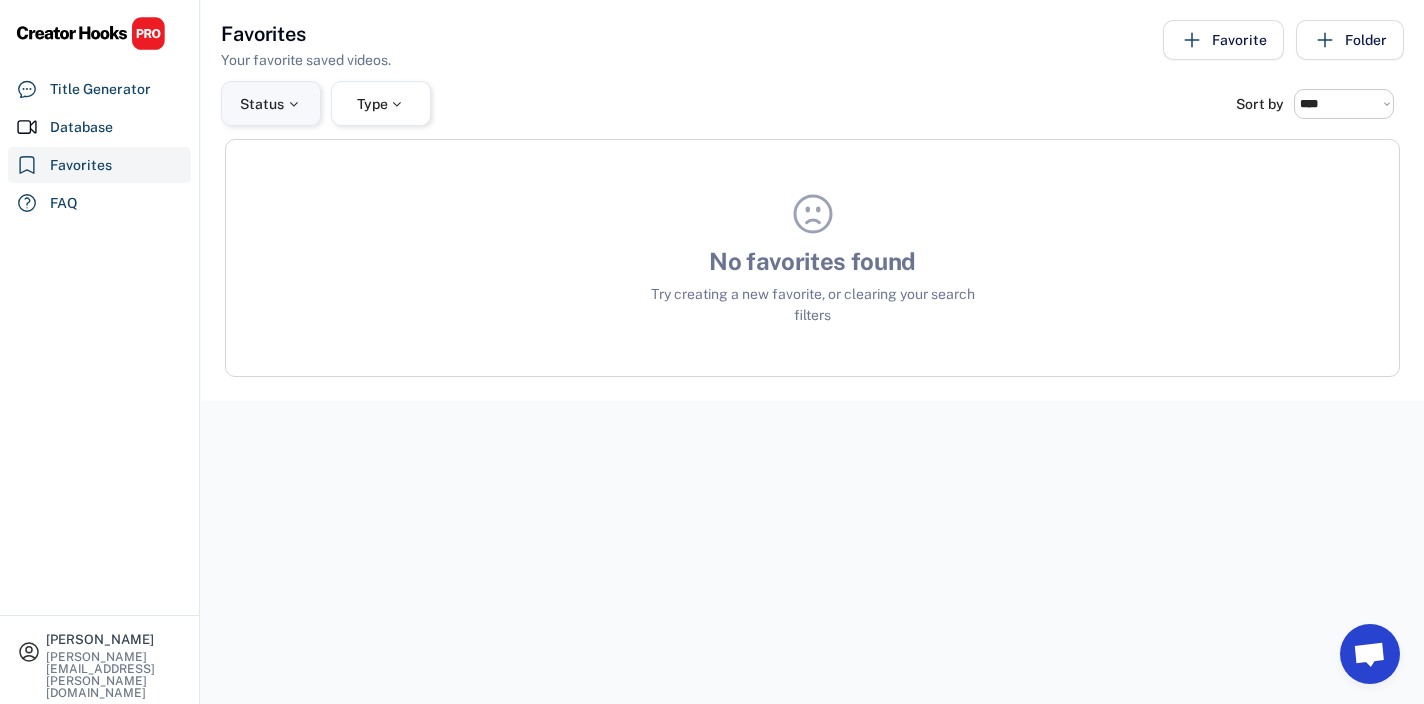click on "Status" at bounding box center (271, 103) 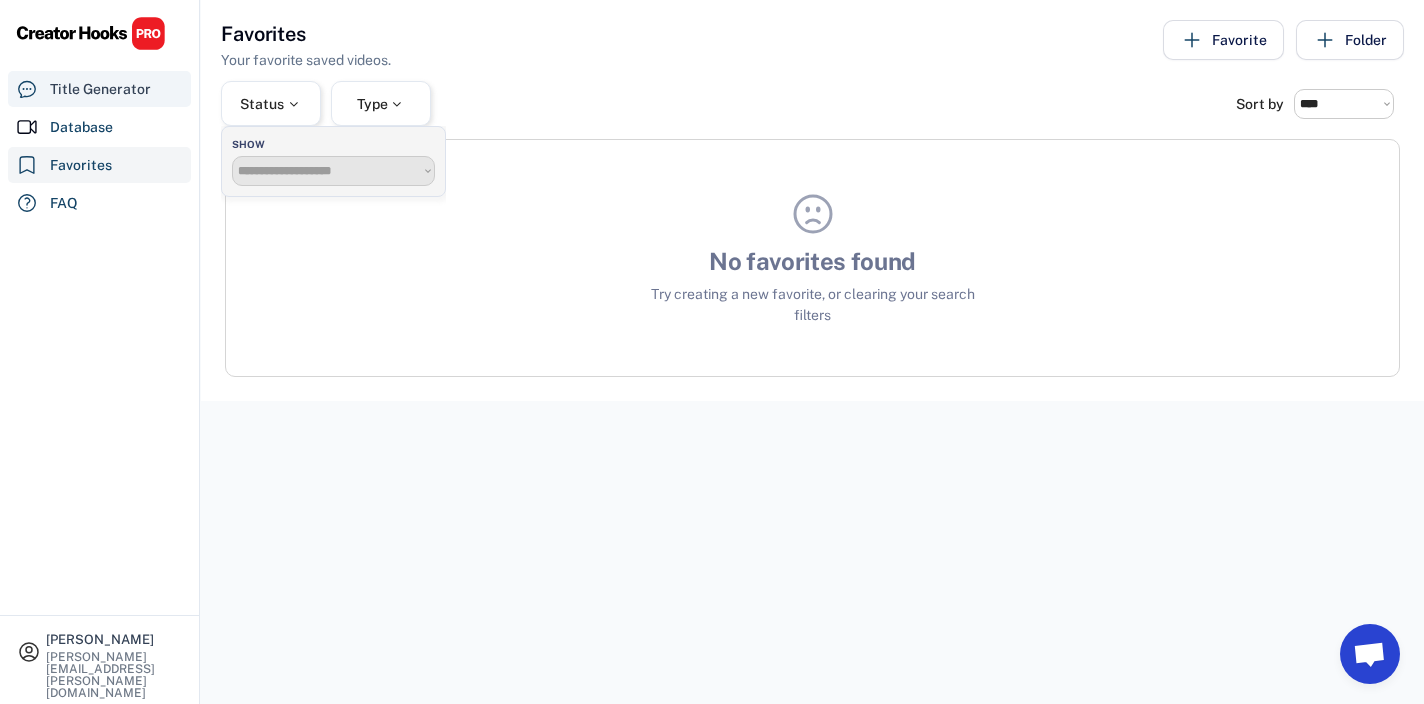 click on "Title Generator" at bounding box center [100, 89] 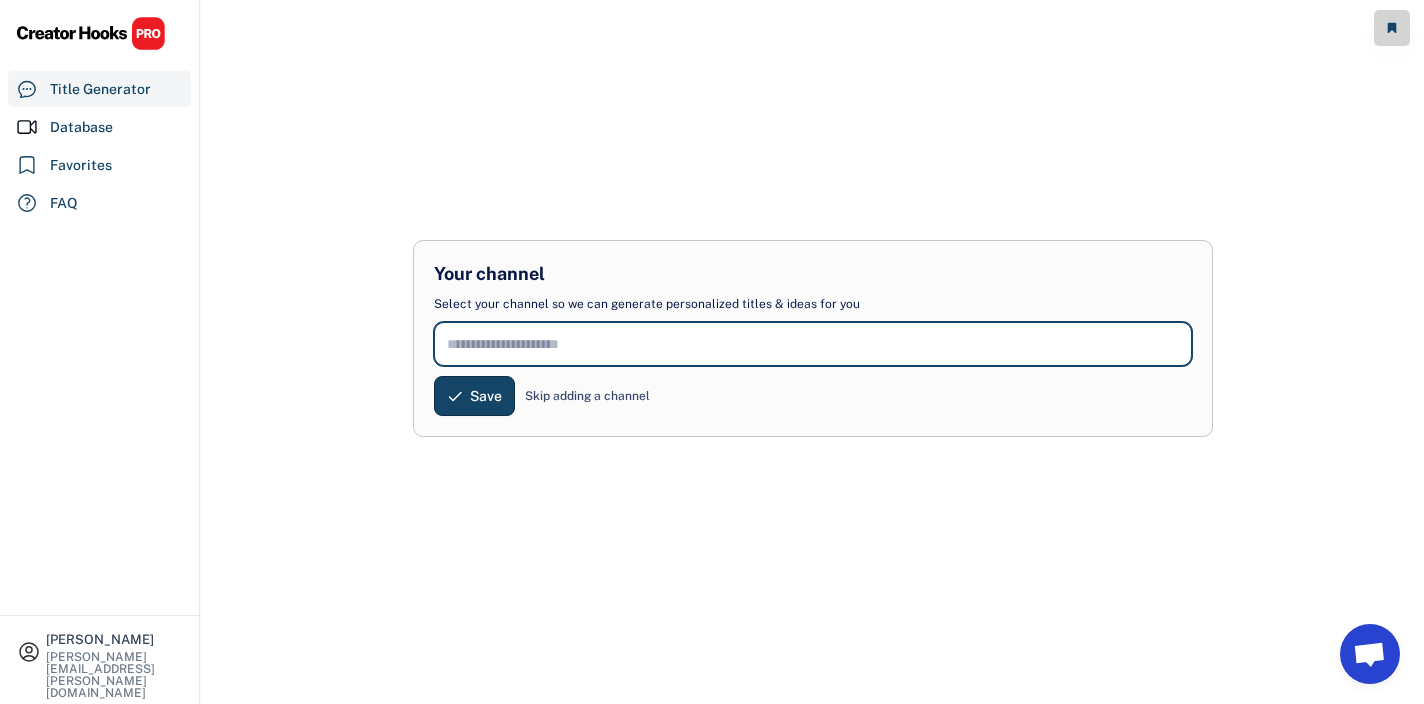click at bounding box center (813, 344) 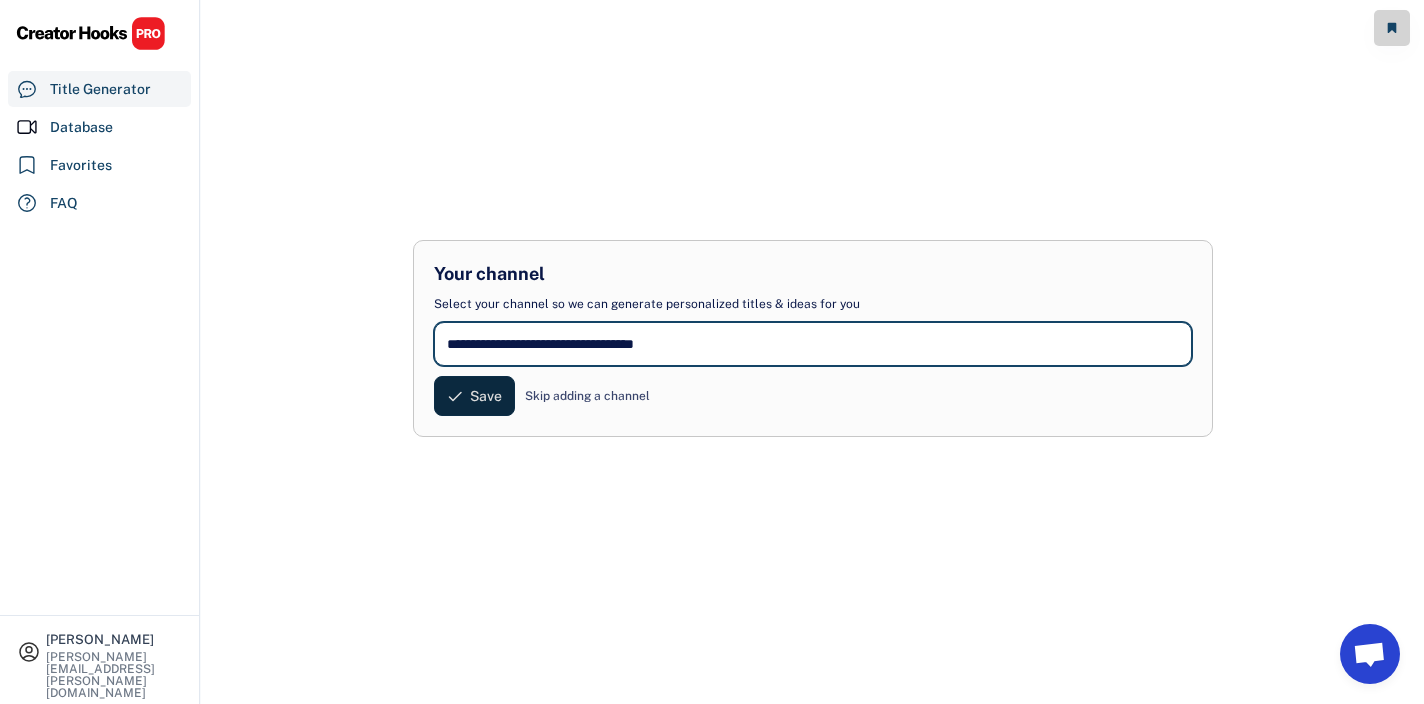 type on "**********" 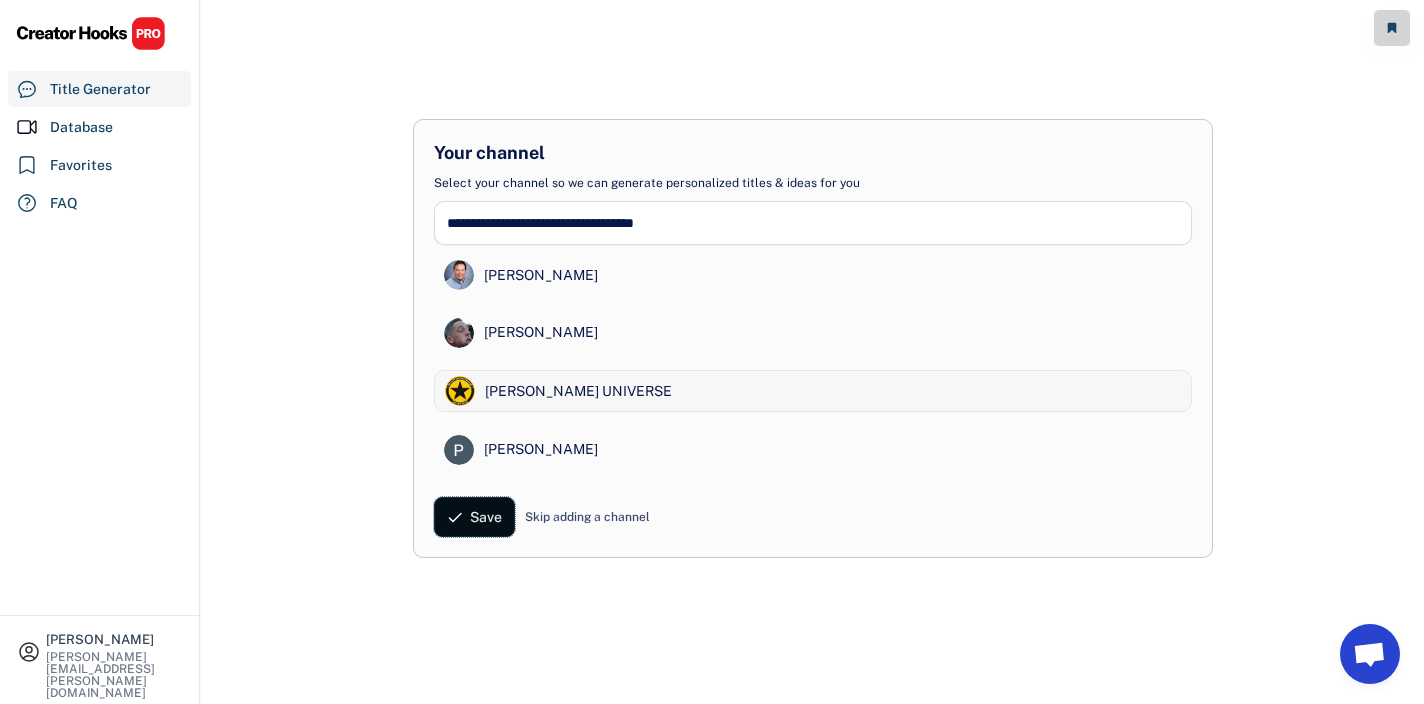 click on "Your channel Select your channel so we can generate personalized titles & ideas for you Searching for your channel... Peter Ruppert peter ruppert Pete Ruppert UNIVERSE Peter Ruppert Save Skip adding a channel" at bounding box center (813, 339) 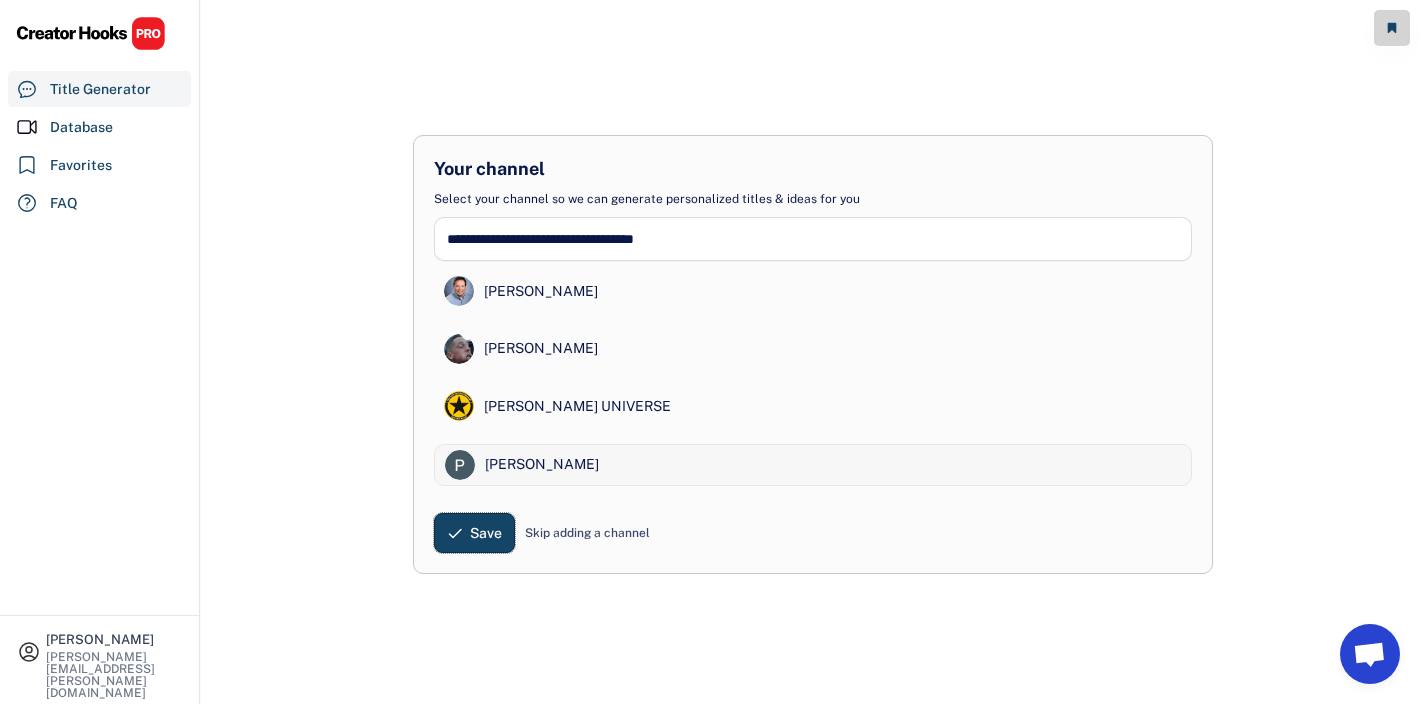 scroll, scrollTop: 0, scrollLeft: 0, axis: both 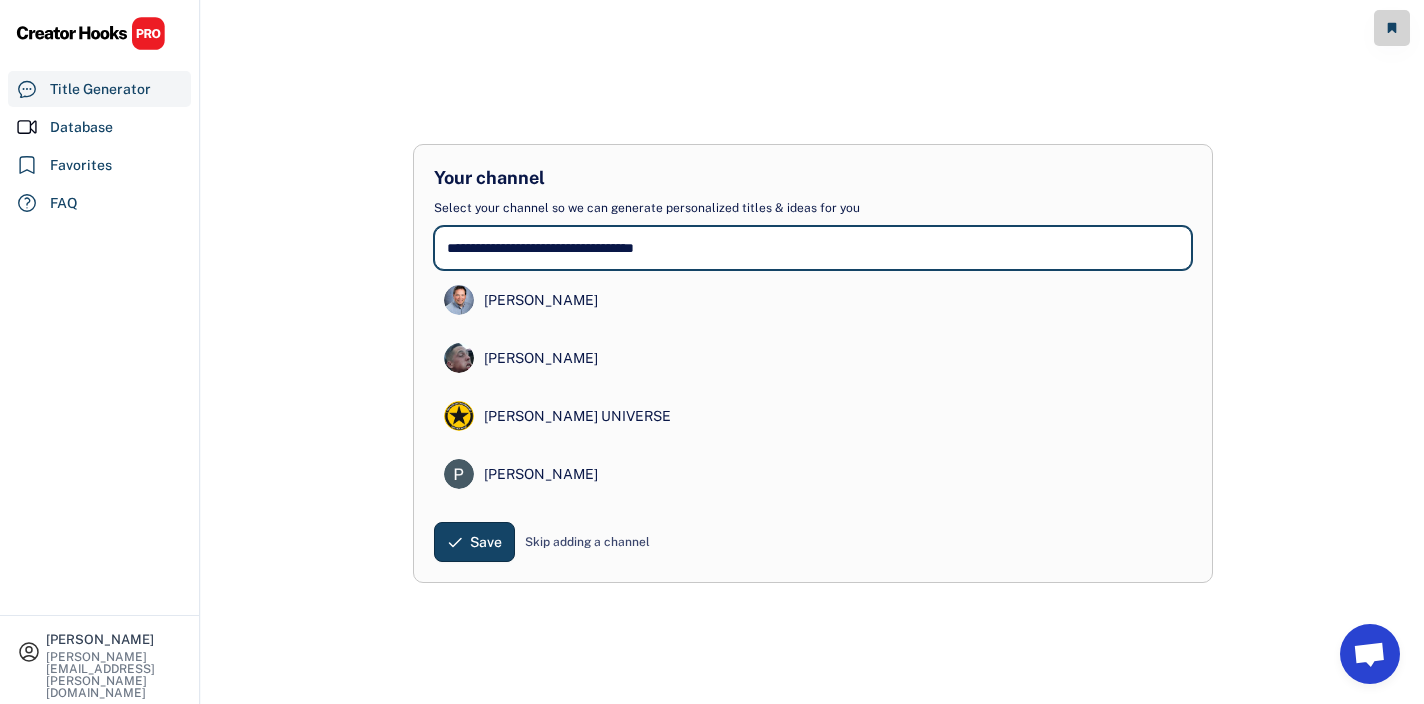 drag, startPoint x: 723, startPoint y: 249, endPoint x: 497, endPoint y: 217, distance: 228.25424 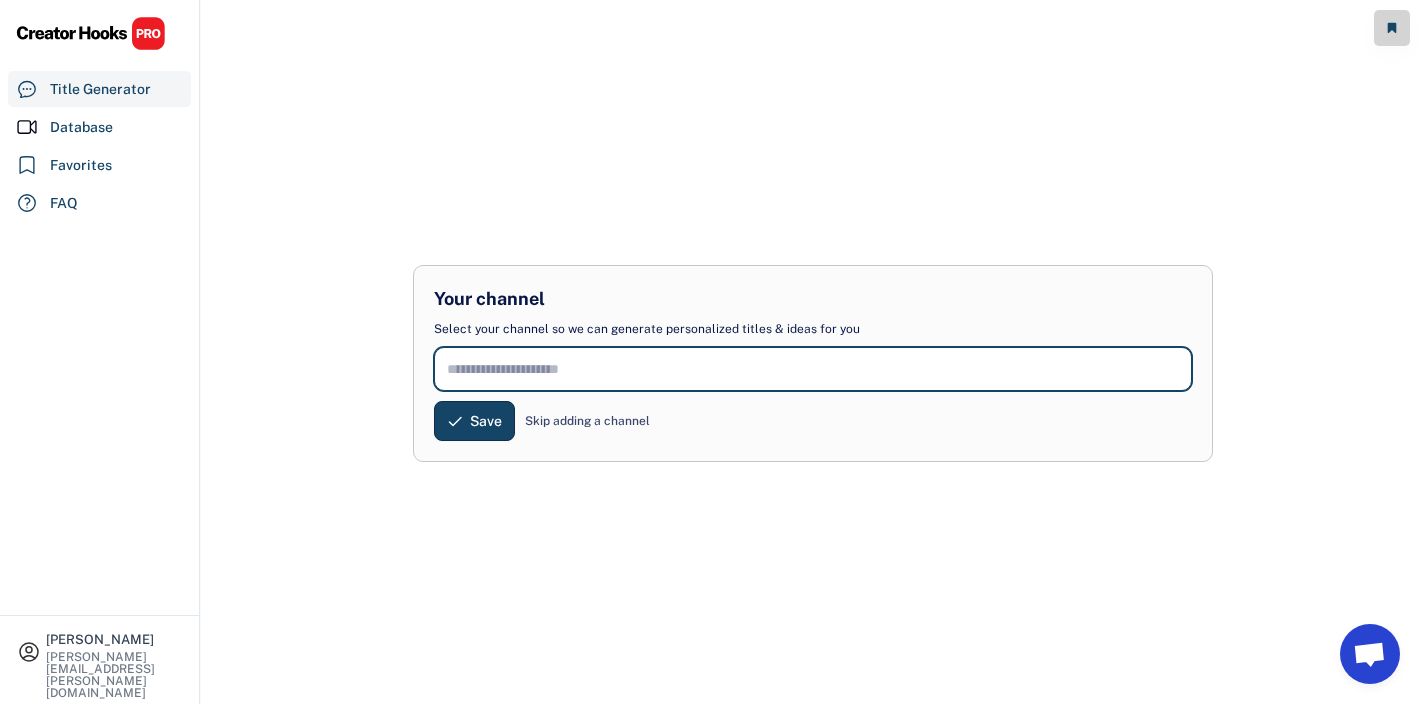 click at bounding box center (813, 369) 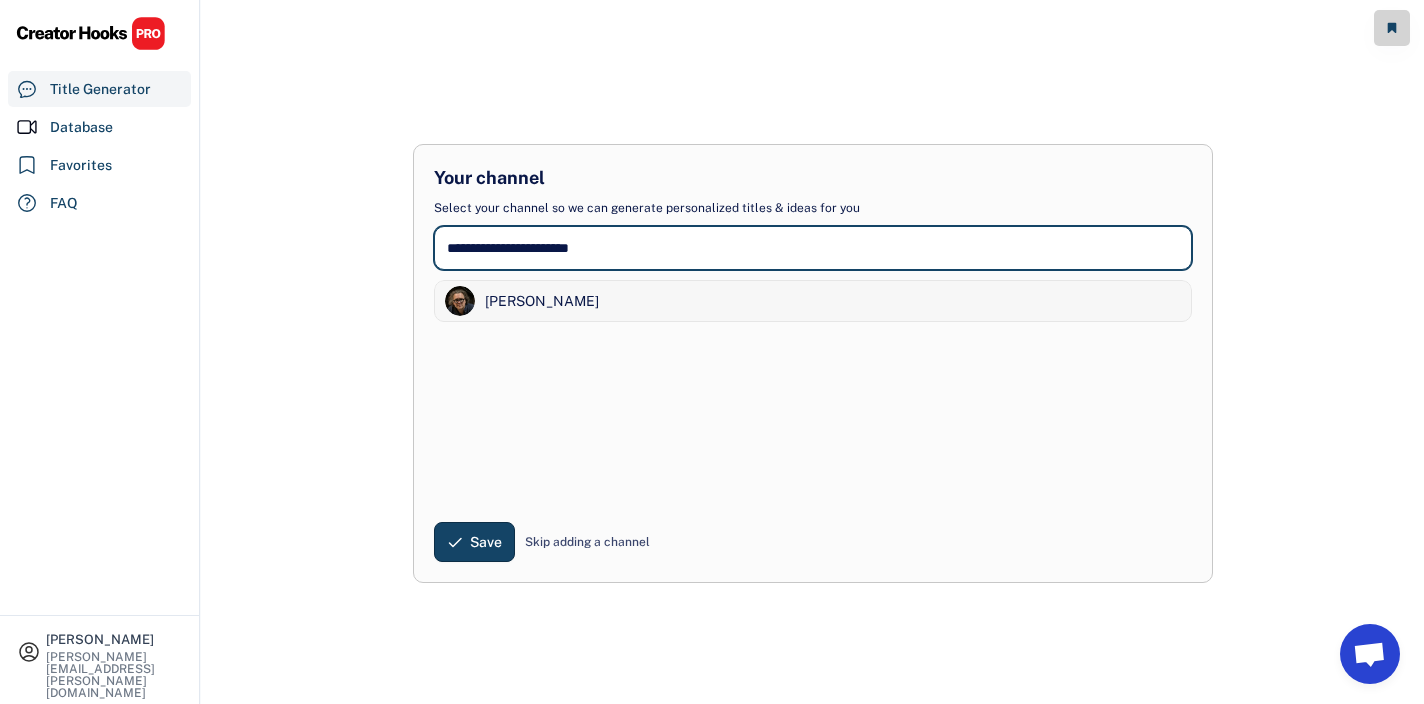 type on "**********" 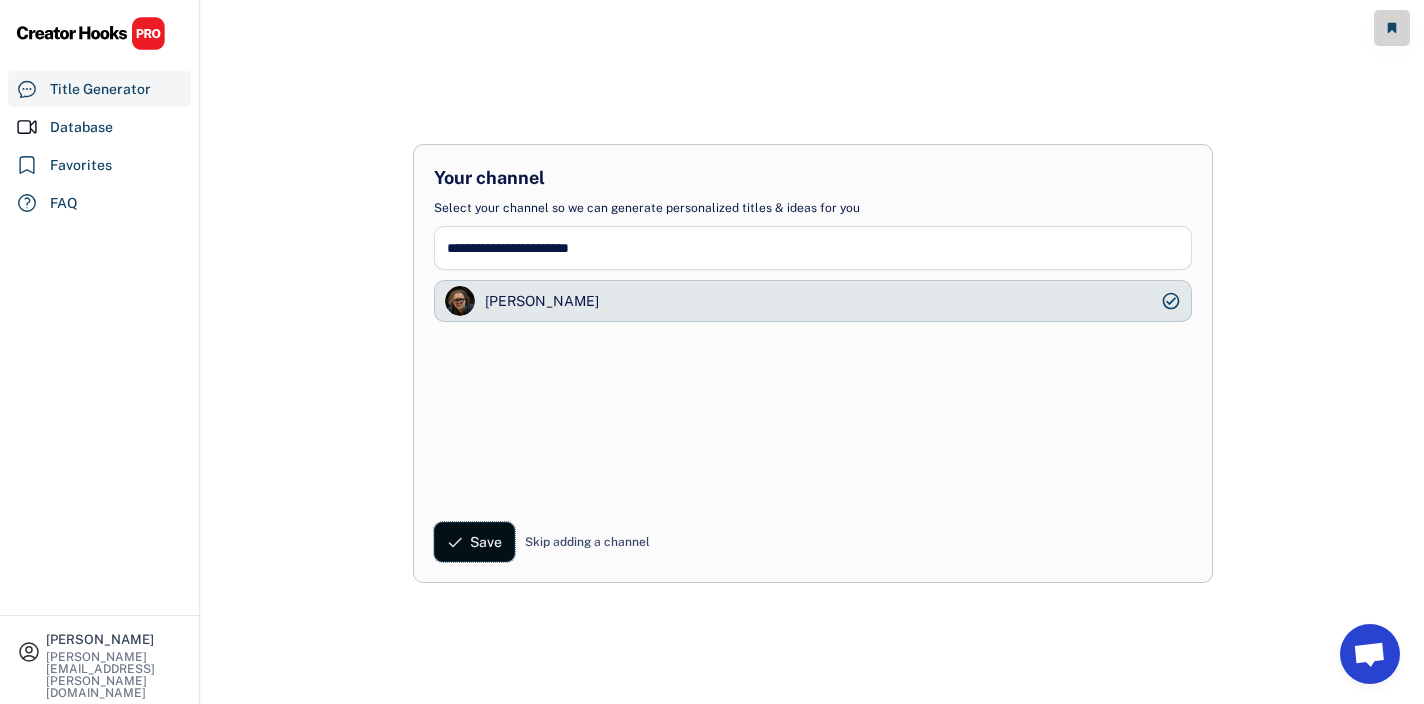 click on "Save" at bounding box center (474, 542) 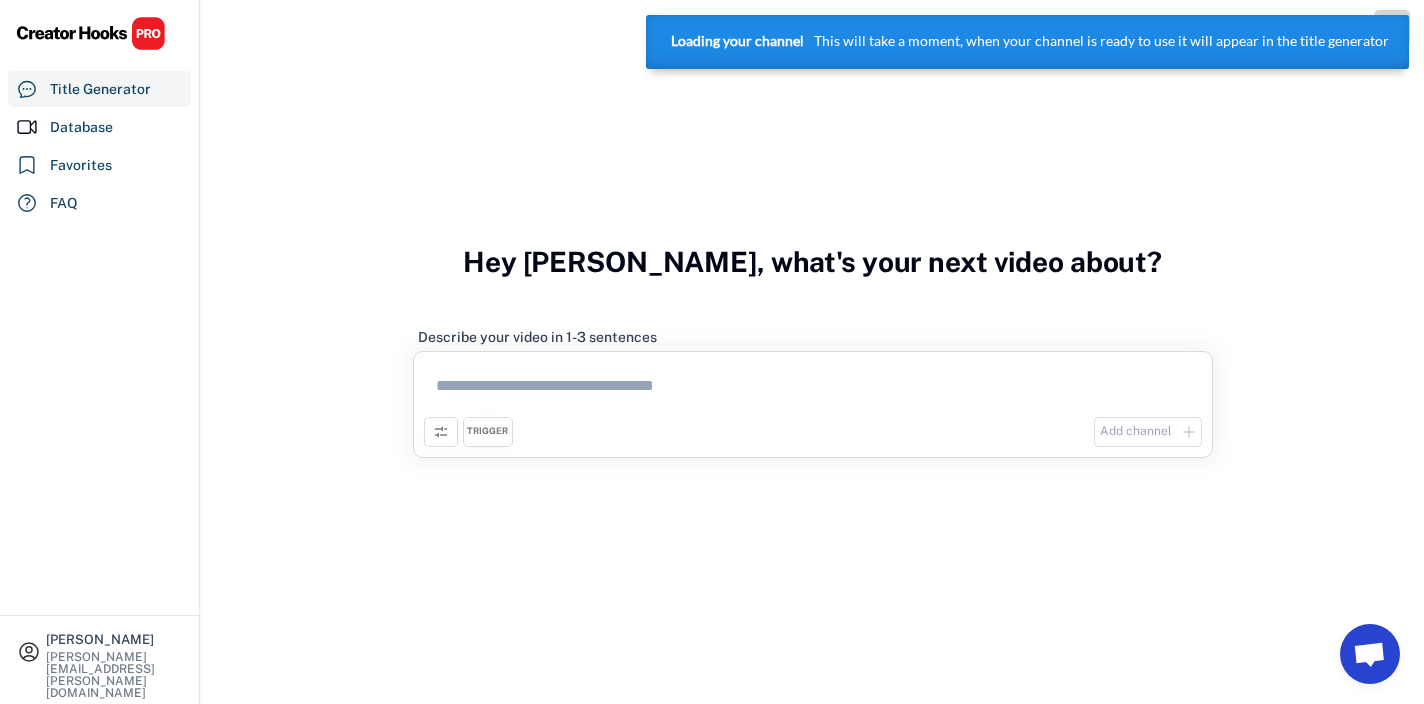 scroll, scrollTop: 25, scrollLeft: 0, axis: vertical 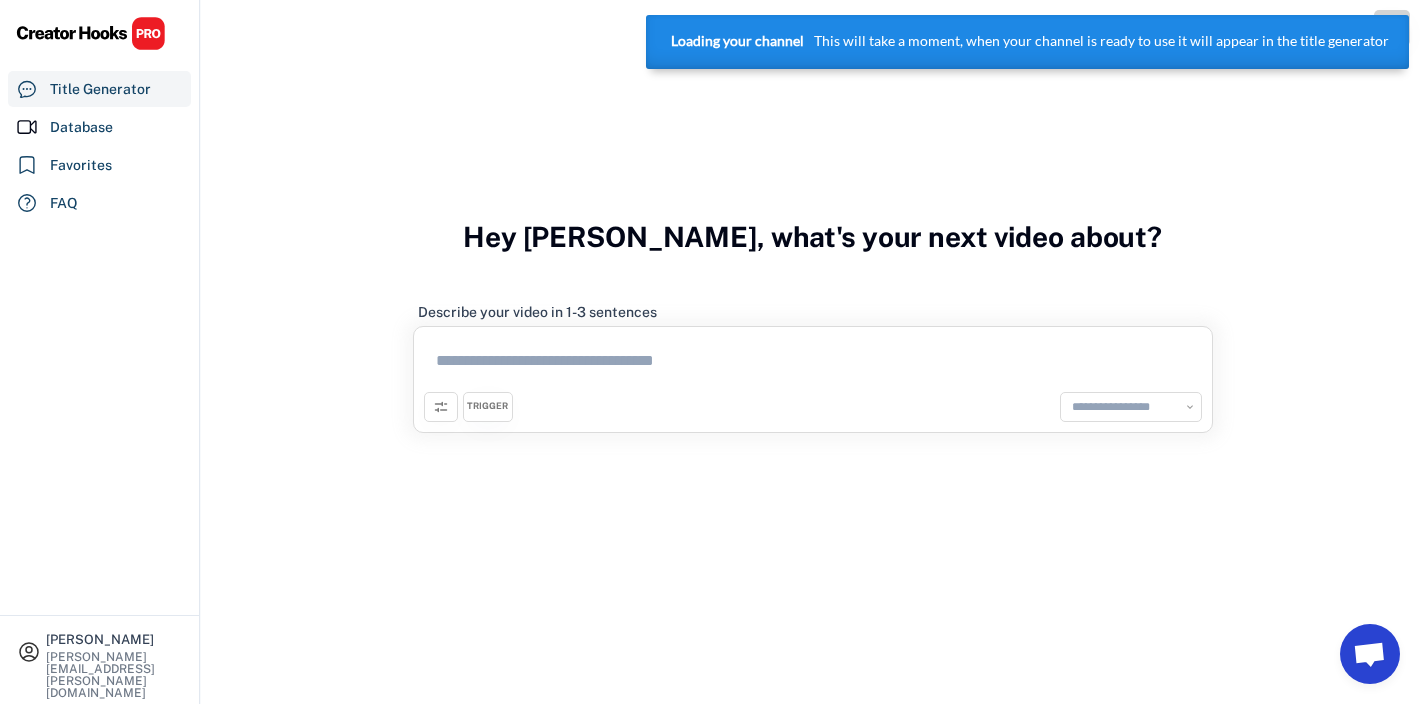 click at bounding box center (813, 364) 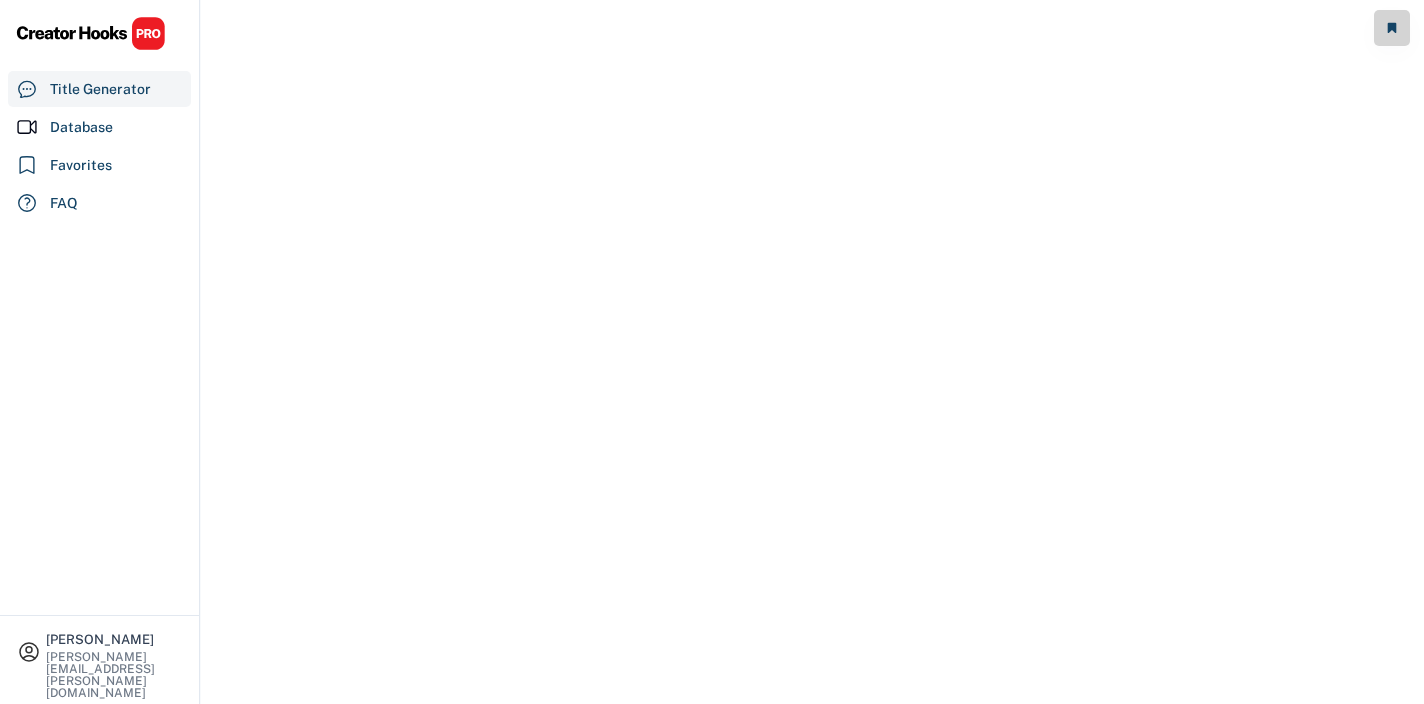 scroll, scrollTop: 0, scrollLeft: 0, axis: both 